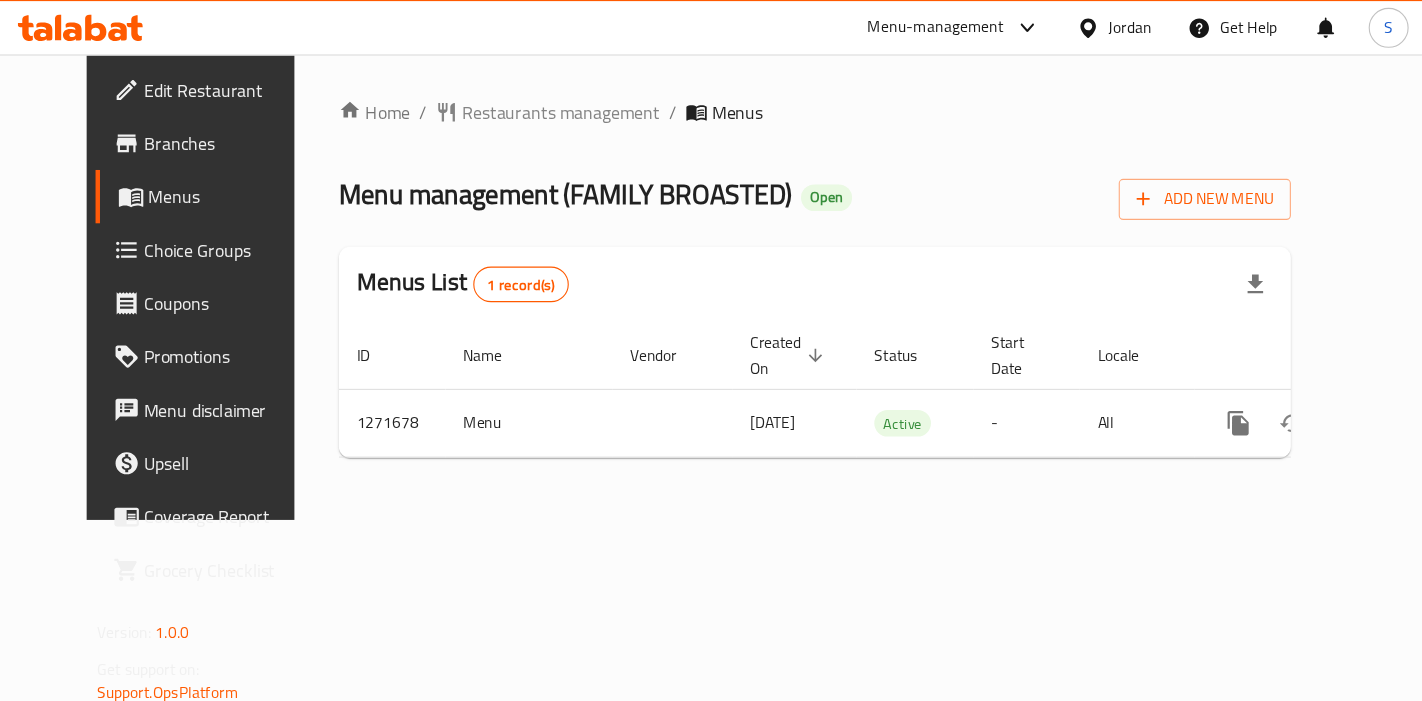 scroll, scrollTop: 0, scrollLeft: 0, axis: both 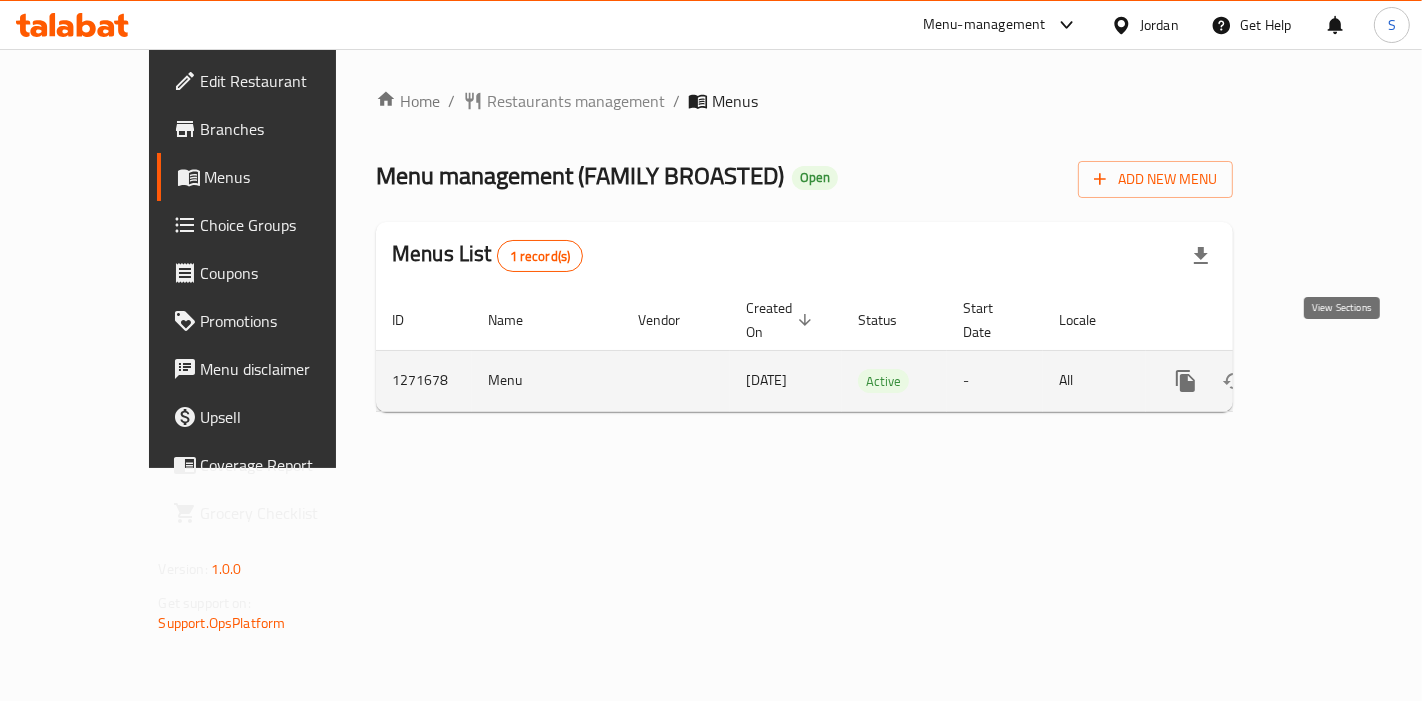 click 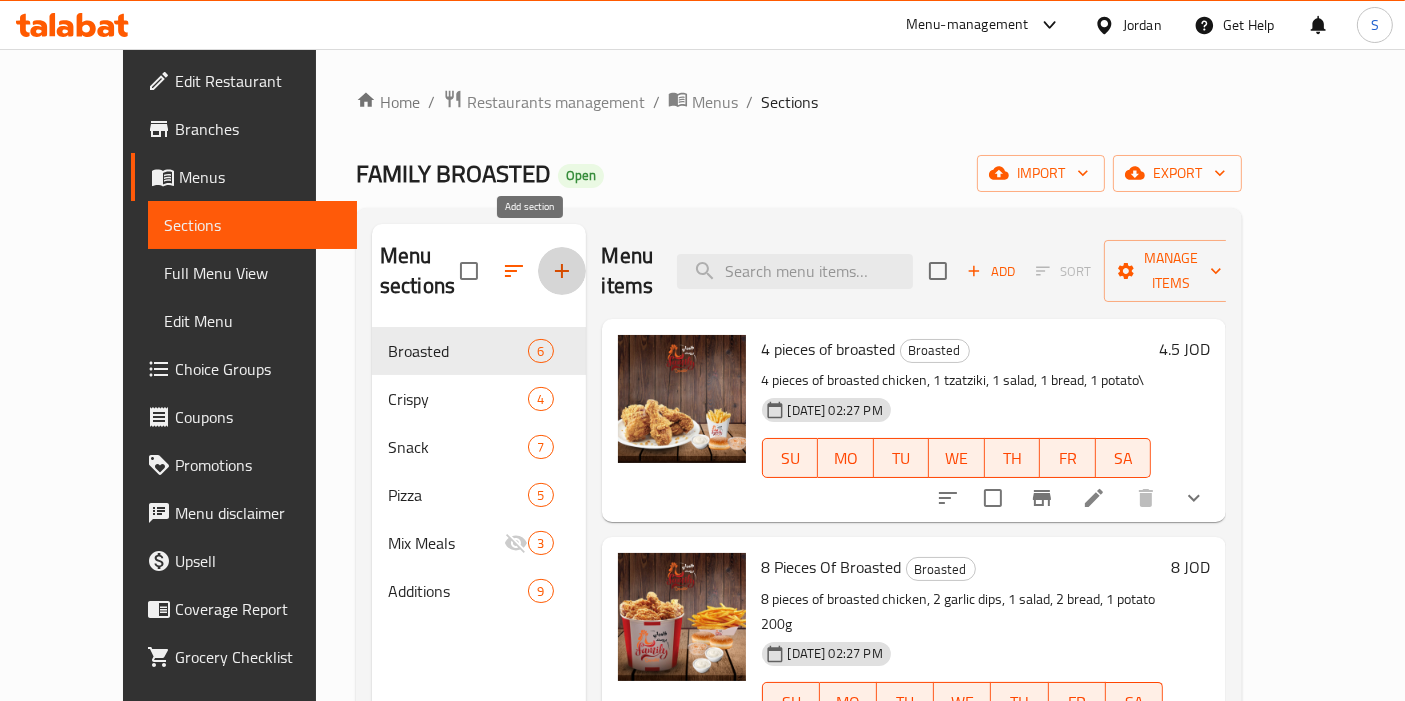 click 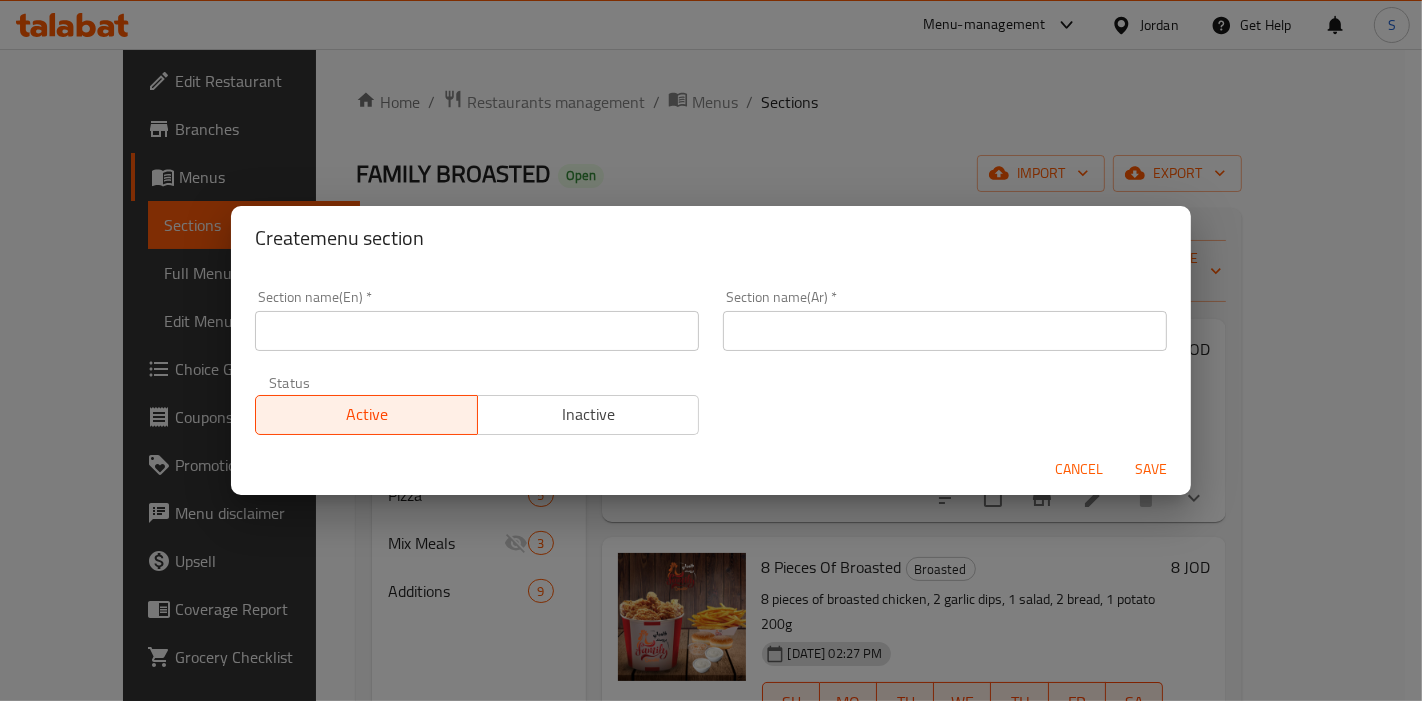 click on "Create  menu section Section name(En)   * Section name(En)  * Section name(Ar)   * Section name(Ar)  * Status Active Inactive Cancel Save" at bounding box center (711, 350) 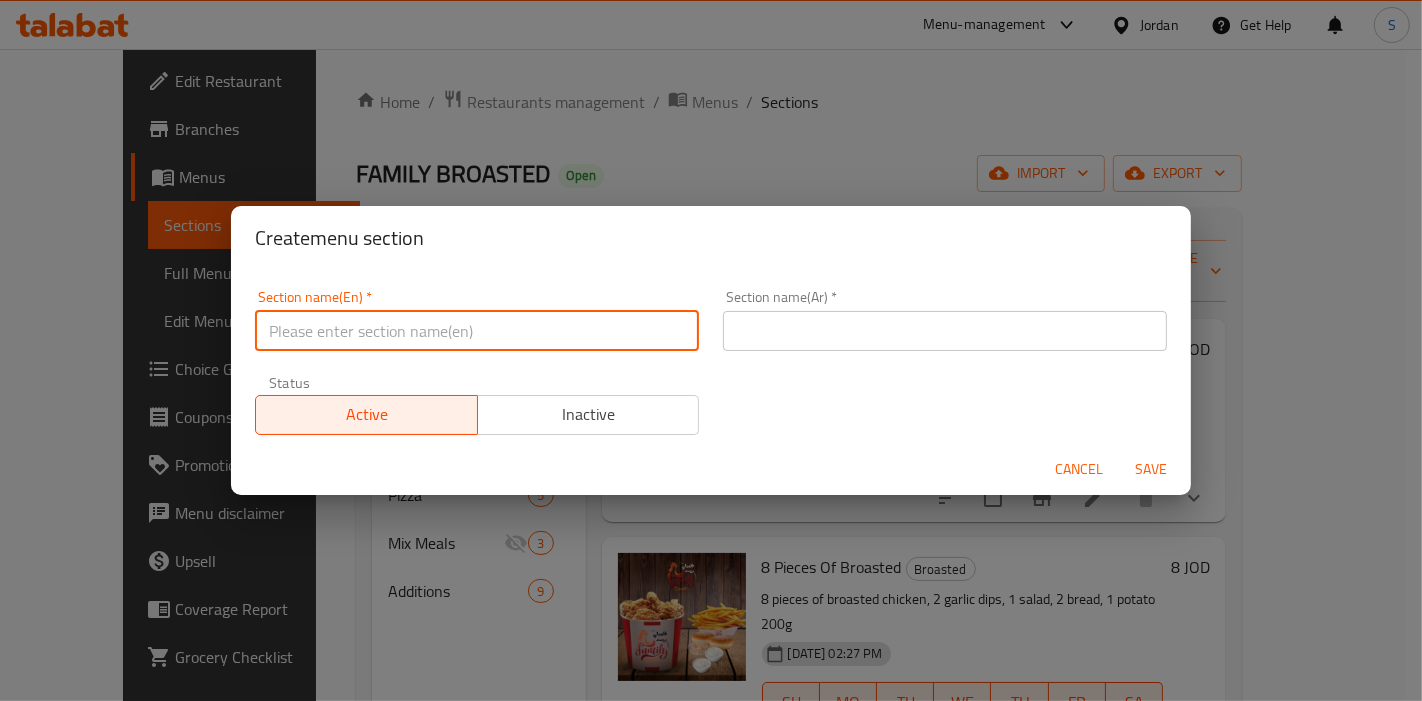 click at bounding box center [477, 331] 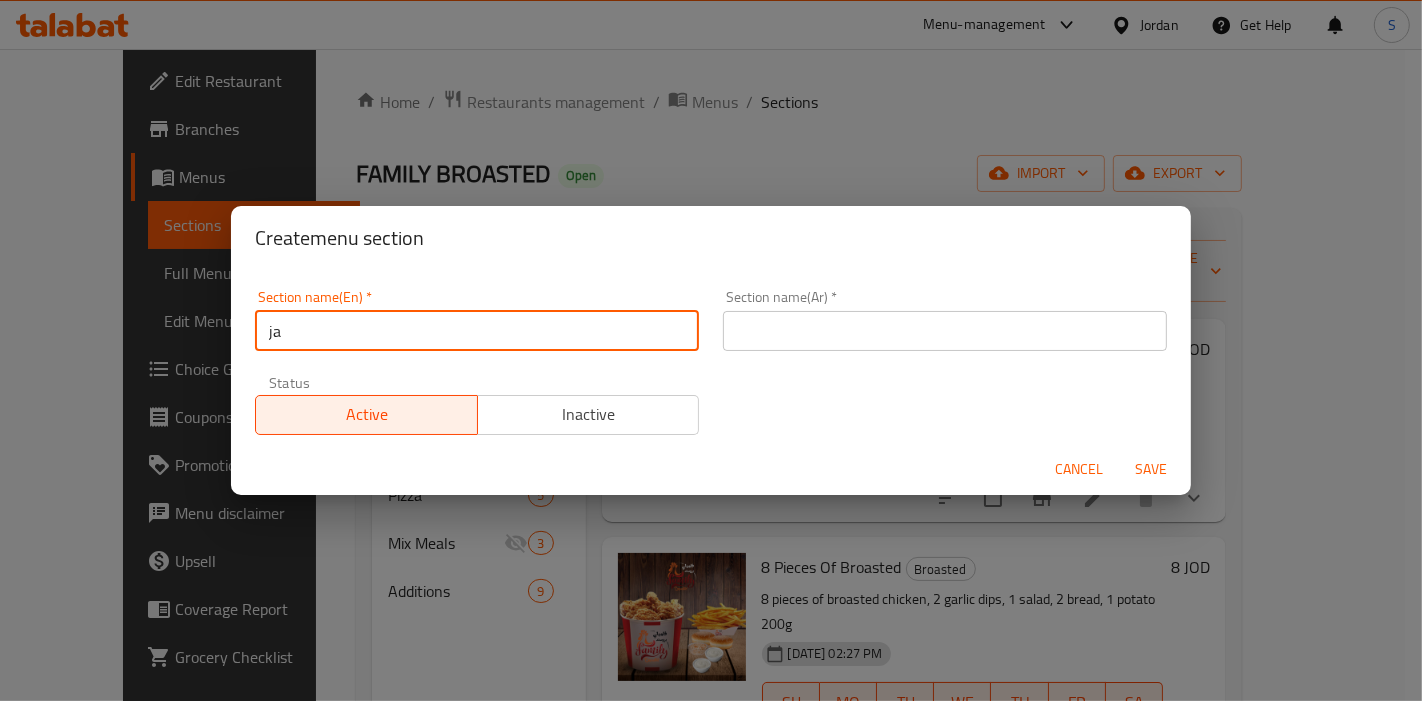 type on "jam3at offer" 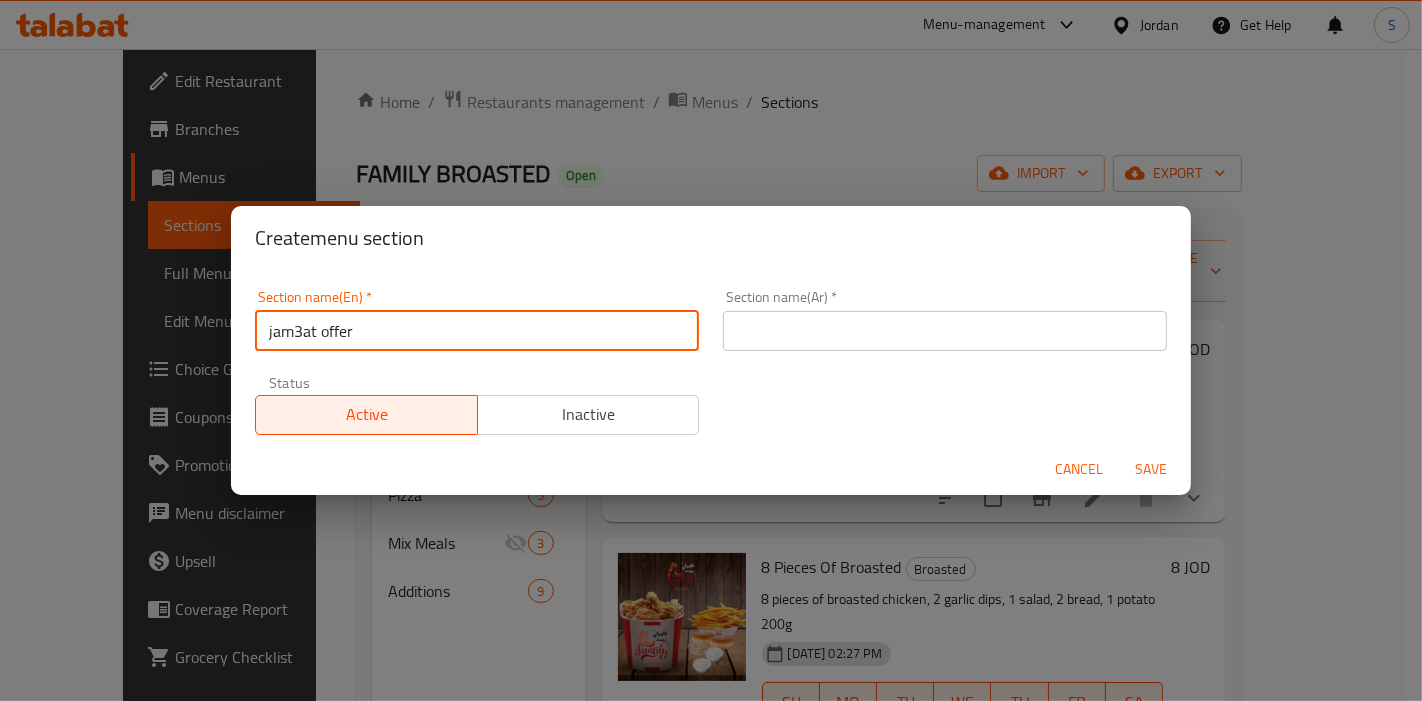 click on "Section name(Ar)   * Section name(Ar)  *" at bounding box center (945, 320) 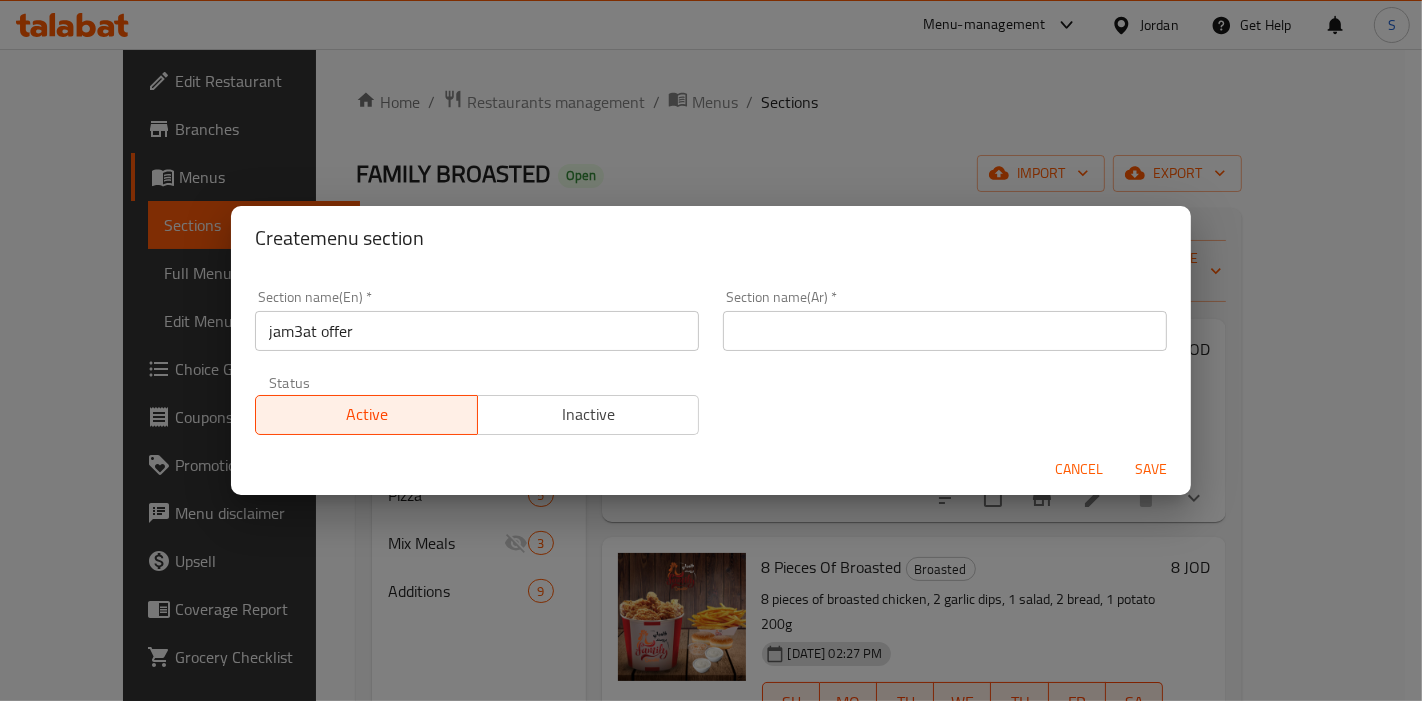 click at bounding box center (945, 331) 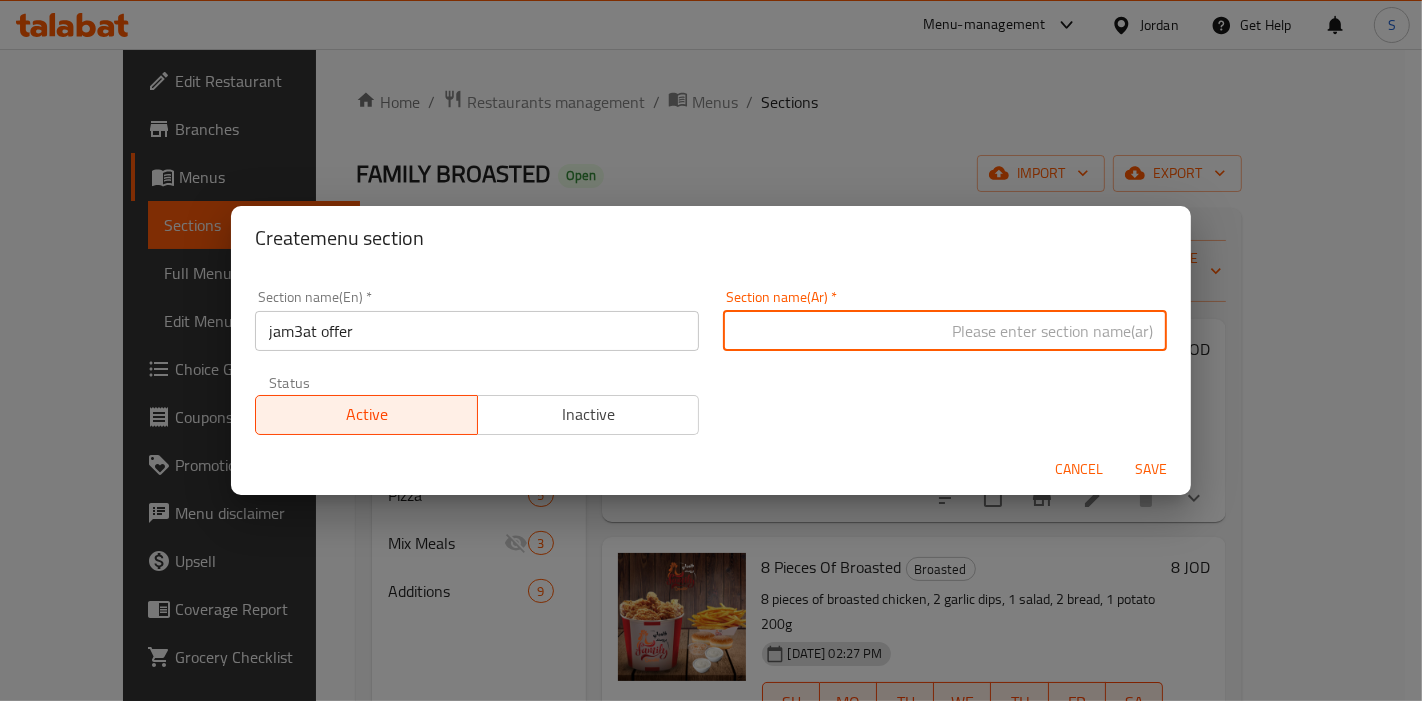 click at bounding box center [945, 331] 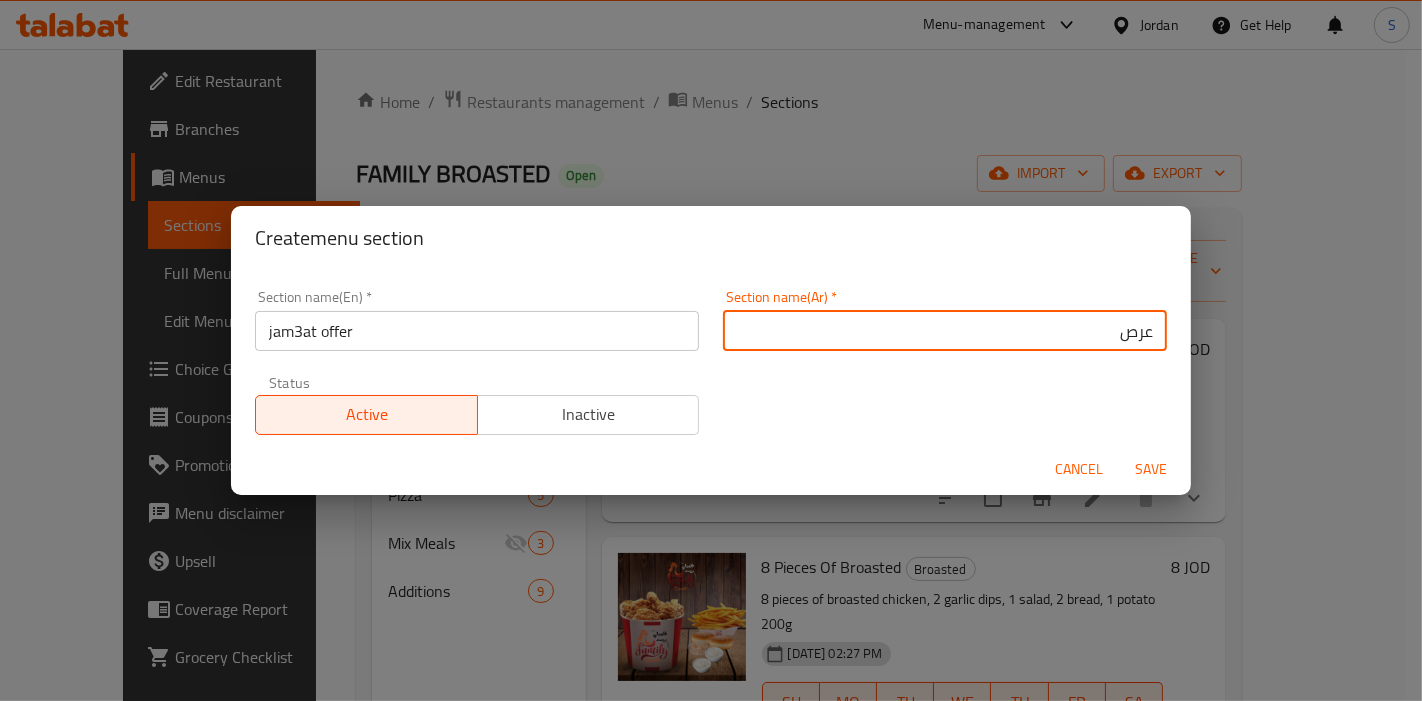 drag, startPoint x: 1118, startPoint y: 329, endPoint x: 1103, endPoint y: 329, distance: 15 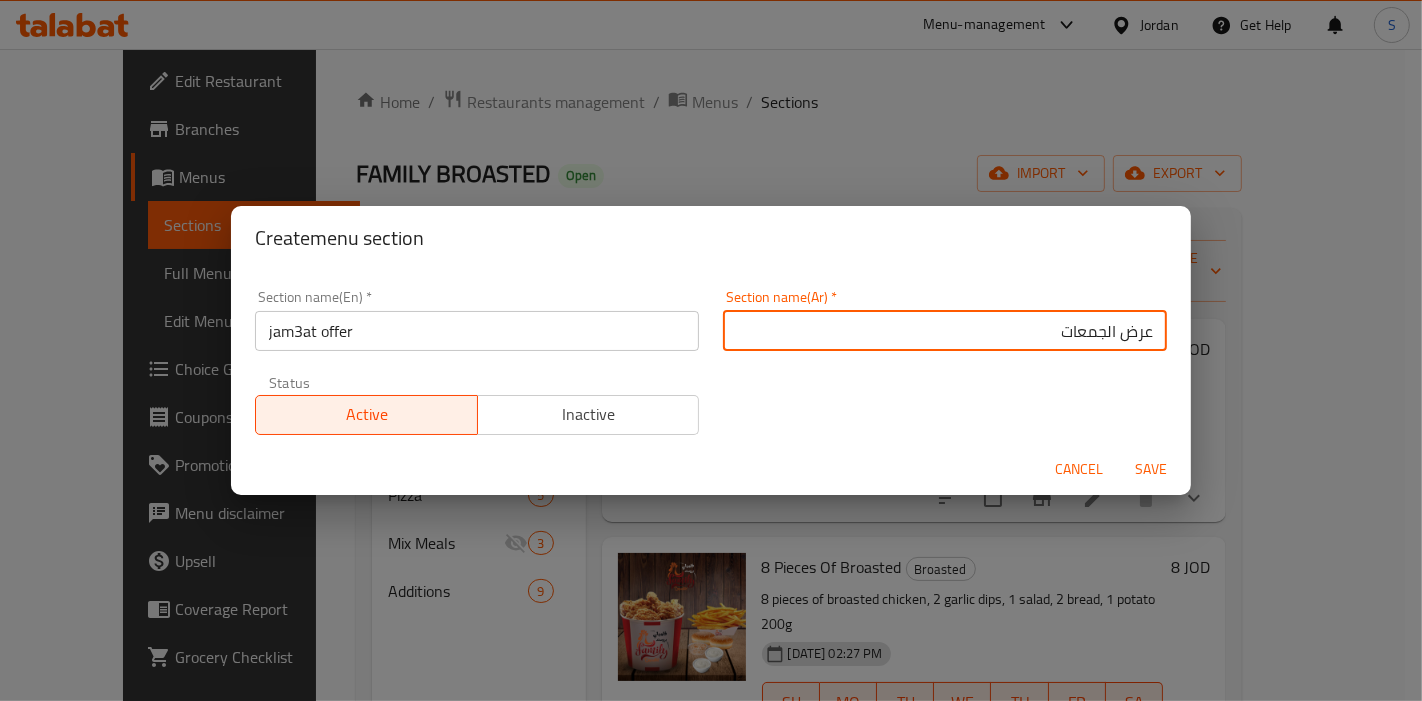 type on "عرض الجمعات" 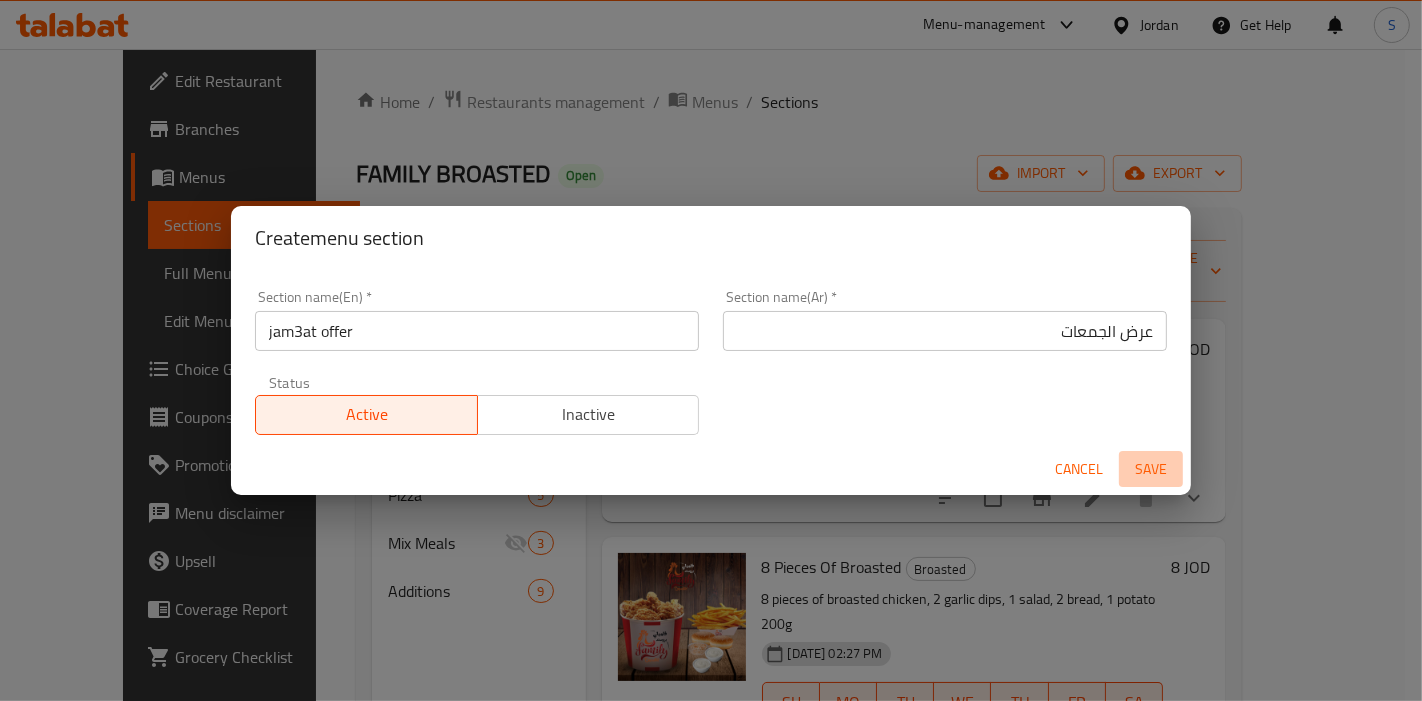 click on "Save" at bounding box center (1151, 469) 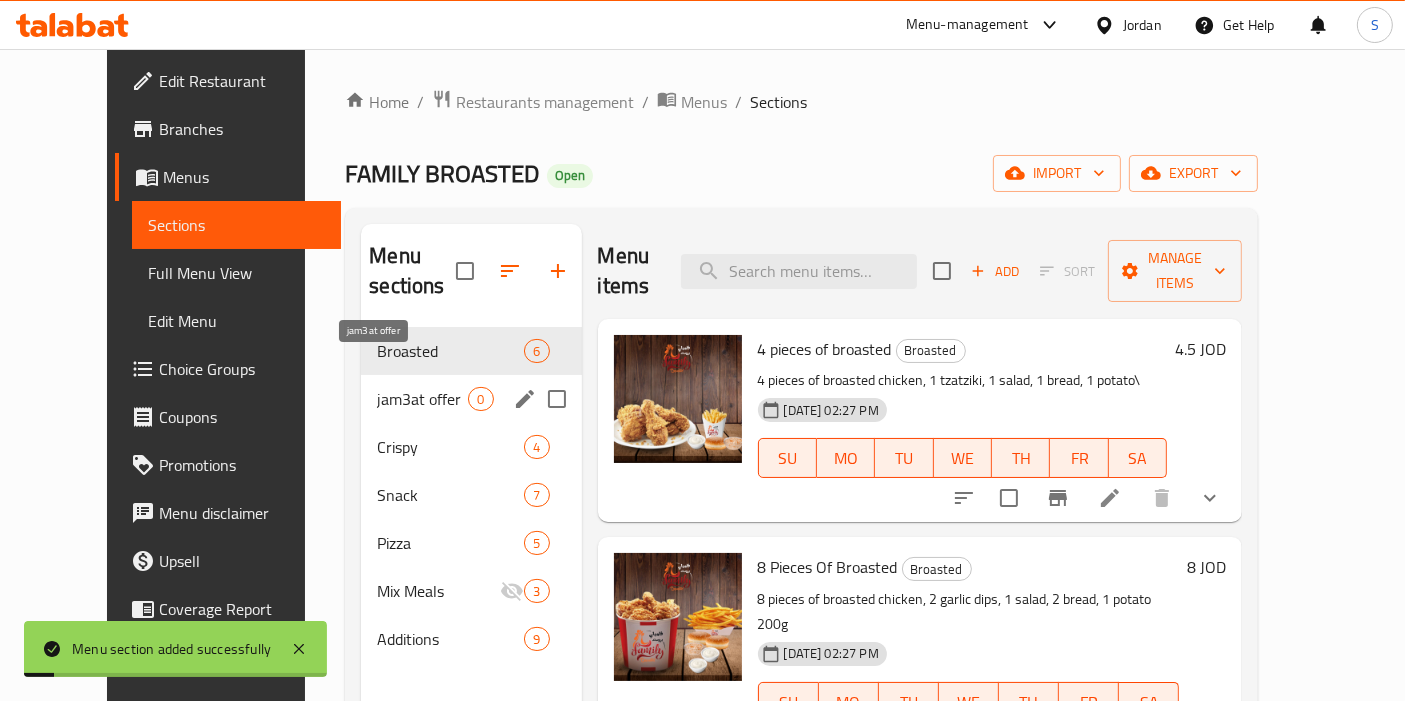 click on "jam3at offer" at bounding box center (422, 399) 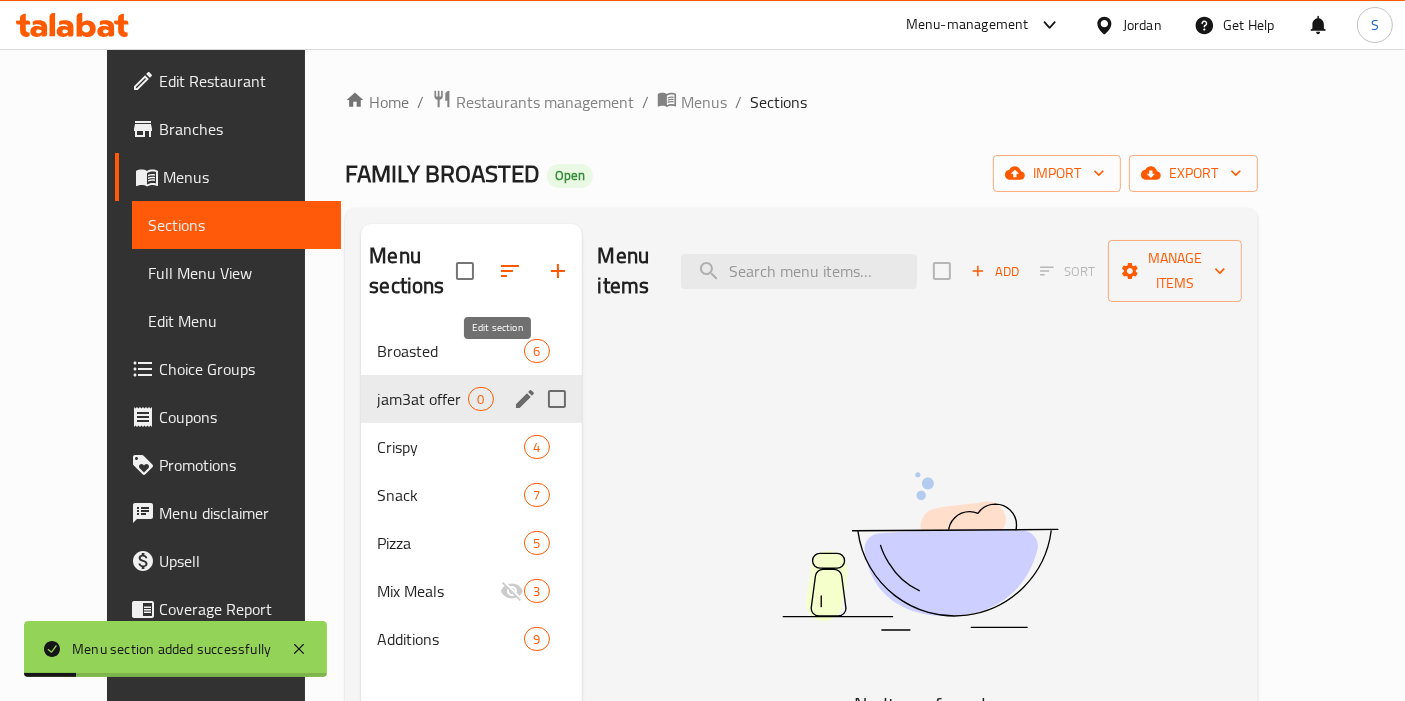click 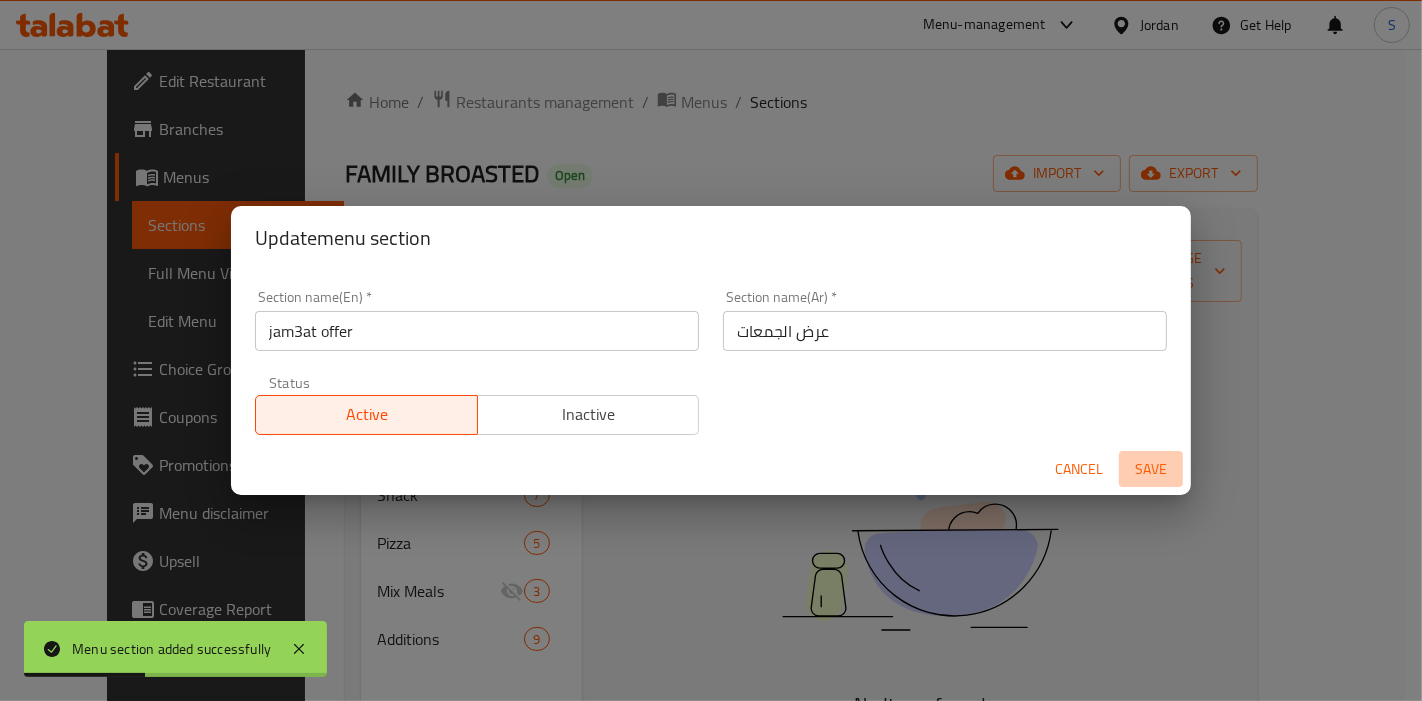click on "Save" at bounding box center (1151, 469) 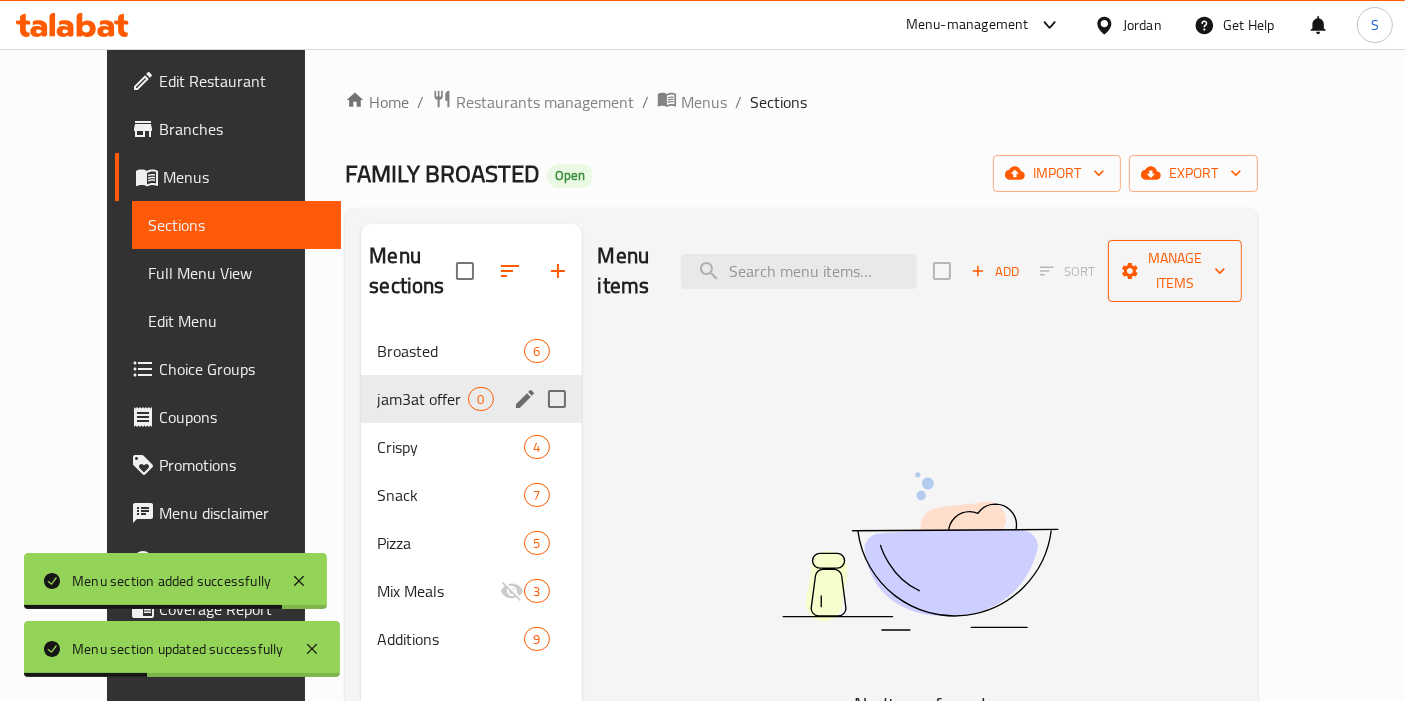 click on "Manage items" at bounding box center [1175, 271] 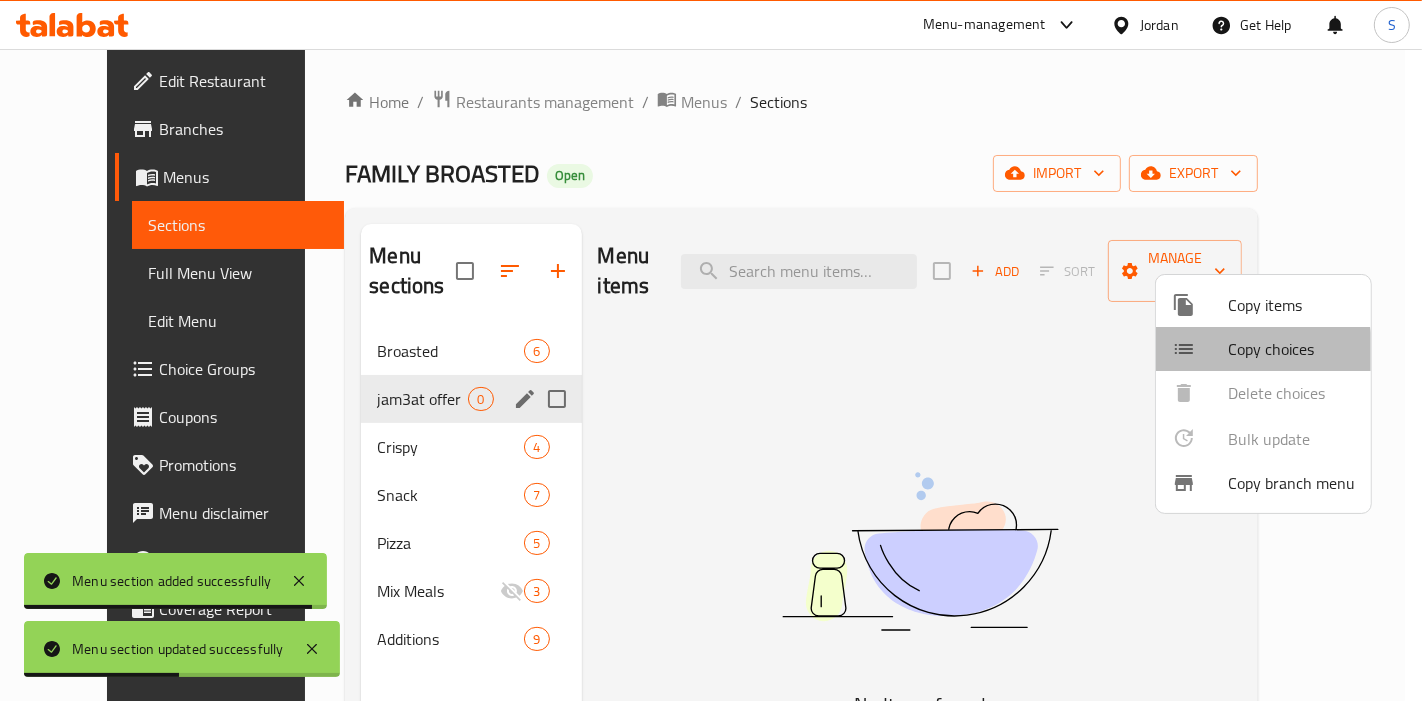click at bounding box center [1200, 349] 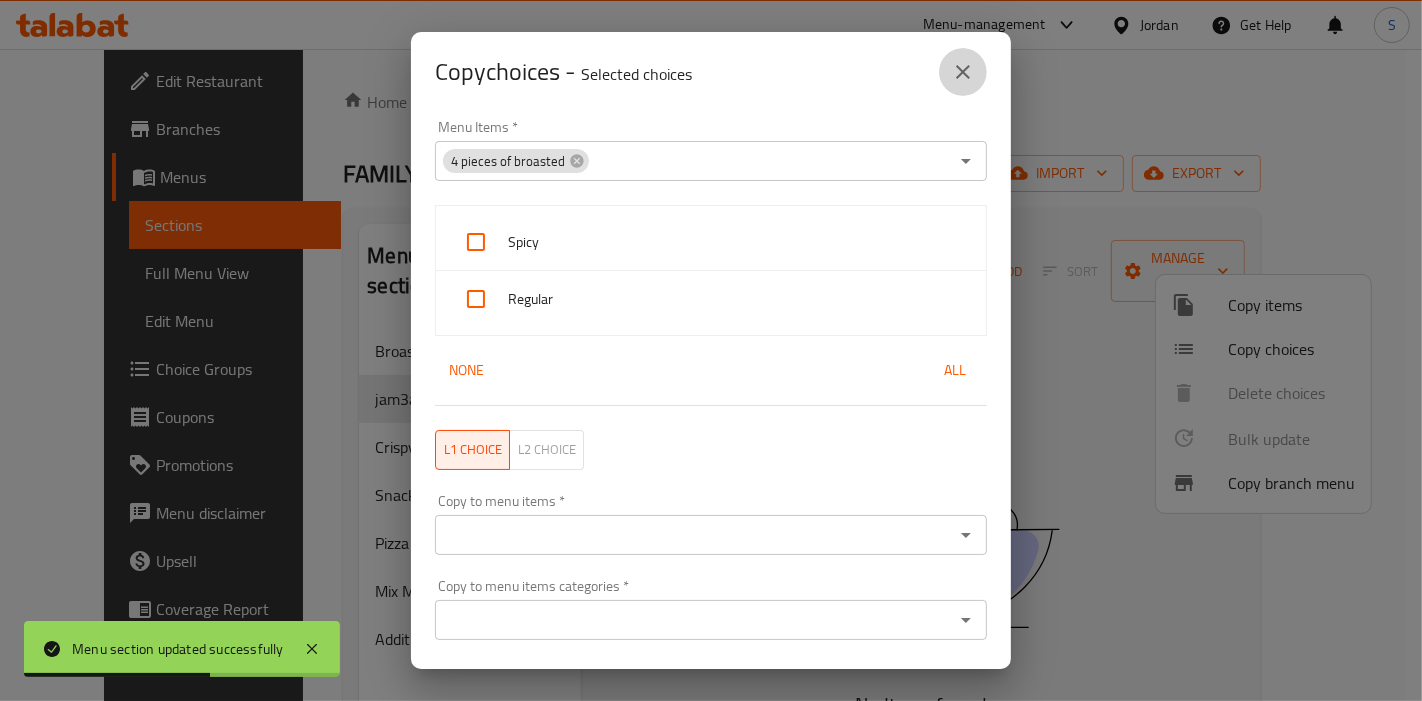 click 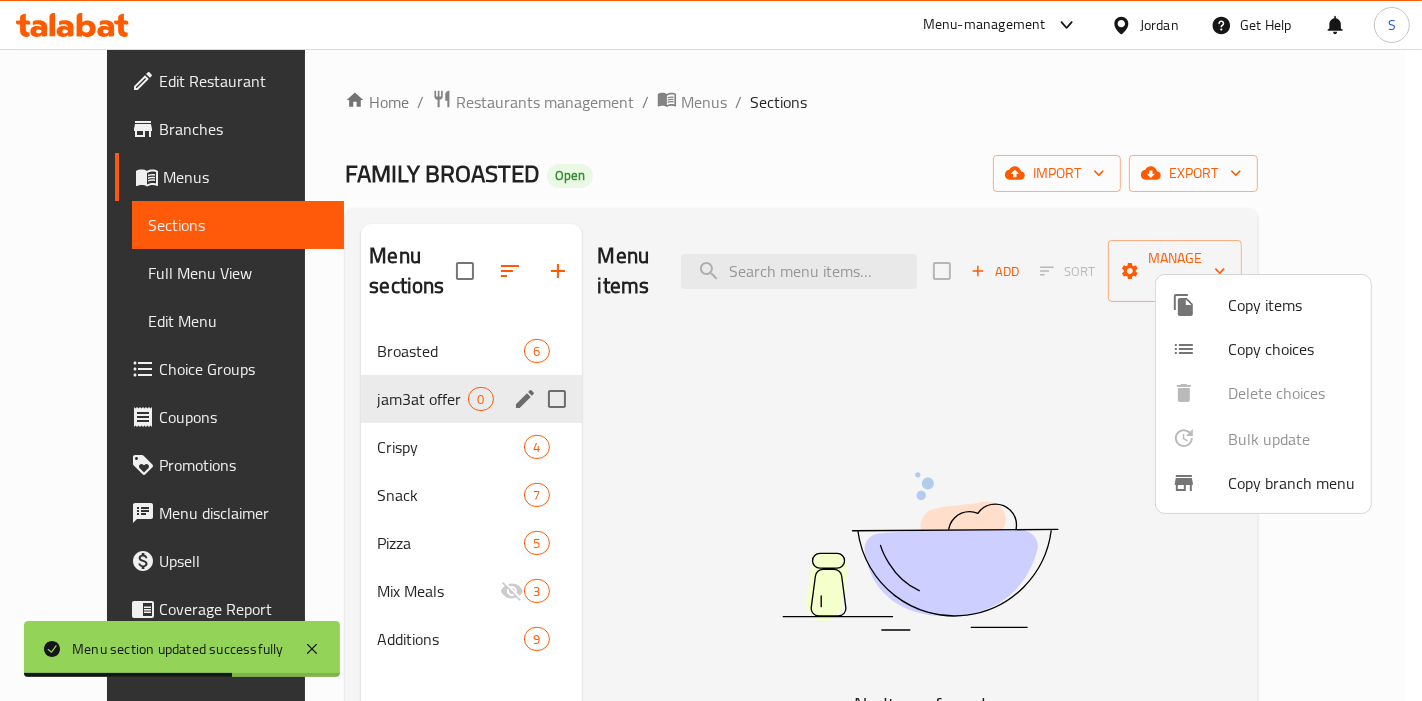 click on "Copy items" at bounding box center [1291, 305] 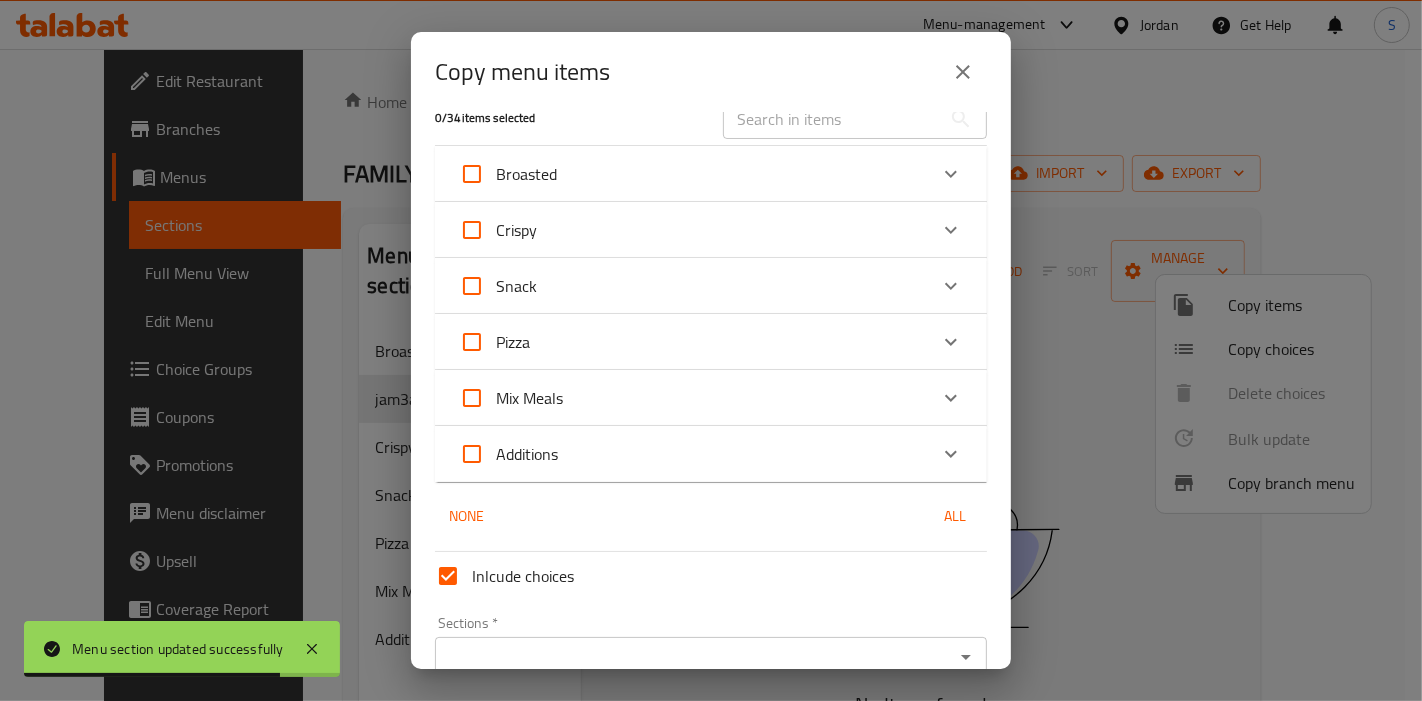 scroll, scrollTop: 0, scrollLeft: 0, axis: both 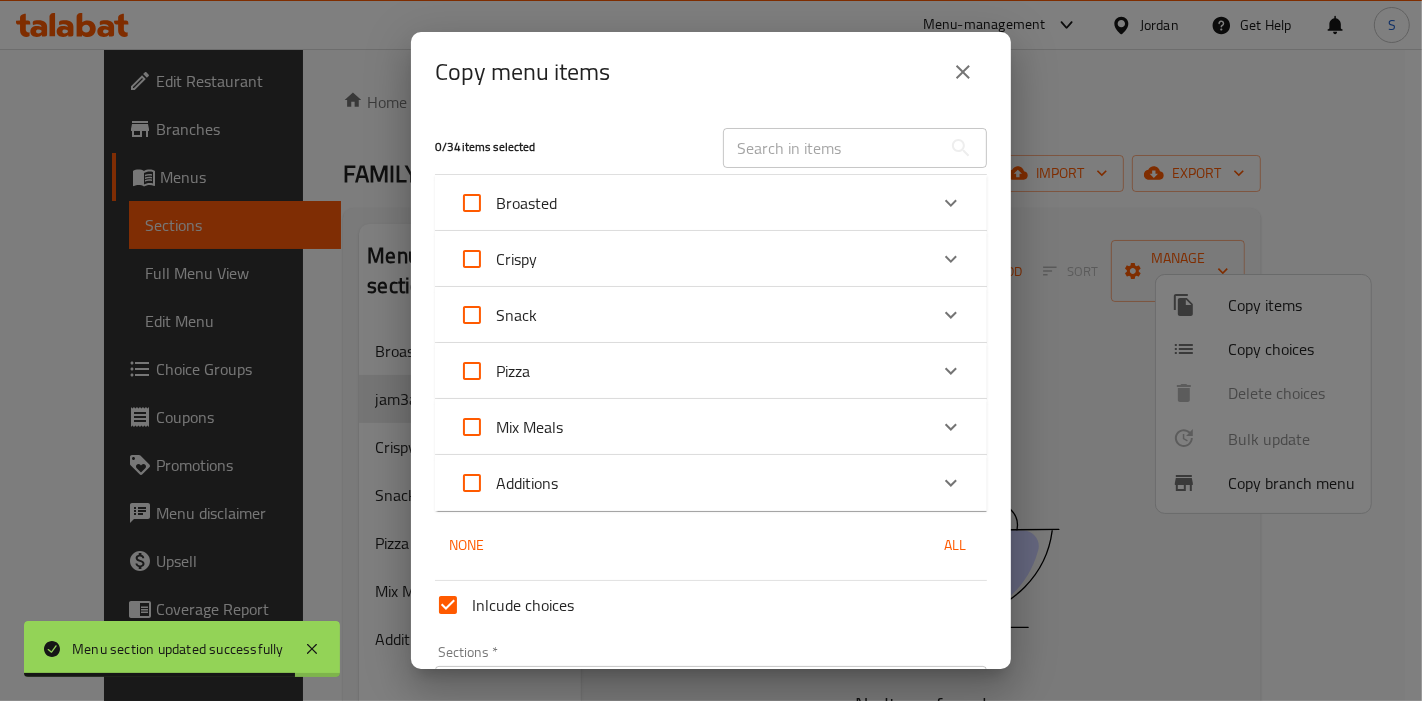 click on "Broasted" at bounding box center (693, 203) 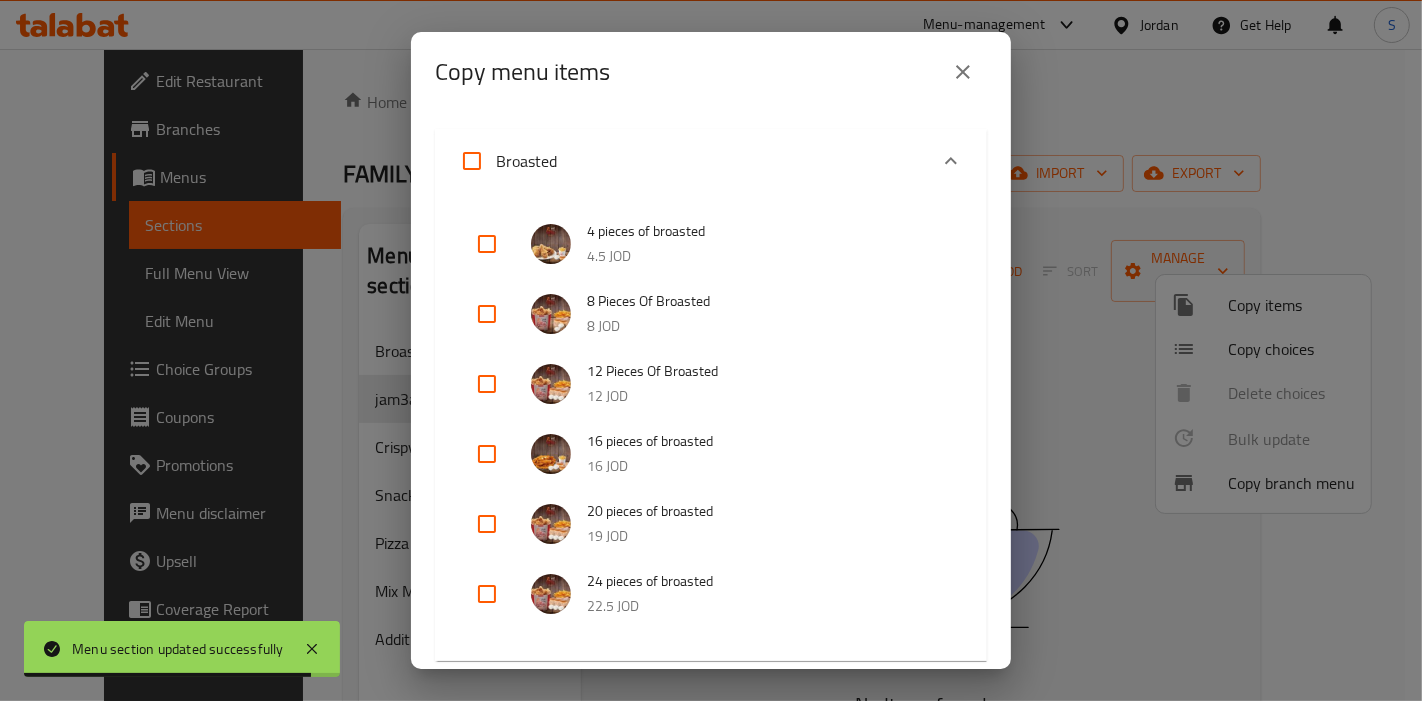 scroll, scrollTop: 333, scrollLeft: 0, axis: vertical 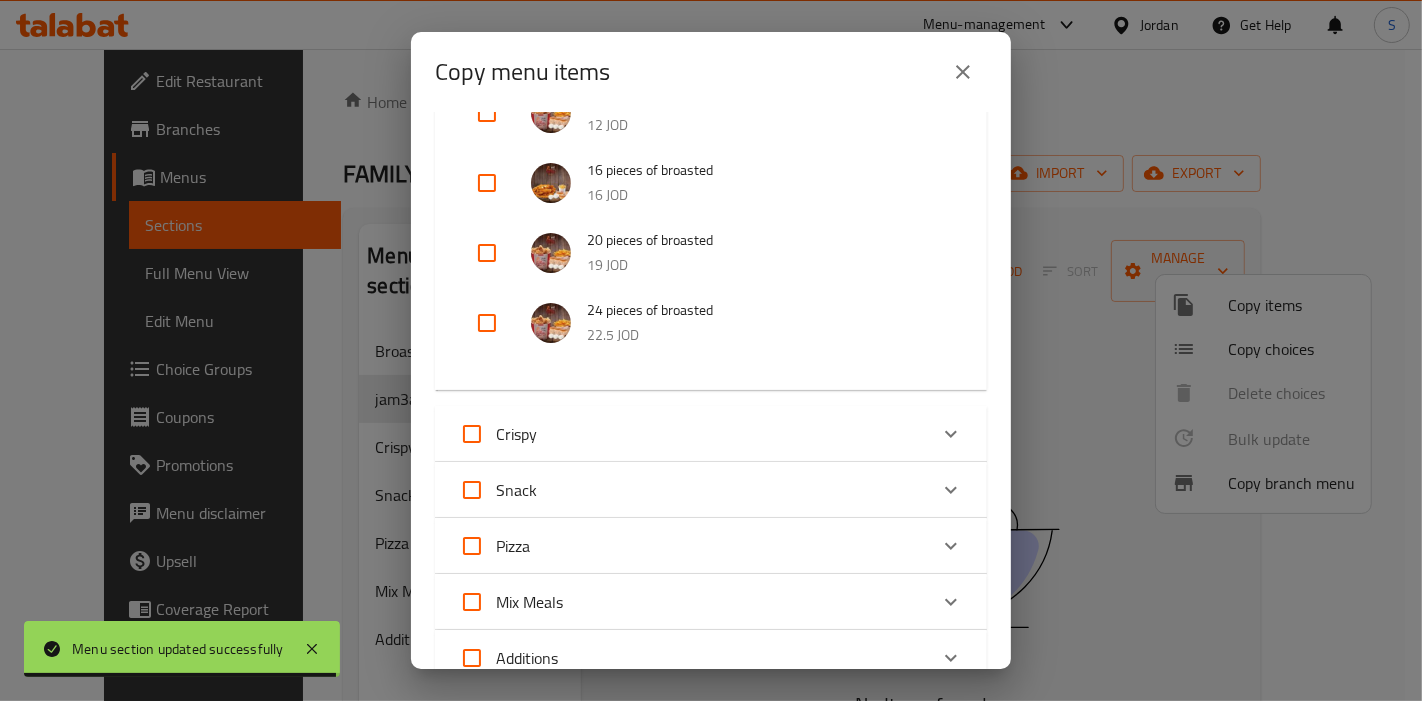 click at bounding box center [487, 323] 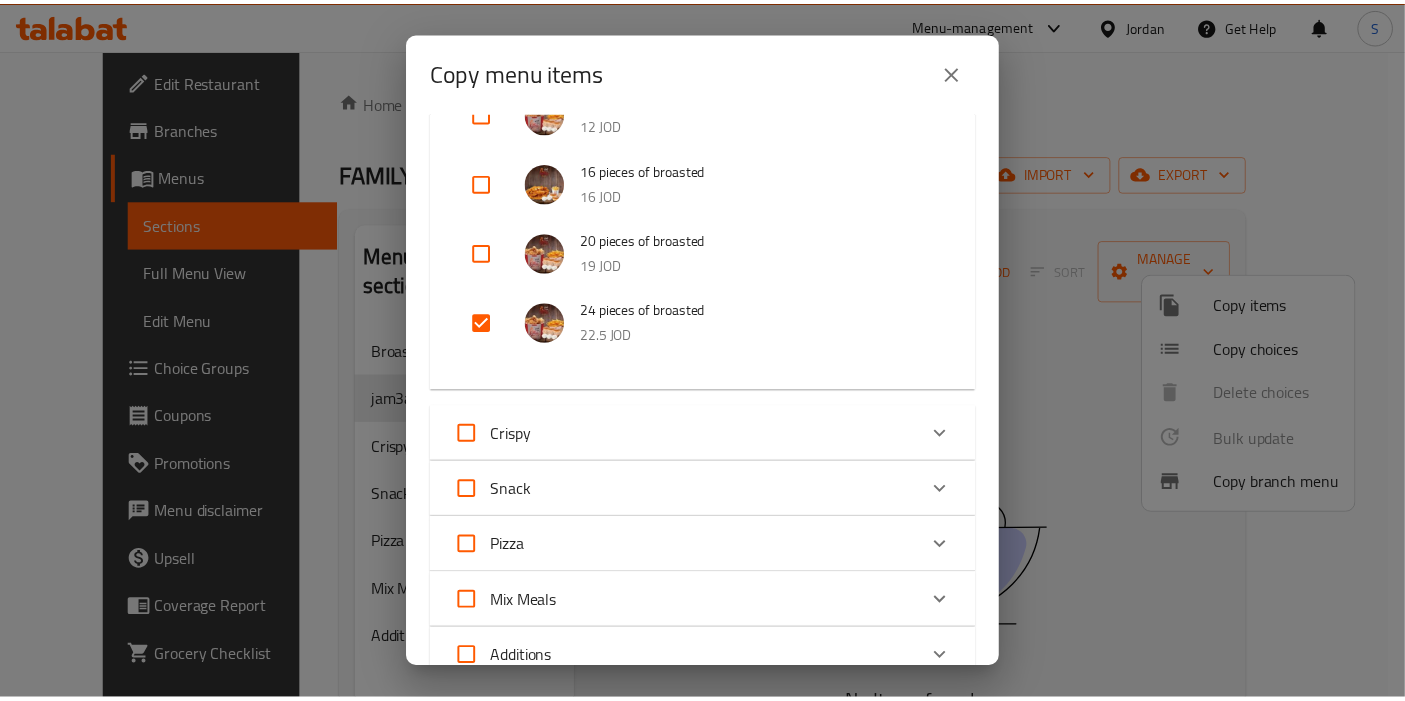 scroll, scrollTop: 637, scrollLeft: 0, axis: vertical 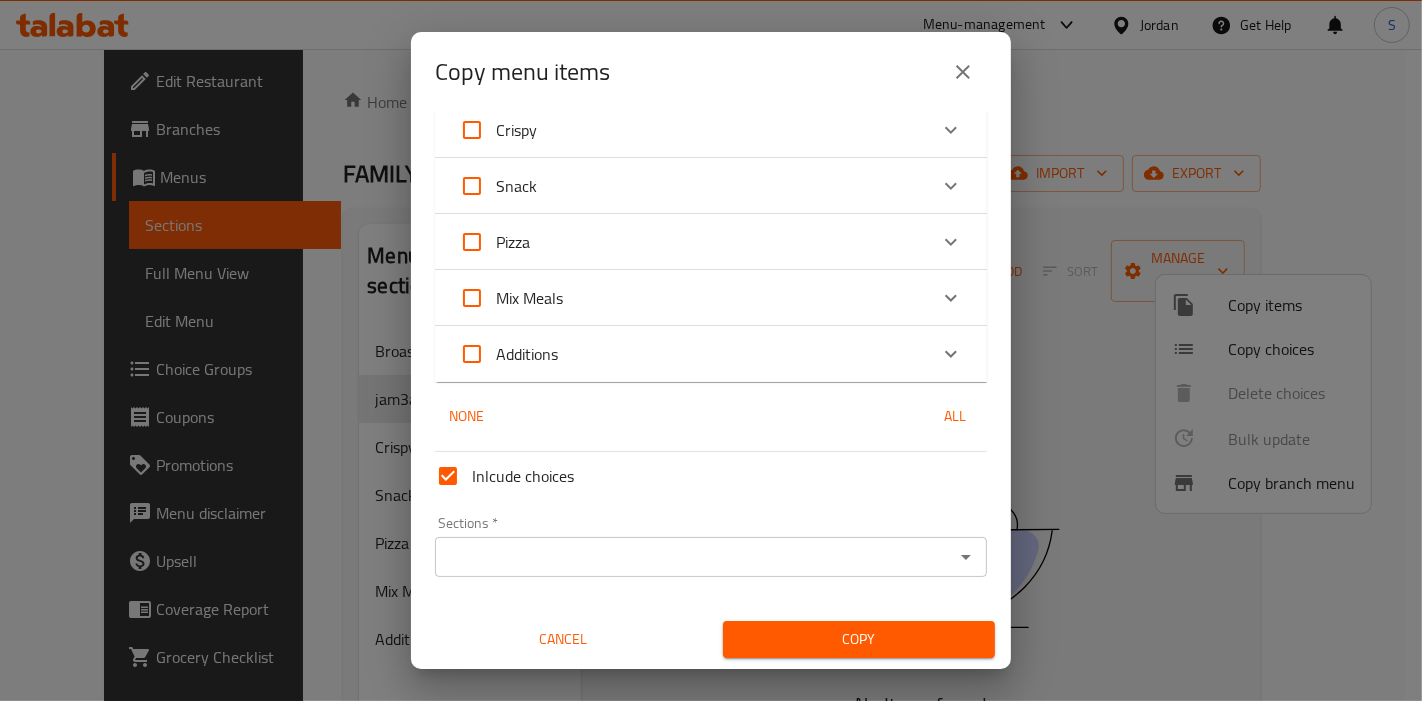 click on "Sections   * Sections  *" at bounding box center (711, 546) 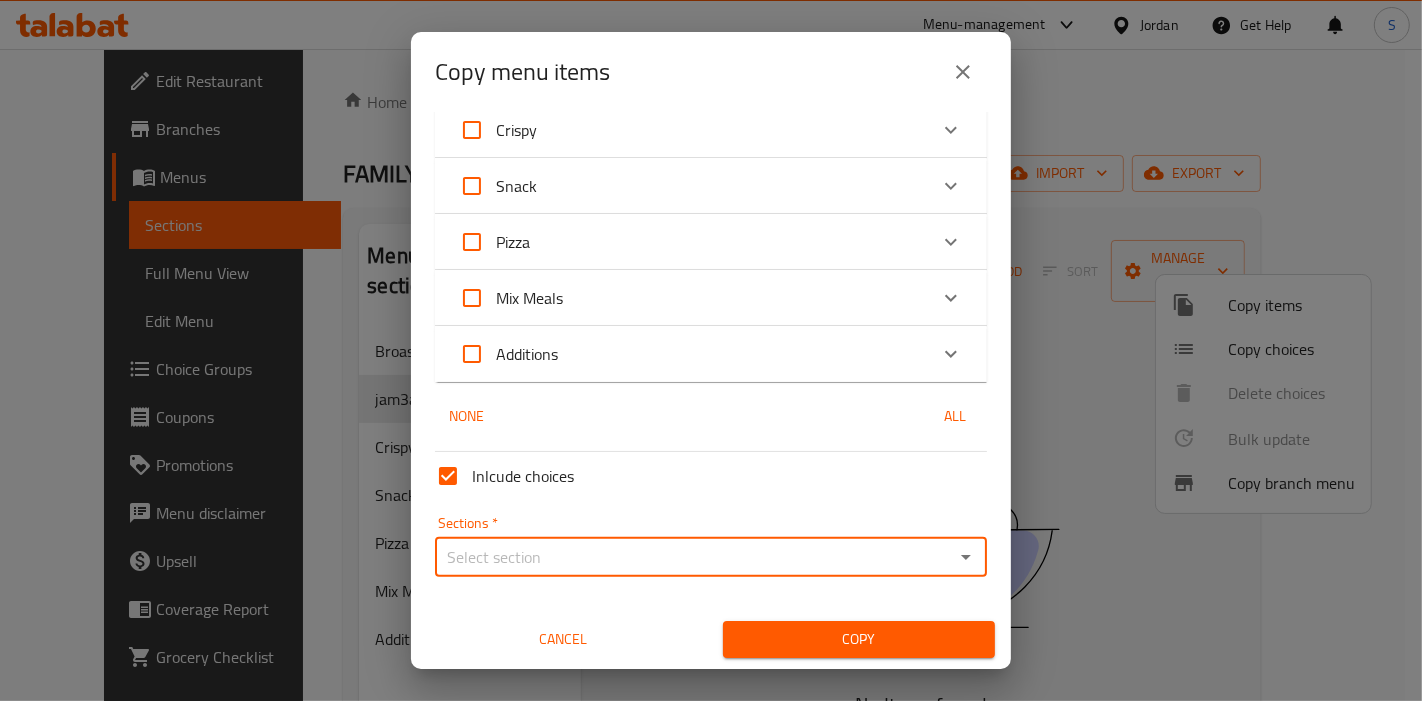 click on "Sections   *" at bounding box center [694, 557] 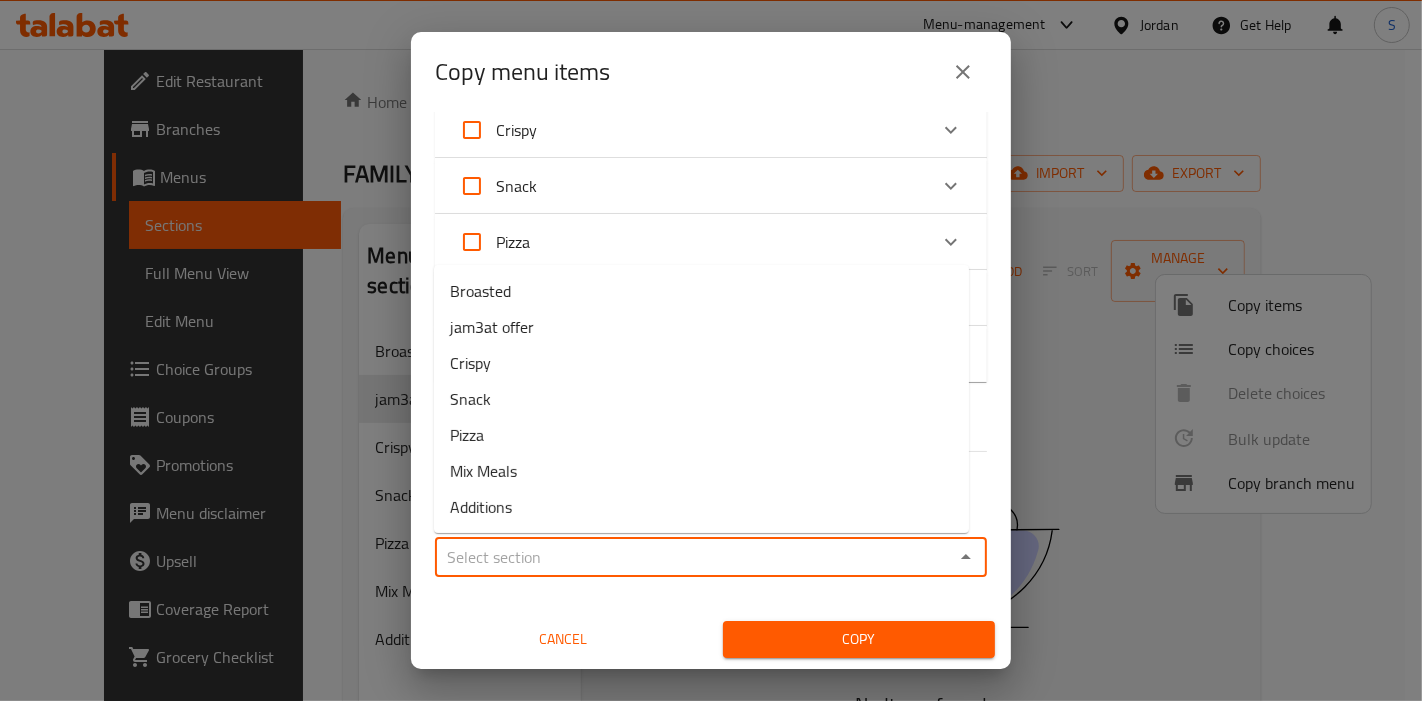 click on "Sections   *" at bounding box center (694, 557) 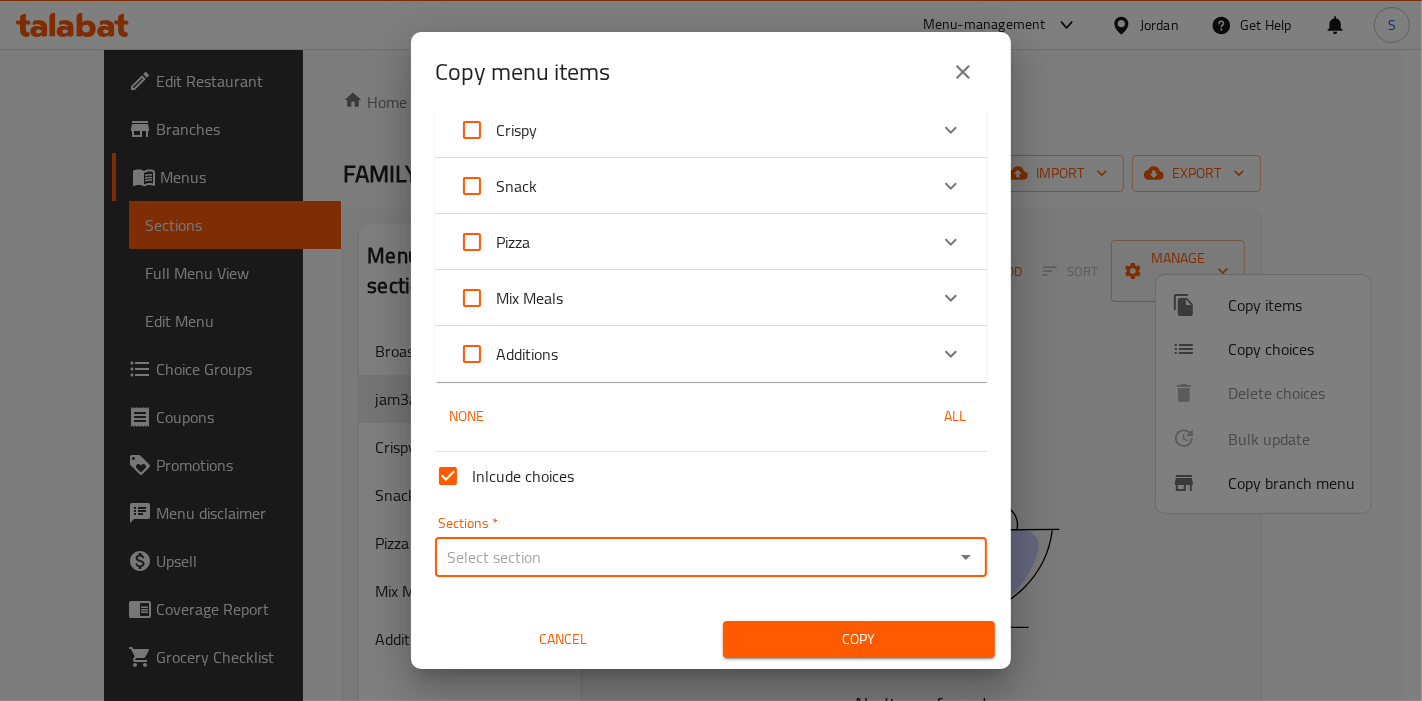 click on "Sections   *" at bounding box center (694, 557) 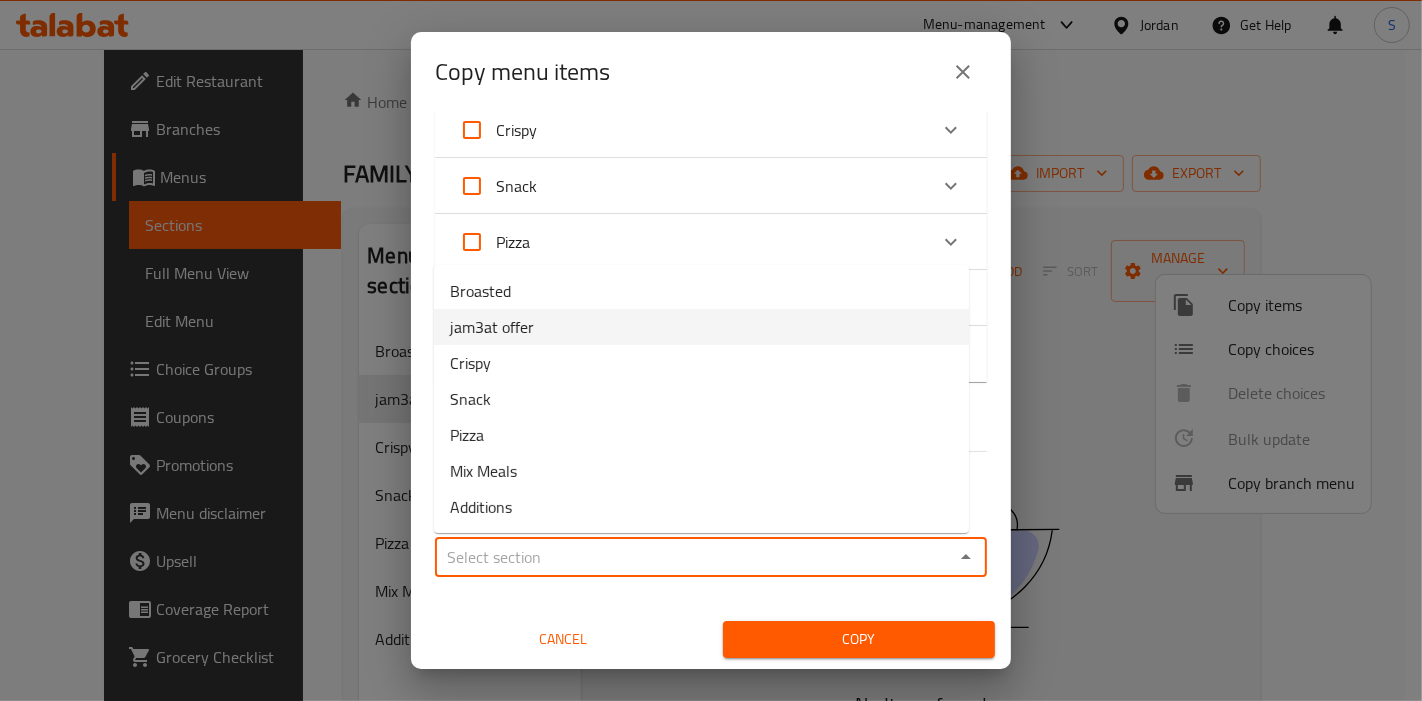 click on "jam3at offer" at bounding box center (492, 327) 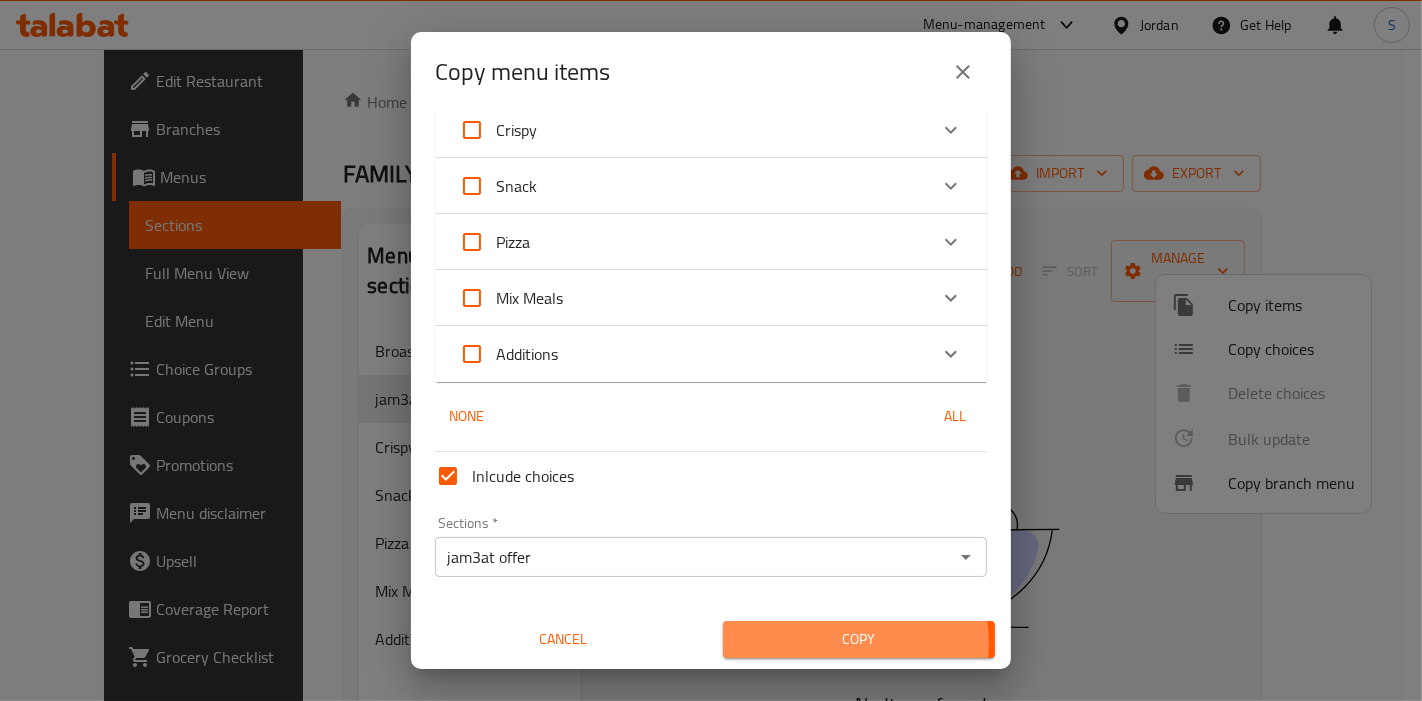 click on "Copy" at bounding box center [859, 639] 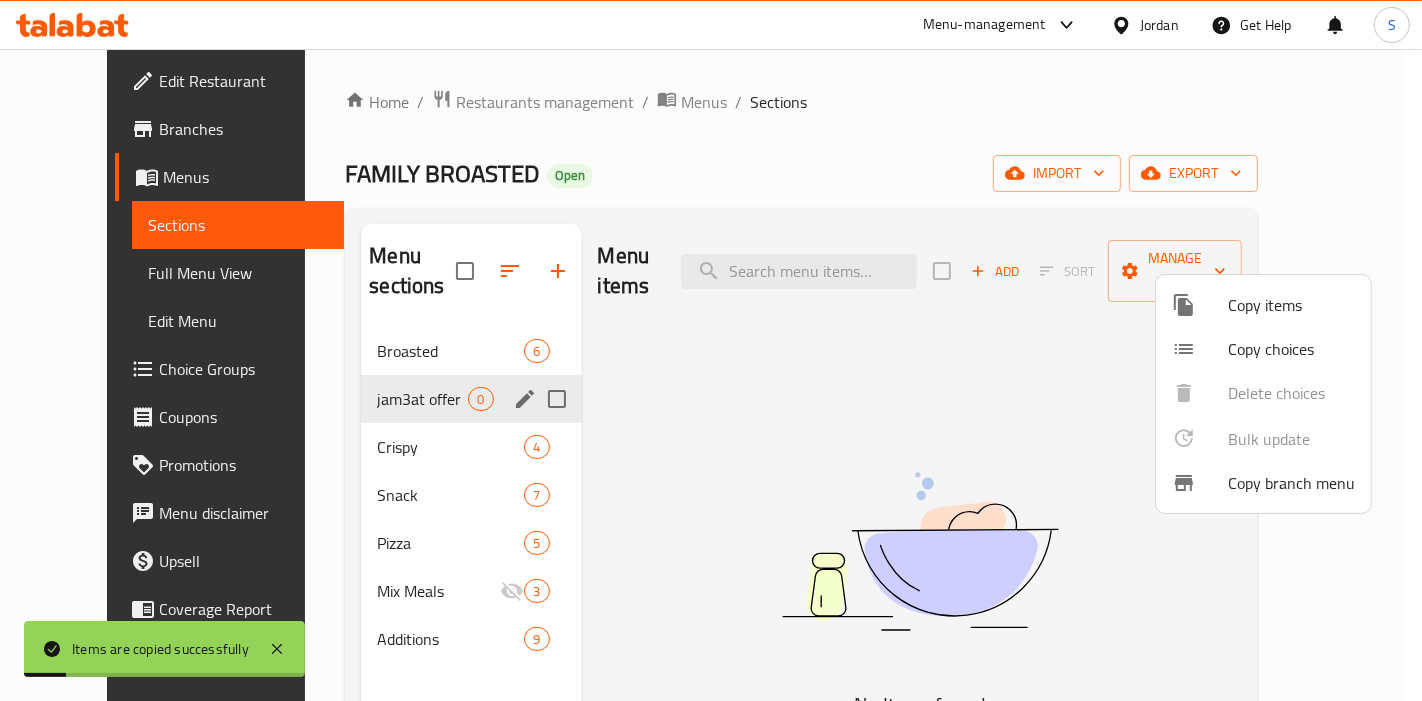 click at bounding box center (711, 350) 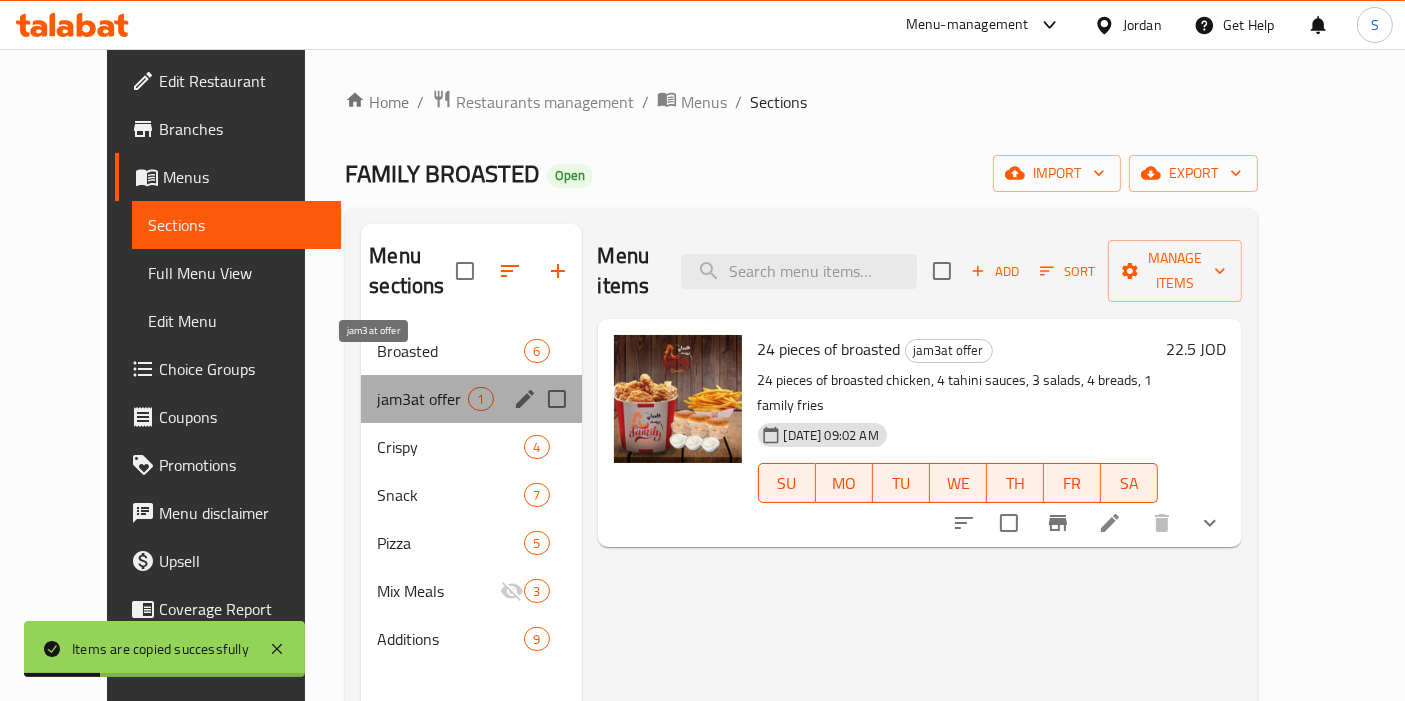 click on "jam3at offer" at bounding box center [422, 399] 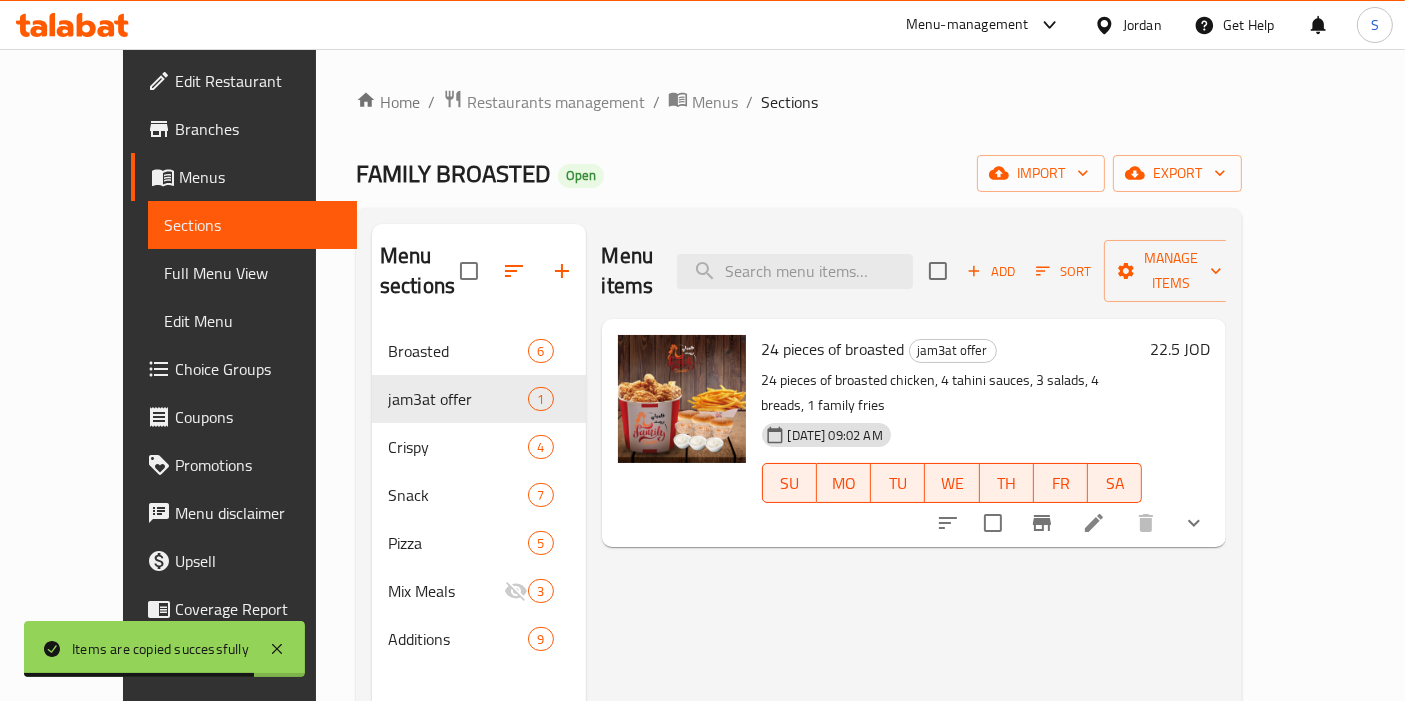 click 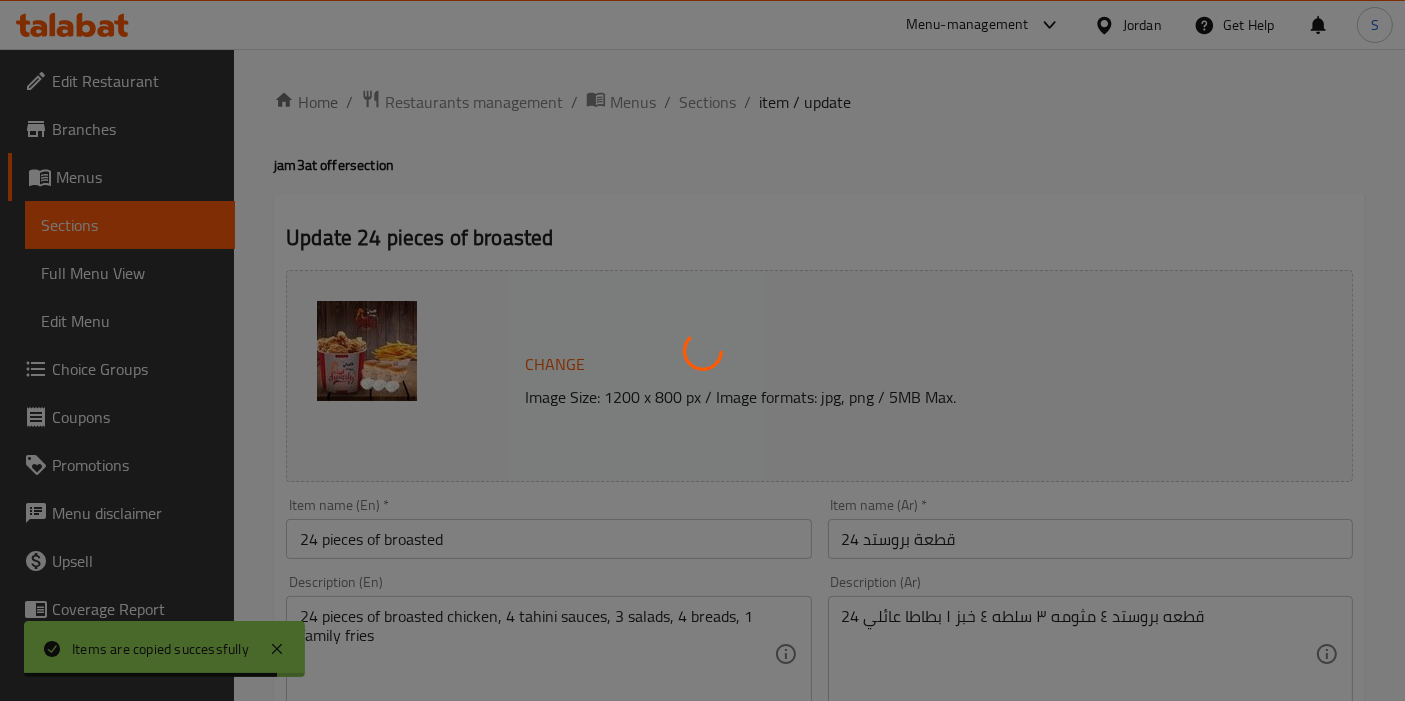 type on "اختيارك من:" 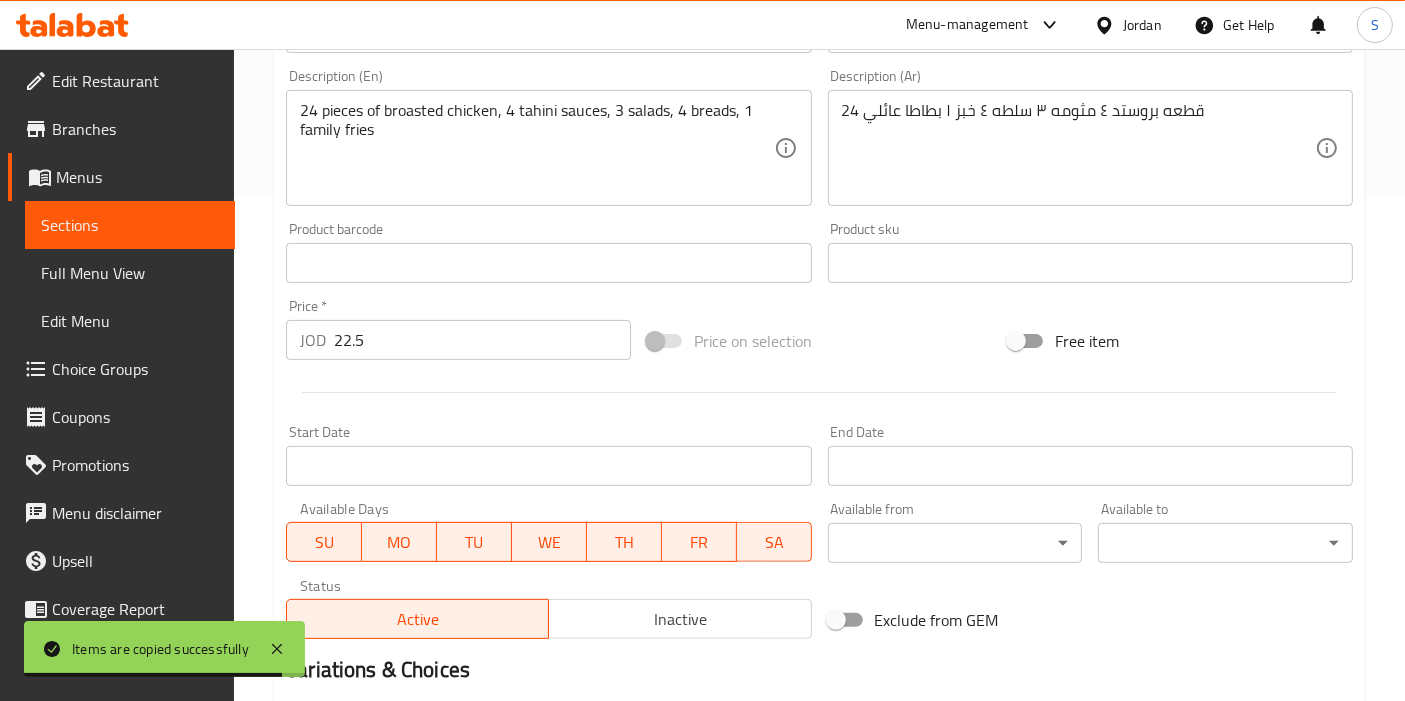 scroll, scrollTop: 555, scrollLeft: 0, axis: vertical 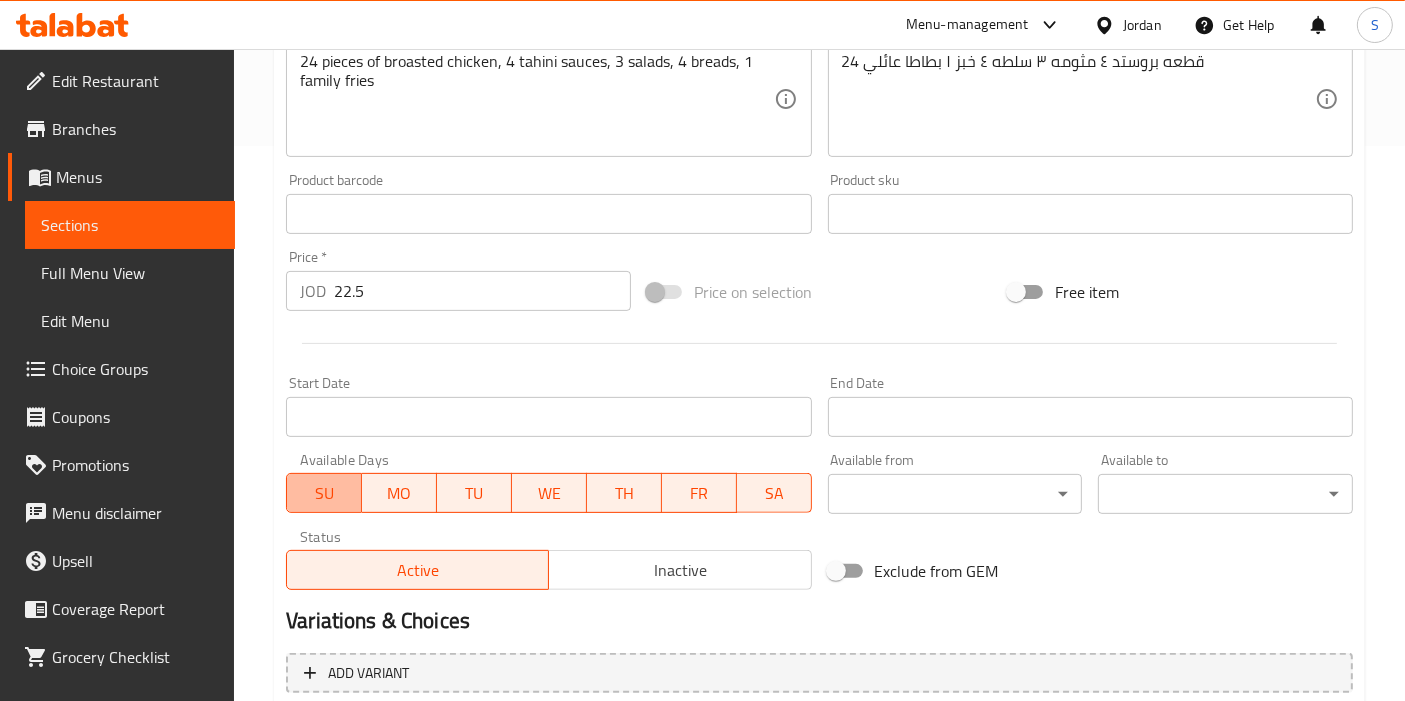click on "SU" at bounding box center [324, 493] 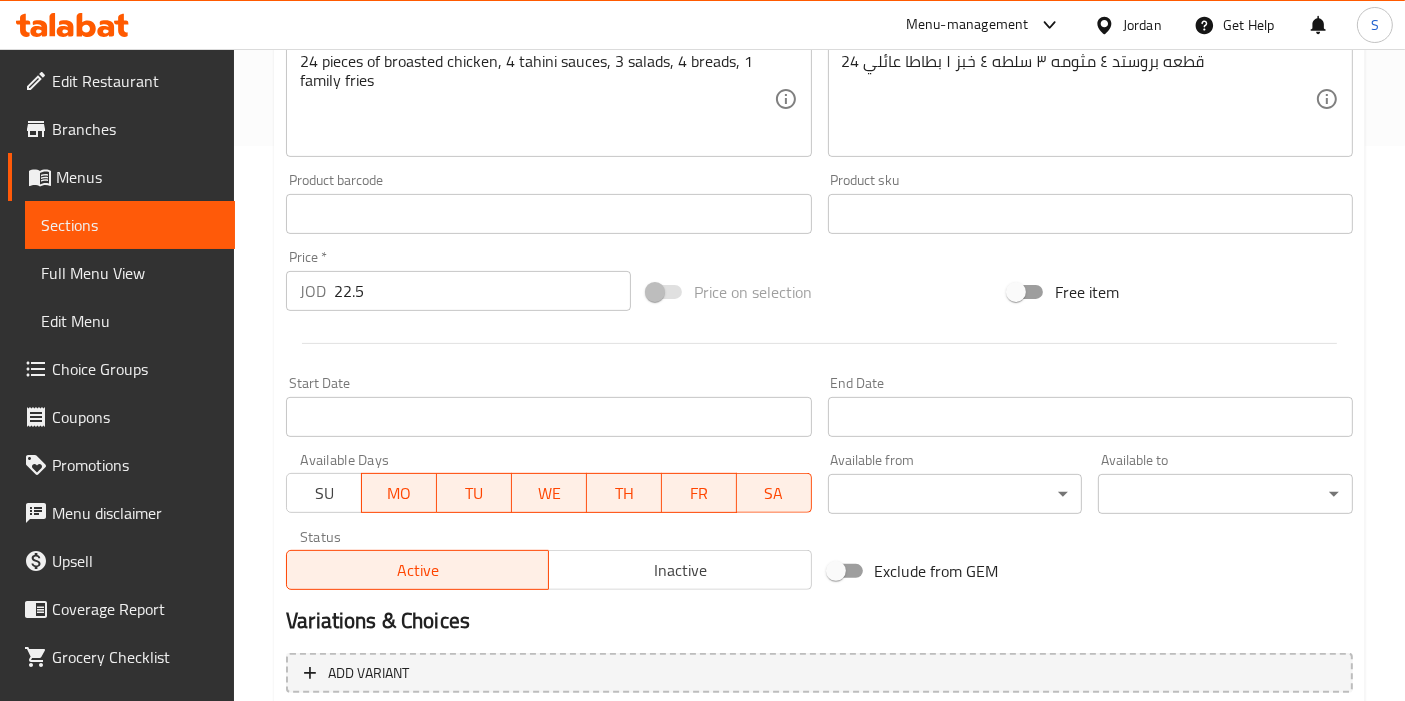 click on "MO" at bounding box center [399, 493] 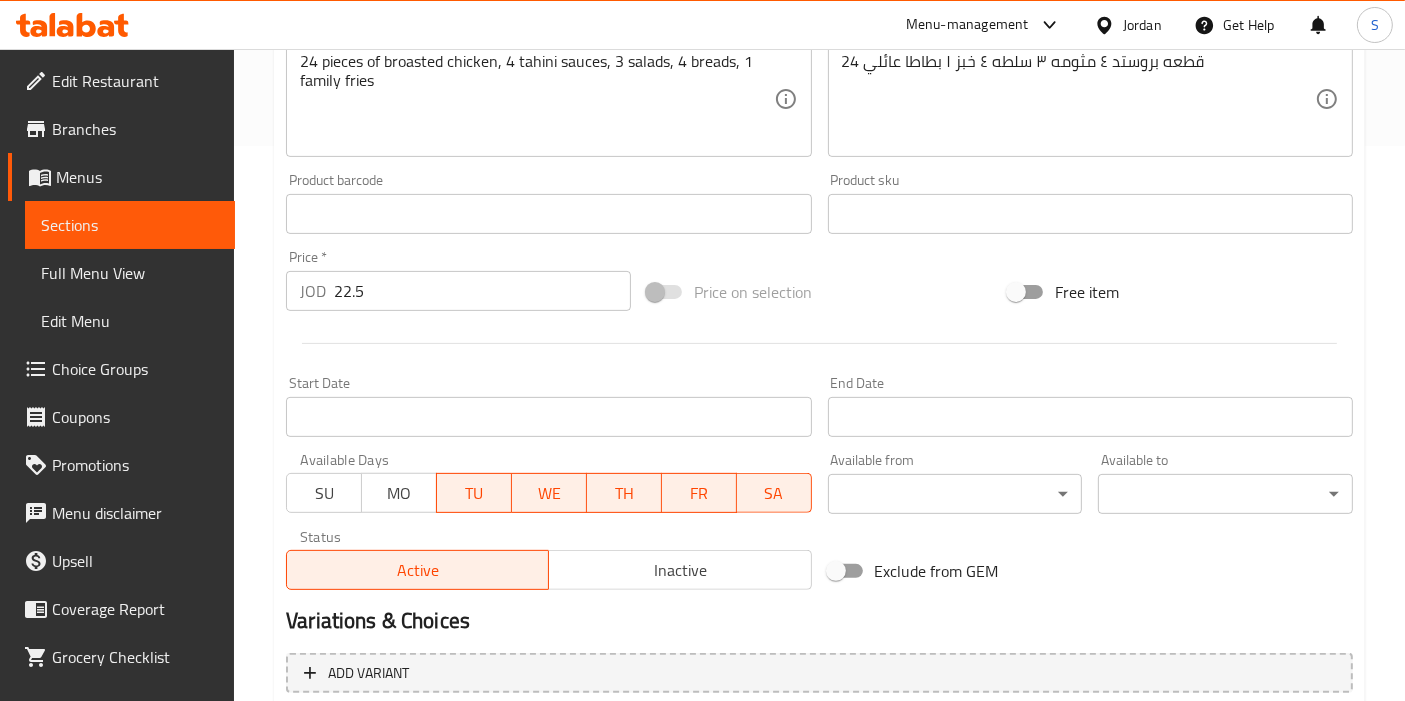 click on "TU" at bounding box center (474, 493) 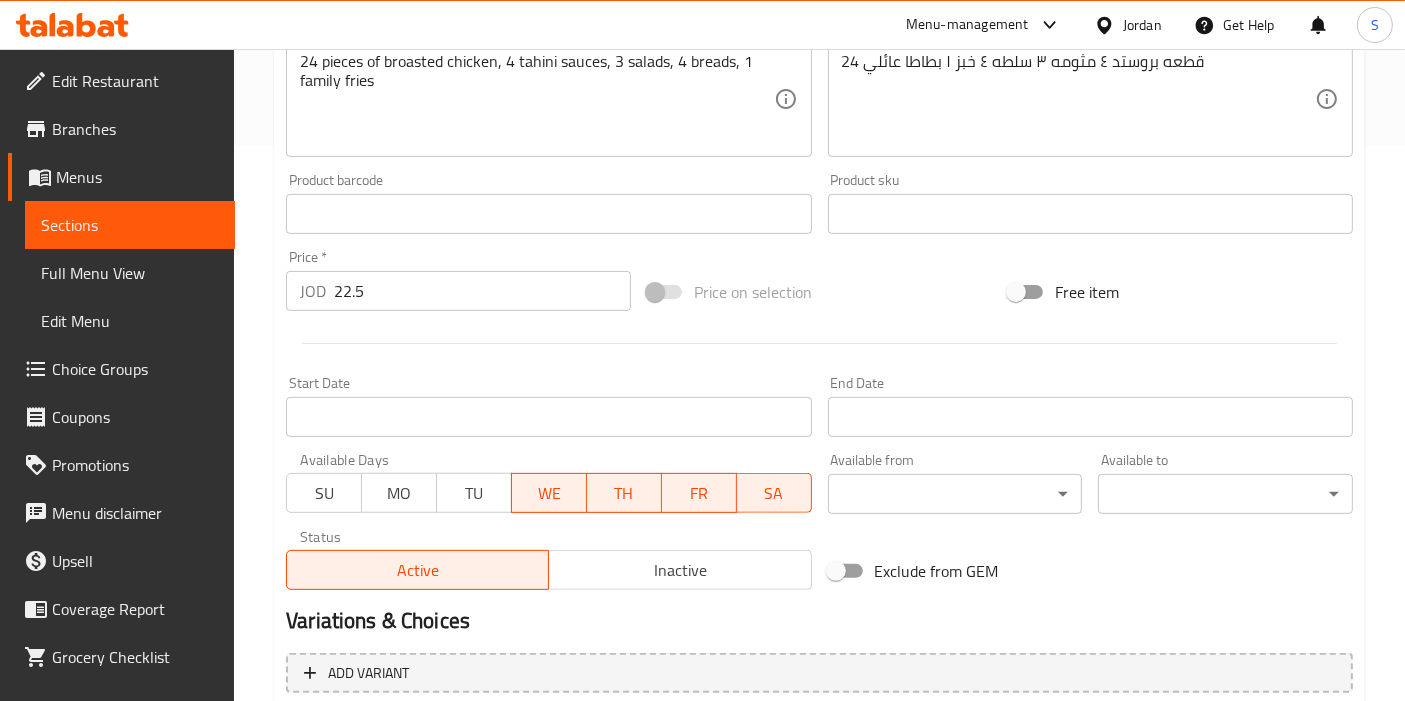 click on "WE" at bounding box center (549, 493) 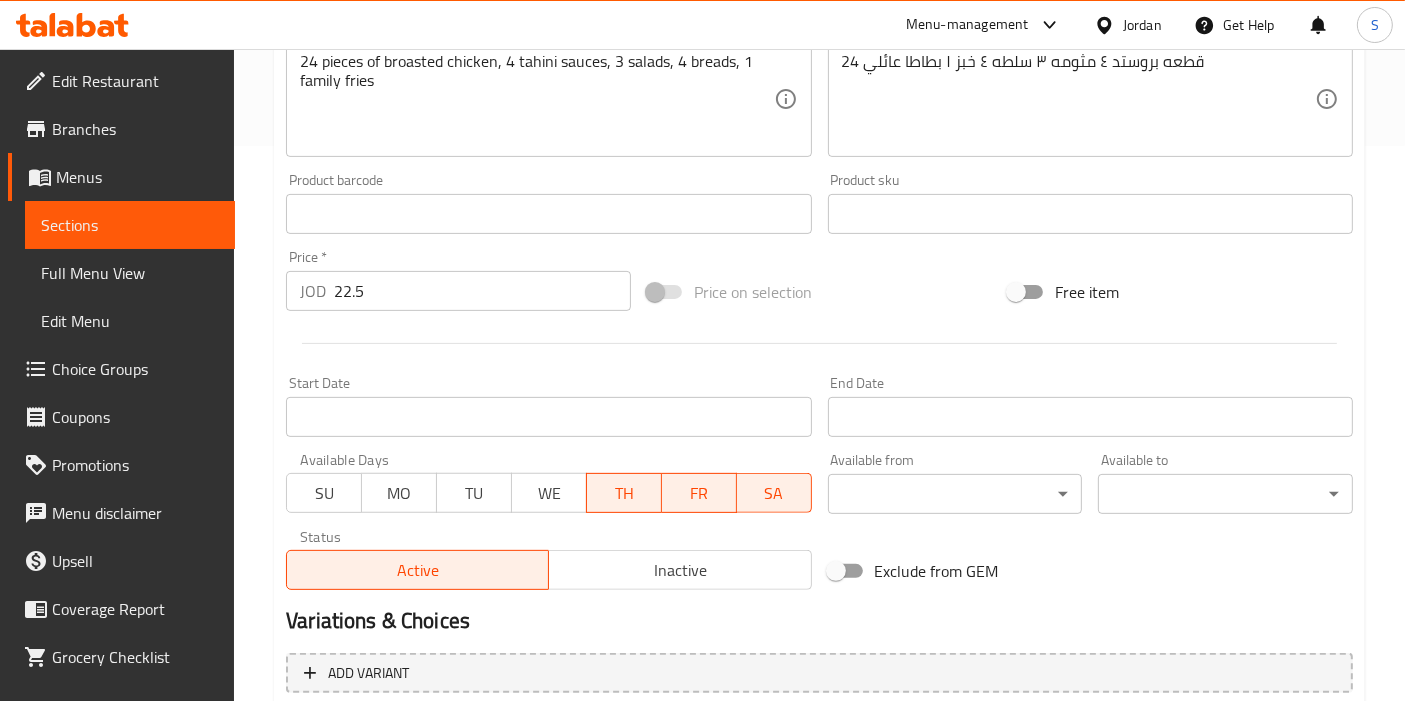 click on "TH" at bounding box center (624, 493) 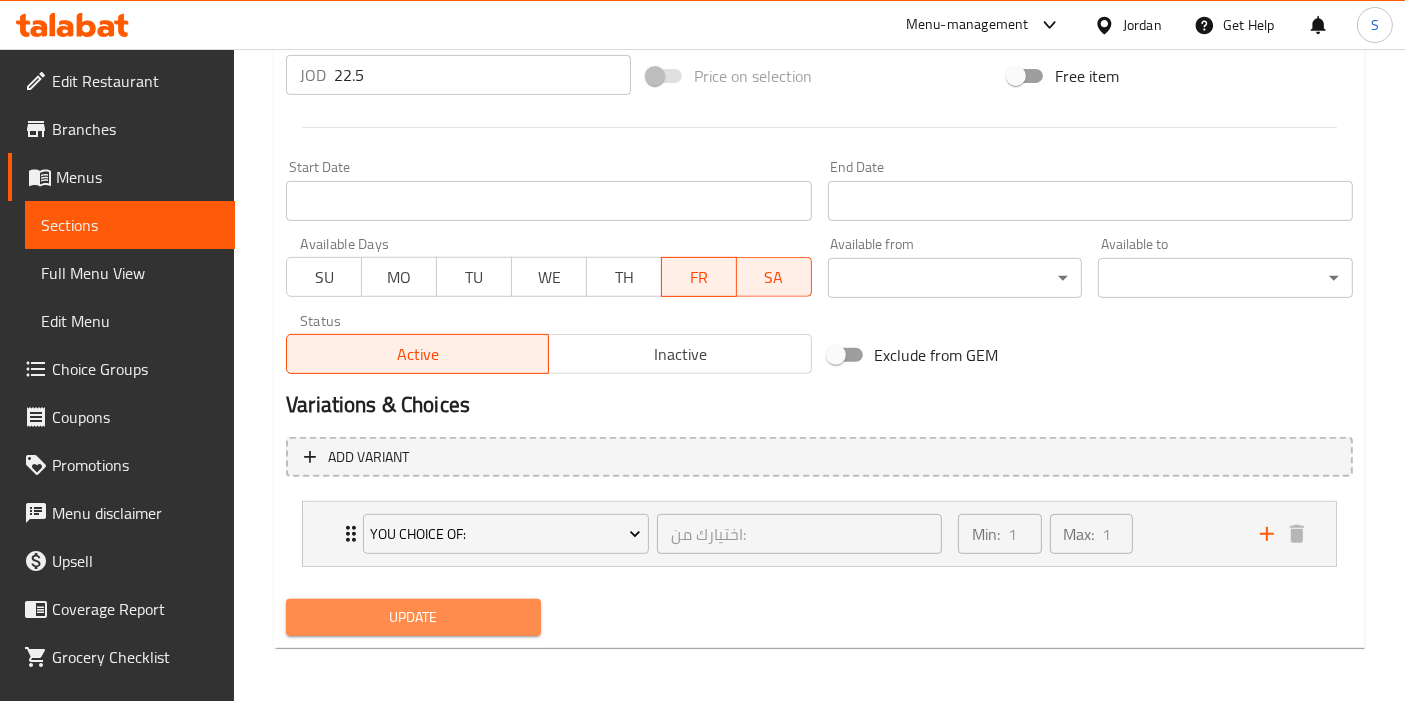 click on "Update" at bounding box center (413, 617) 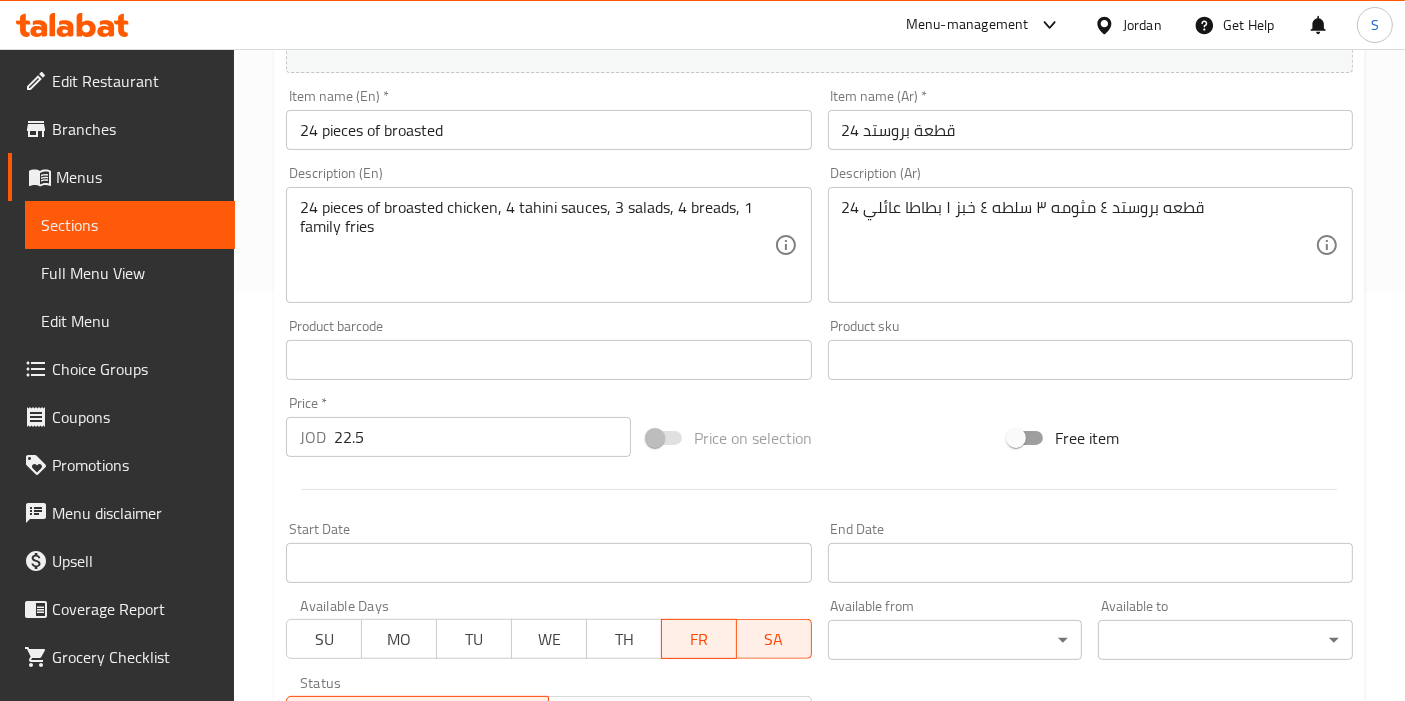 scroll, scrollTop: 666, scrollLeft: 0, axis: vertical 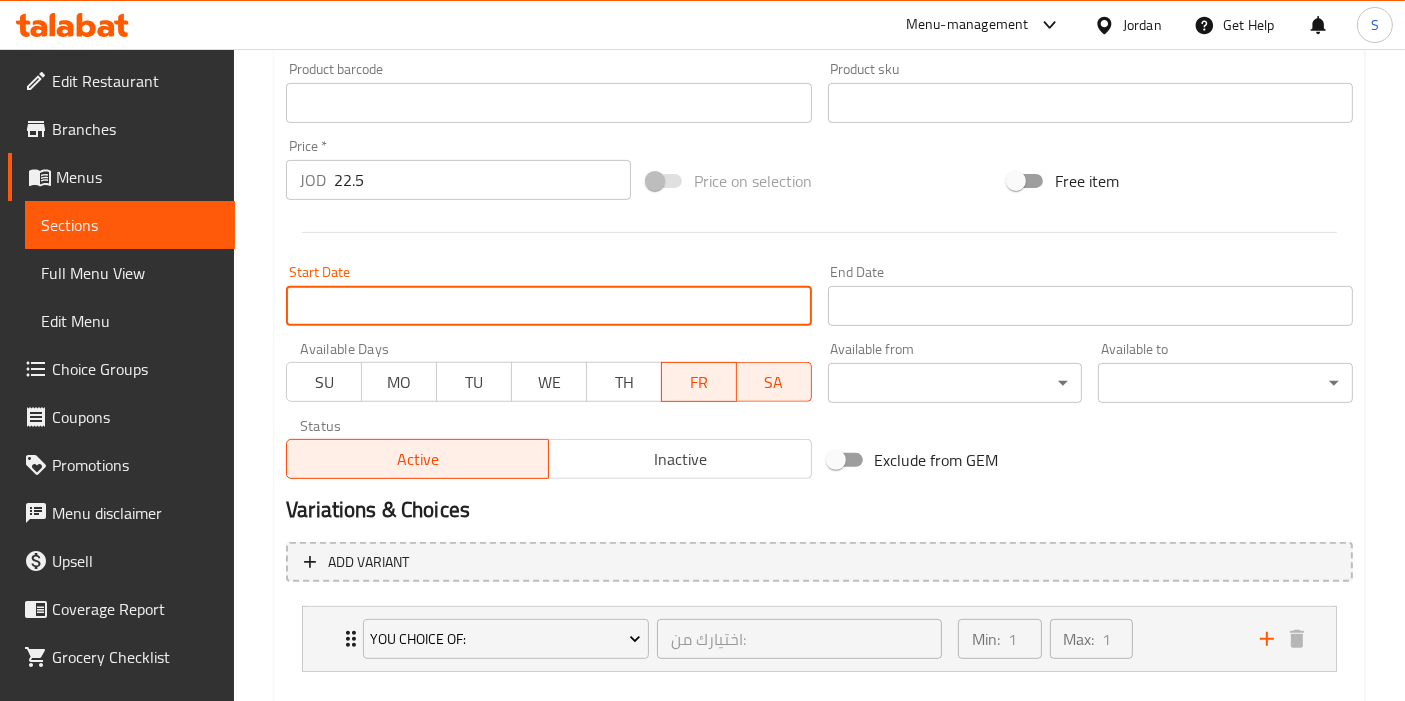 drag, startPoint x: 598, startPoint y: 422, endPoint x: 500, endPoint y: 291, distance: 163.60013 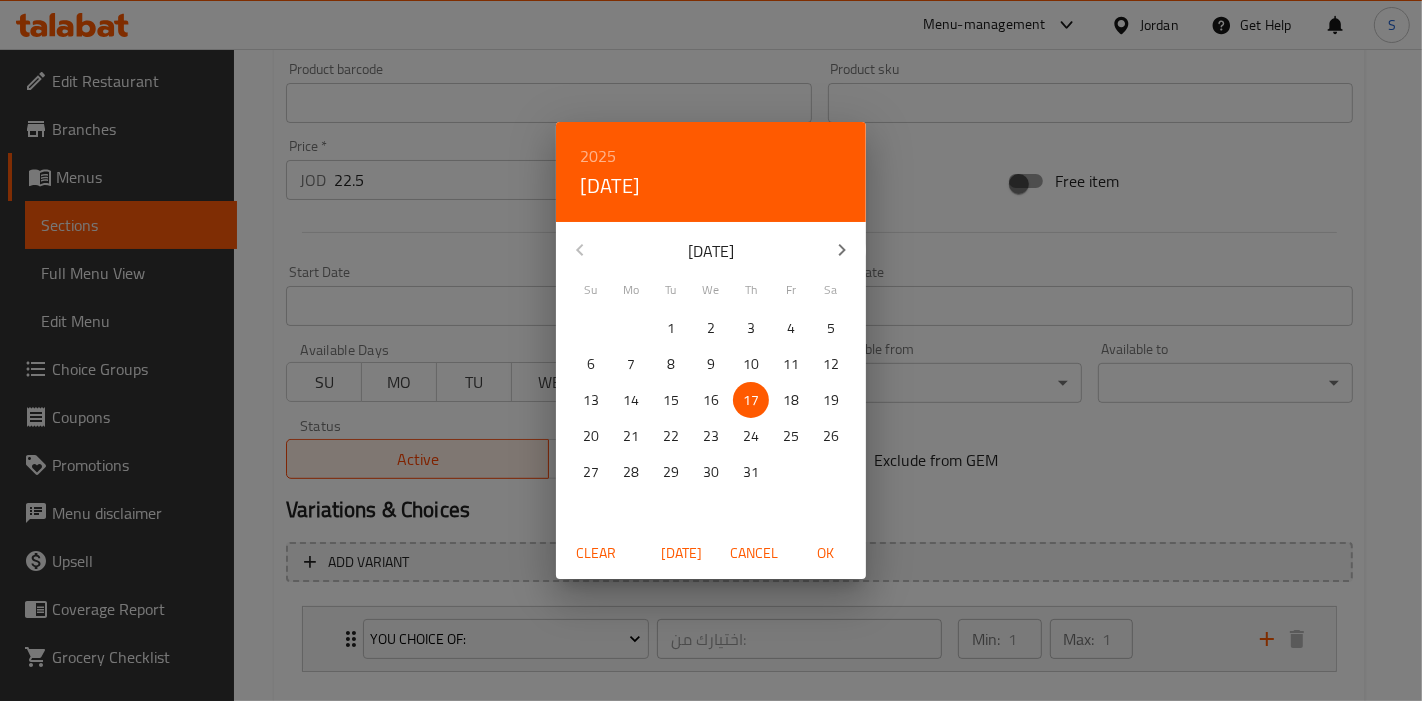 click on "Cancel" at bounding box center [754, 553] 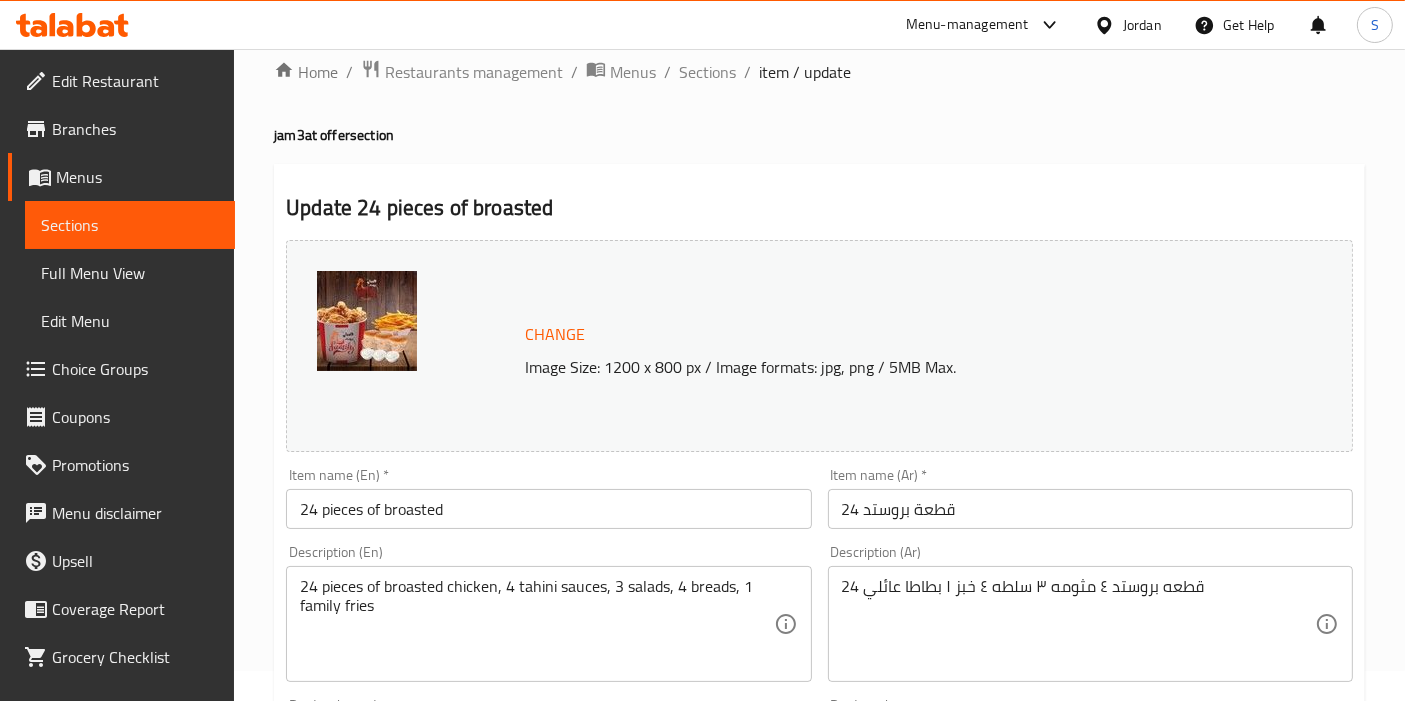 scroll, scrollTop: 0, scrollLeft: 0, axis: both 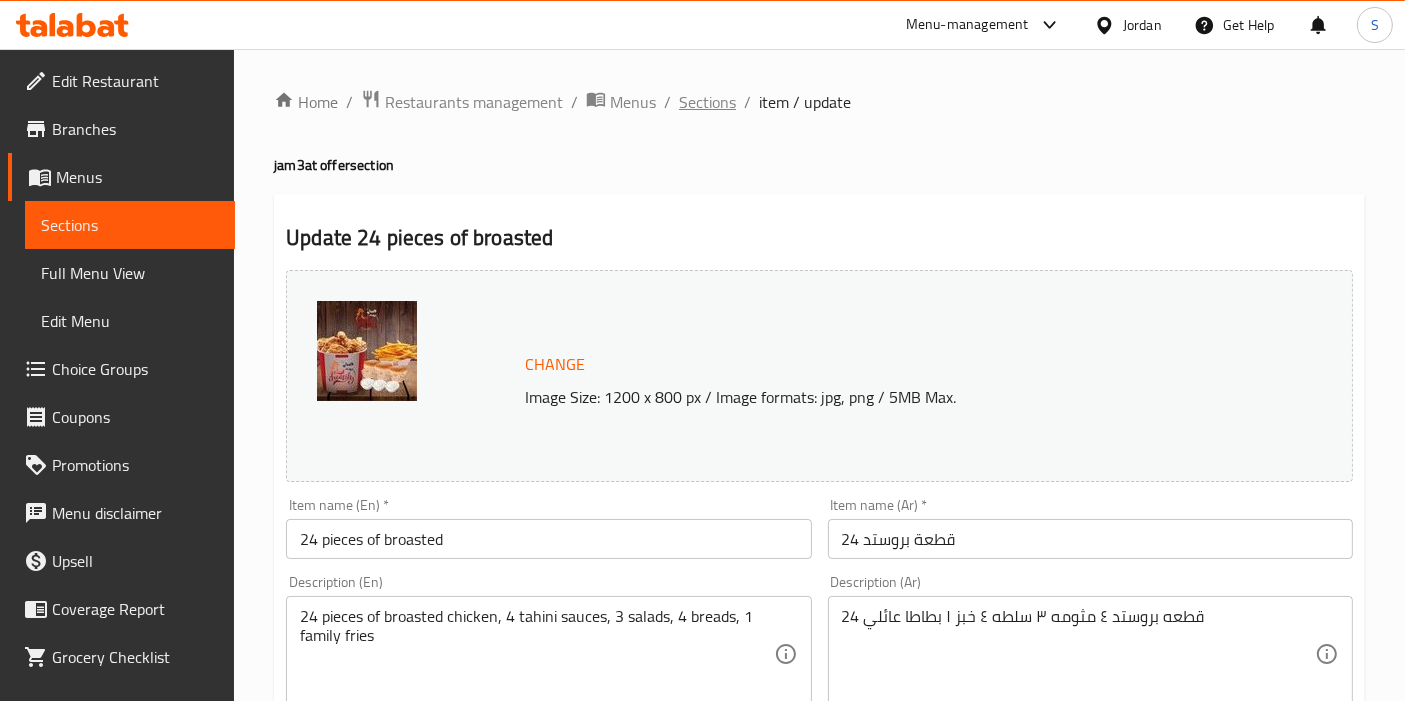 click on "Sections" at bounding box center (707, 102) 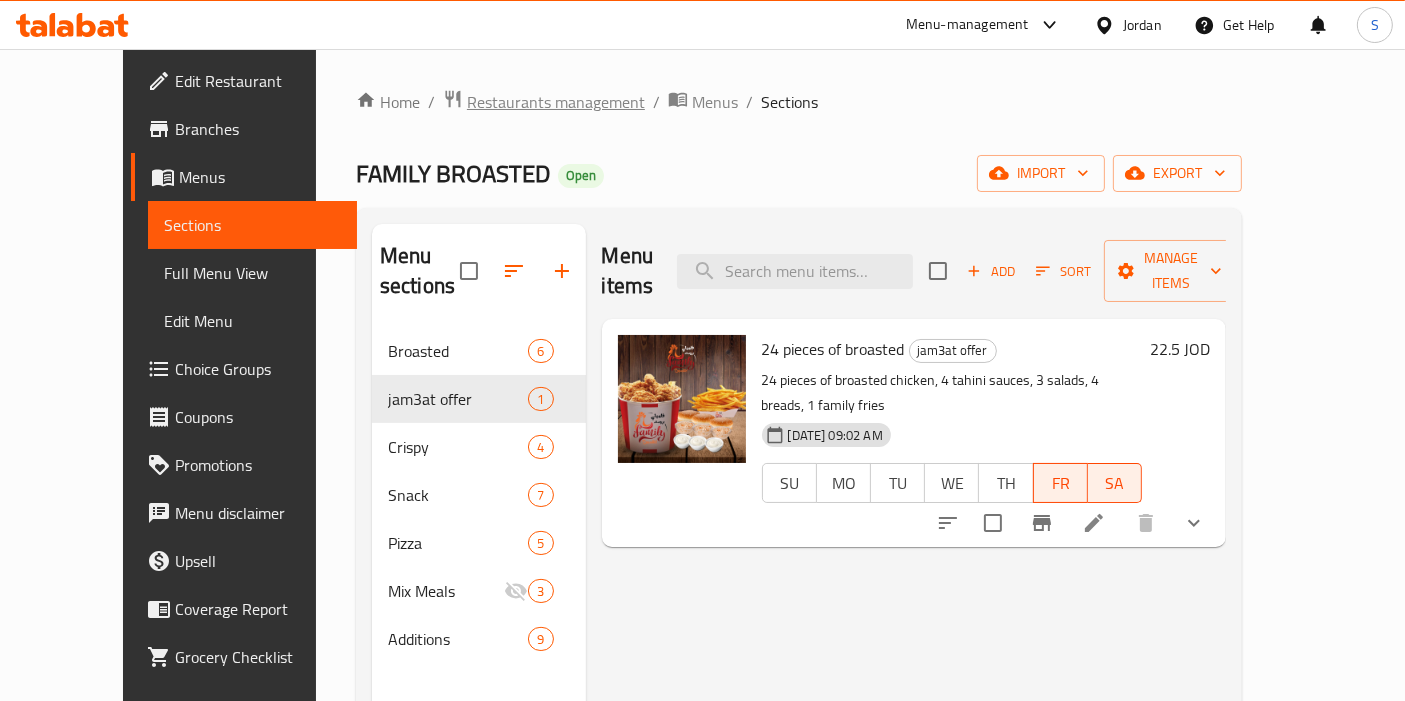 click on "Restaurants management" at bounding box center (556, 102) 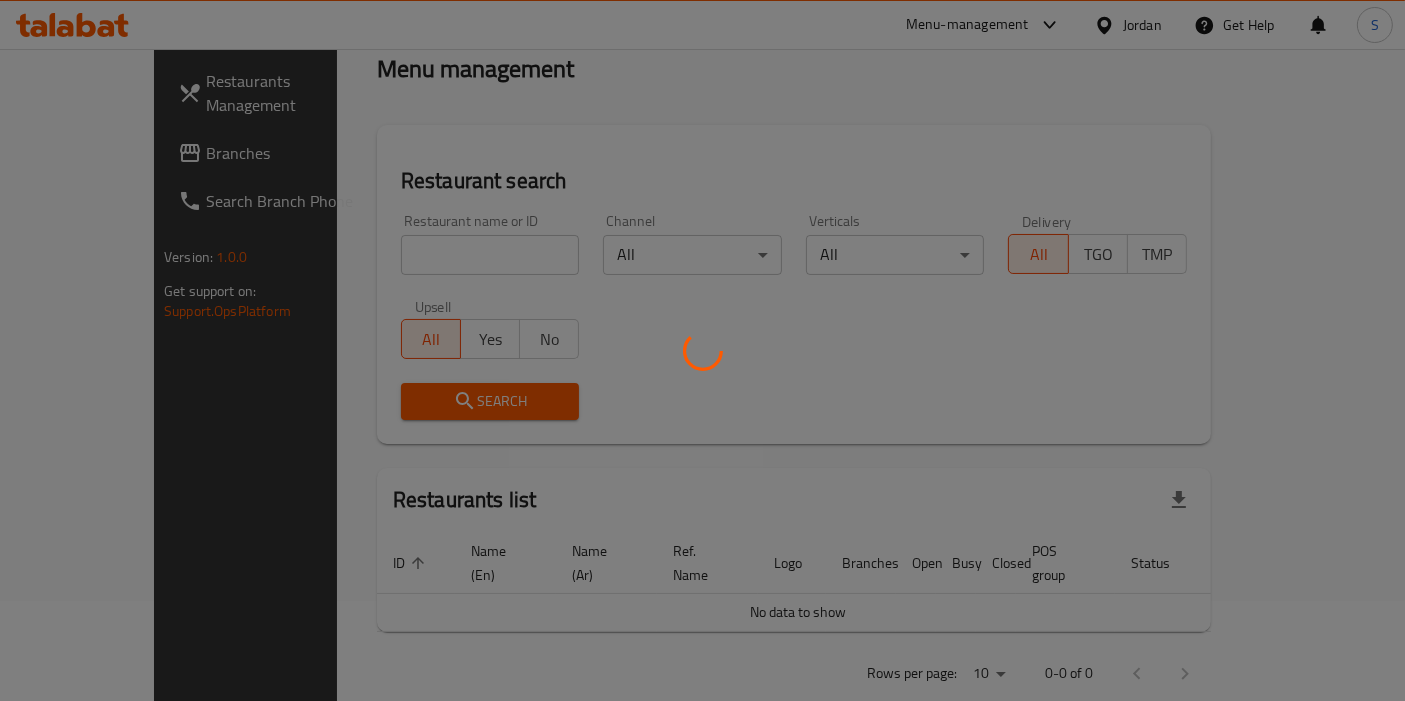 scroll, scrollTop: 0, scrollLeft: 0, axis: both 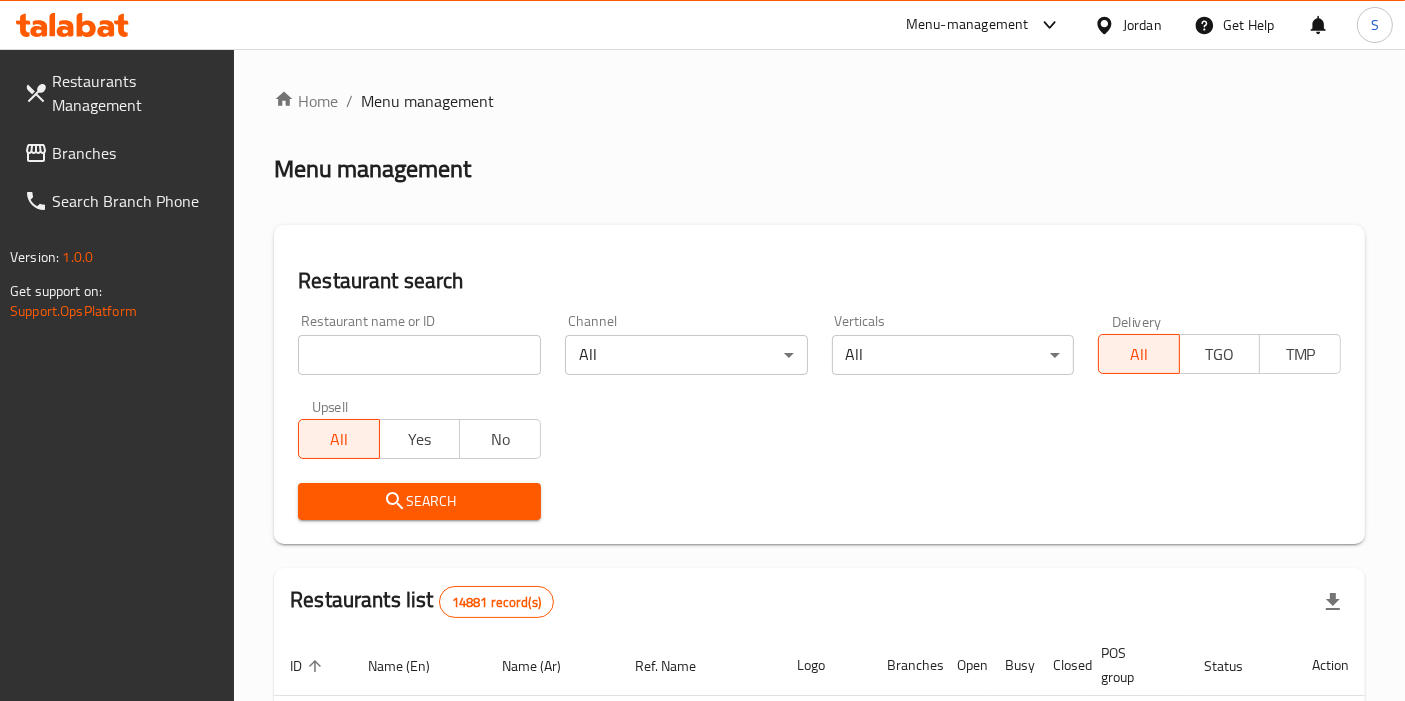 click on "Restaurant name or ID Restaurant name or ID" at bounding box center [419, 344] 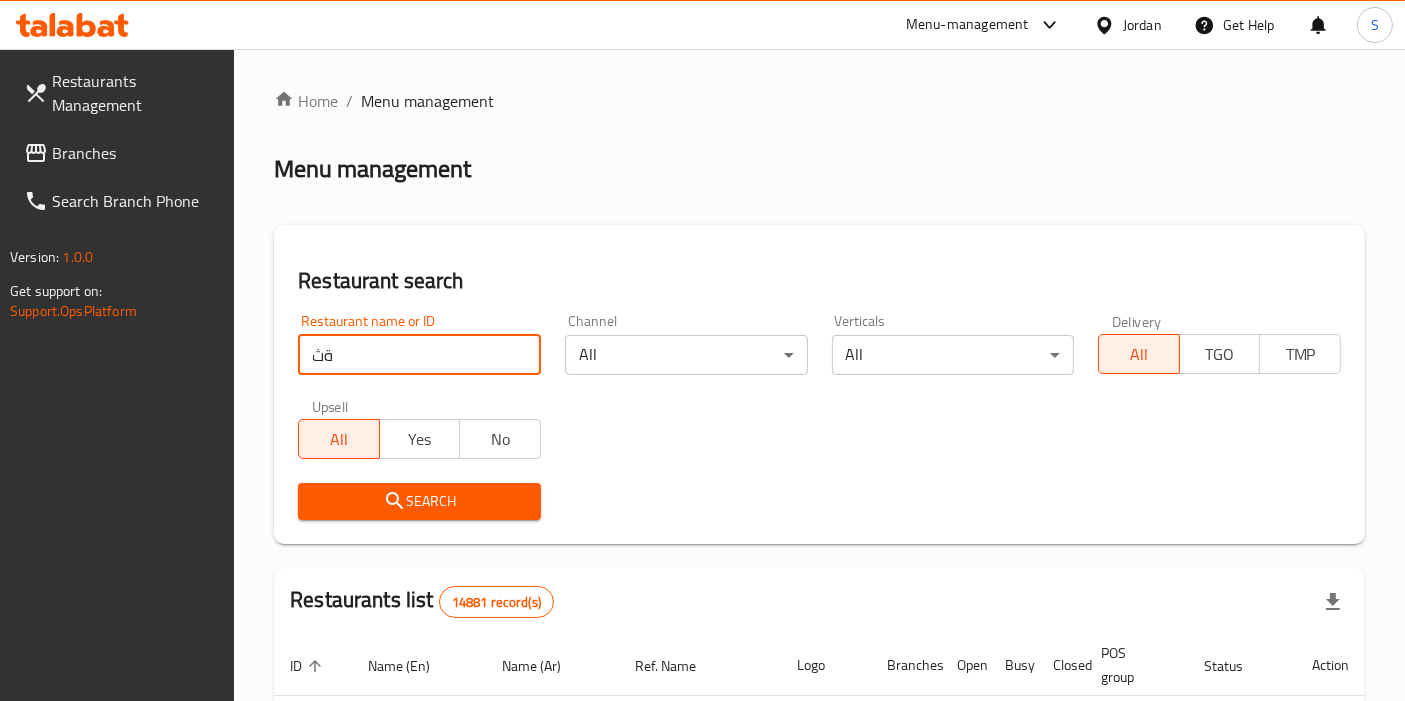 type on "ة" 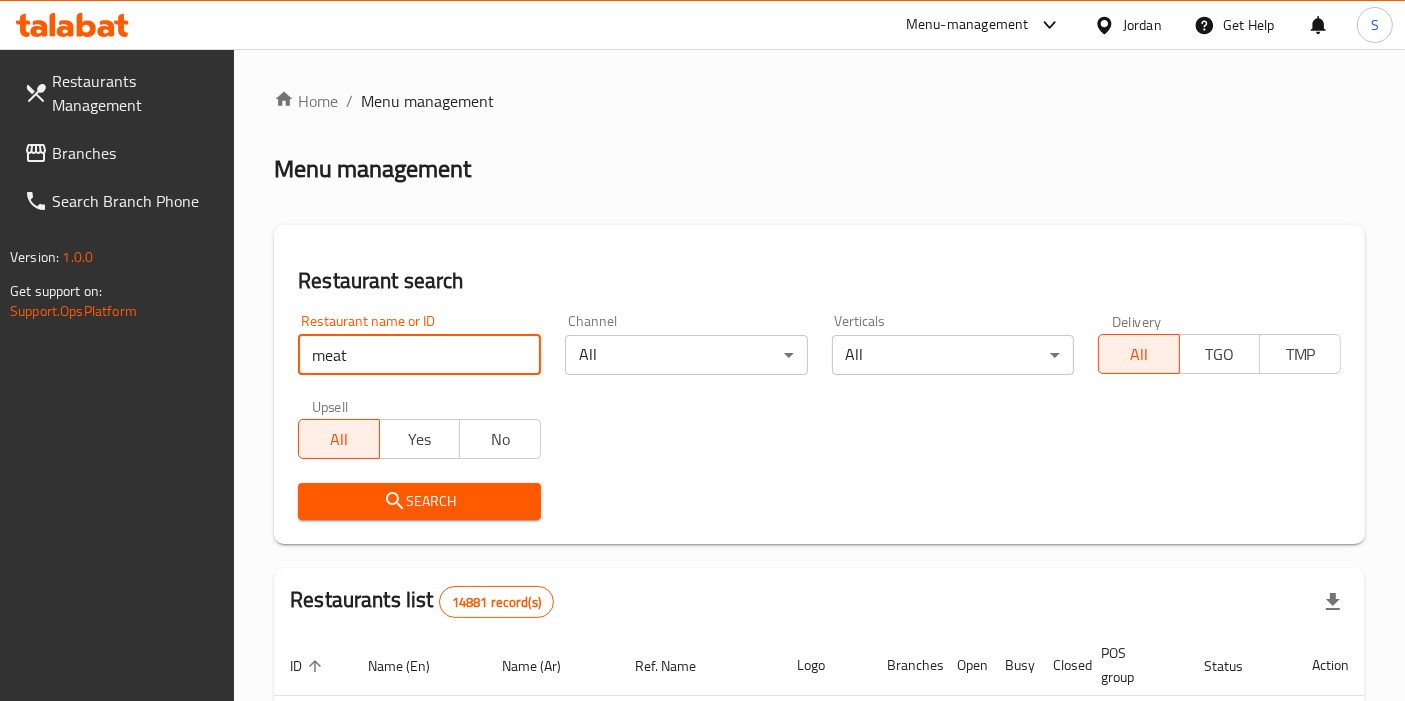 click on "meat" at bounding box center [419, 355] 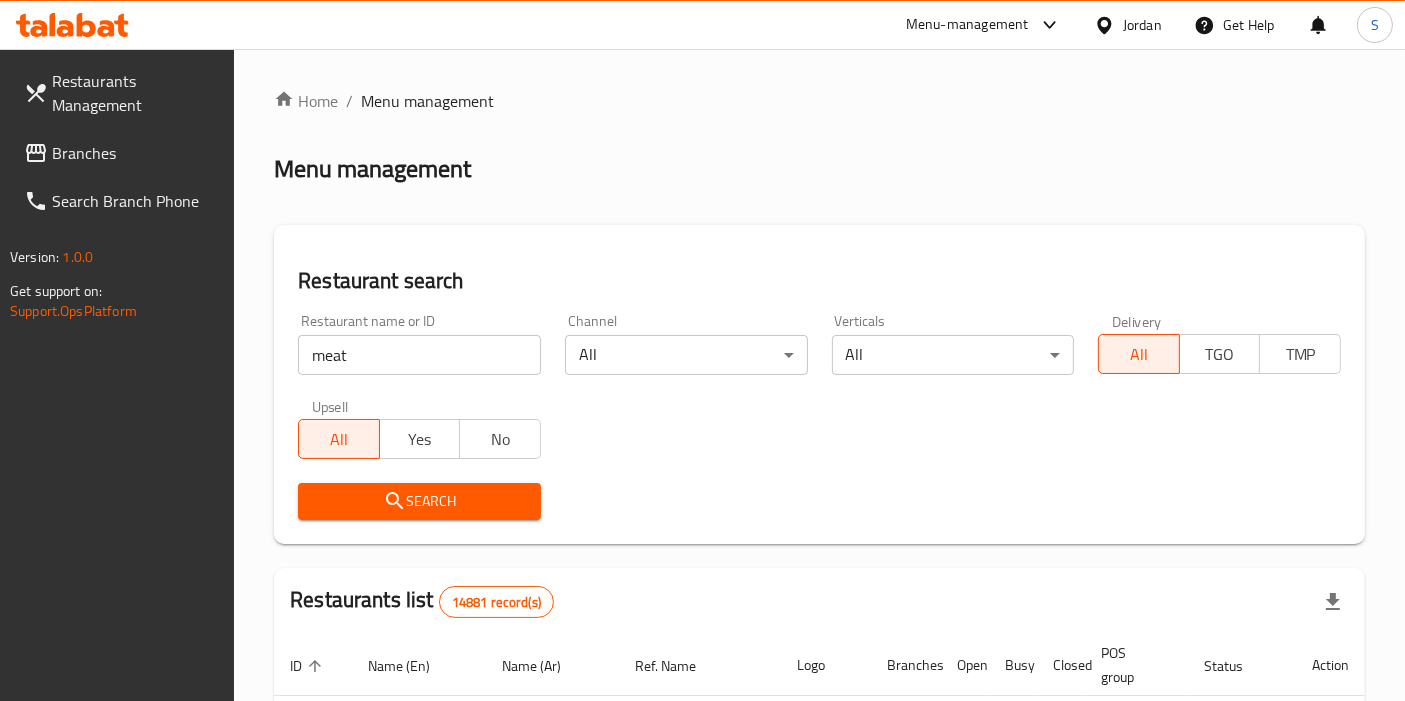 click on "Home / Menu management Menu management Restaurant search Restaurant name or ID meat Restaurant name or ID Channel All ​ Verticals All ​ Delivery All TGO TMP Upsell All Yes No   Search Restaurants list   14881 record(s) ID sorted ascending Name (En) Name (Ar) Ref. Name Logo Branches Open Busy Closed POS group Status Action 4654 ​Circassian ​Charity ​Association​ (Samawer) ​Circassian ​Charity ​Association​ (Samawer) 1 0 0 0 INACTIVE 4655 #Hashtag #Hashtag 2 0 0 0 INACTIVE 4656 Belfurn Pastries And Restaurant مطعم و معجنات بالفرن مطعم و معجنات محمد عبداللطيف 1 0 0 0 INACTIVE 4657 The Burgery ذا بيرجري 4 0 0 0 INACTIVE 4658 @Home آت هوم 1 0 0 0 INACTIVE 4659 04 Restaurant & Cafe مطعم و كافيه 04 1 0 0 0 INACTIVE 4660 18th Century Burger 18 سينشري برجر 4 0 0 0 INACTIVE 4661 3a Bokrax ع بكرا 3 0 0 0 INACTIVE 4662 3a Saj ع الصاج 3 0 0 0 INACTIVE 4663 3ajeba Shawerma عجيبة شاورما 1 0 0 0 INACTIVE 10" at bounding box center [819, 718] 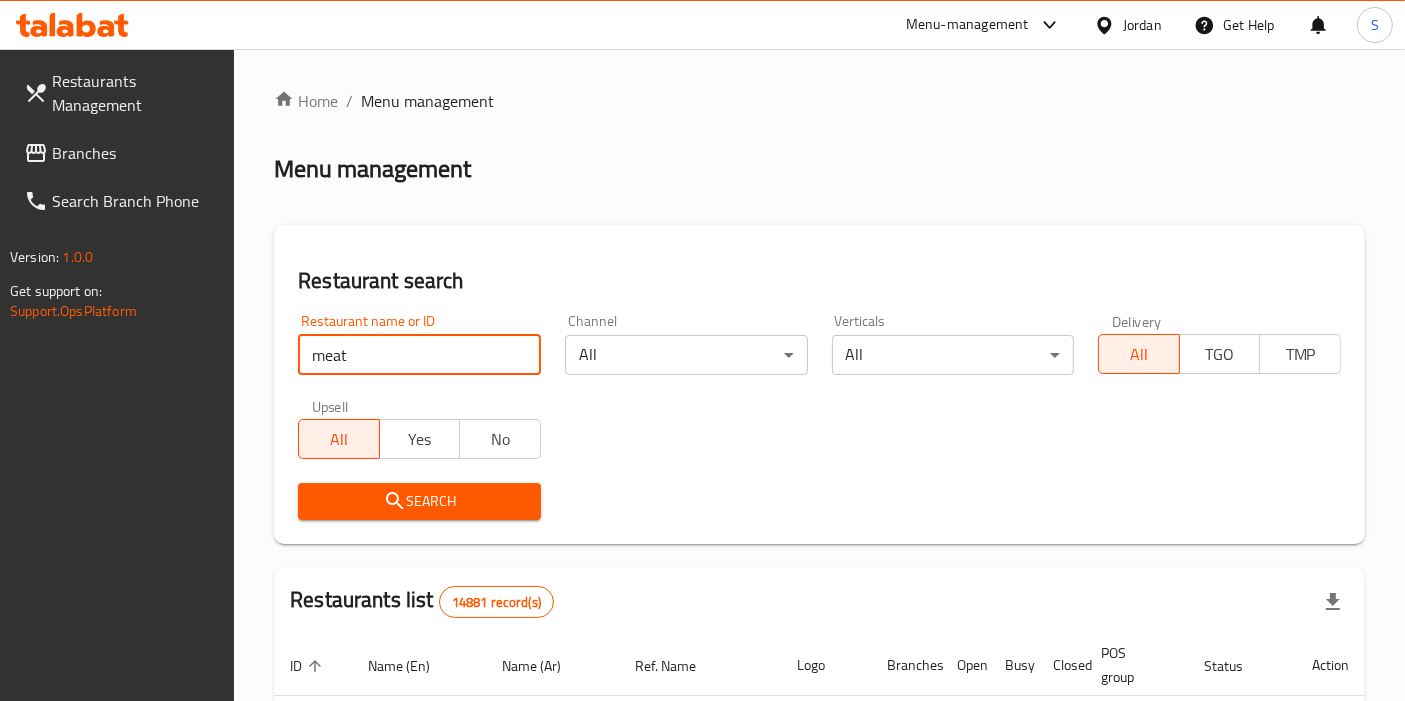click on "meat" at bounding box center (419, 355) 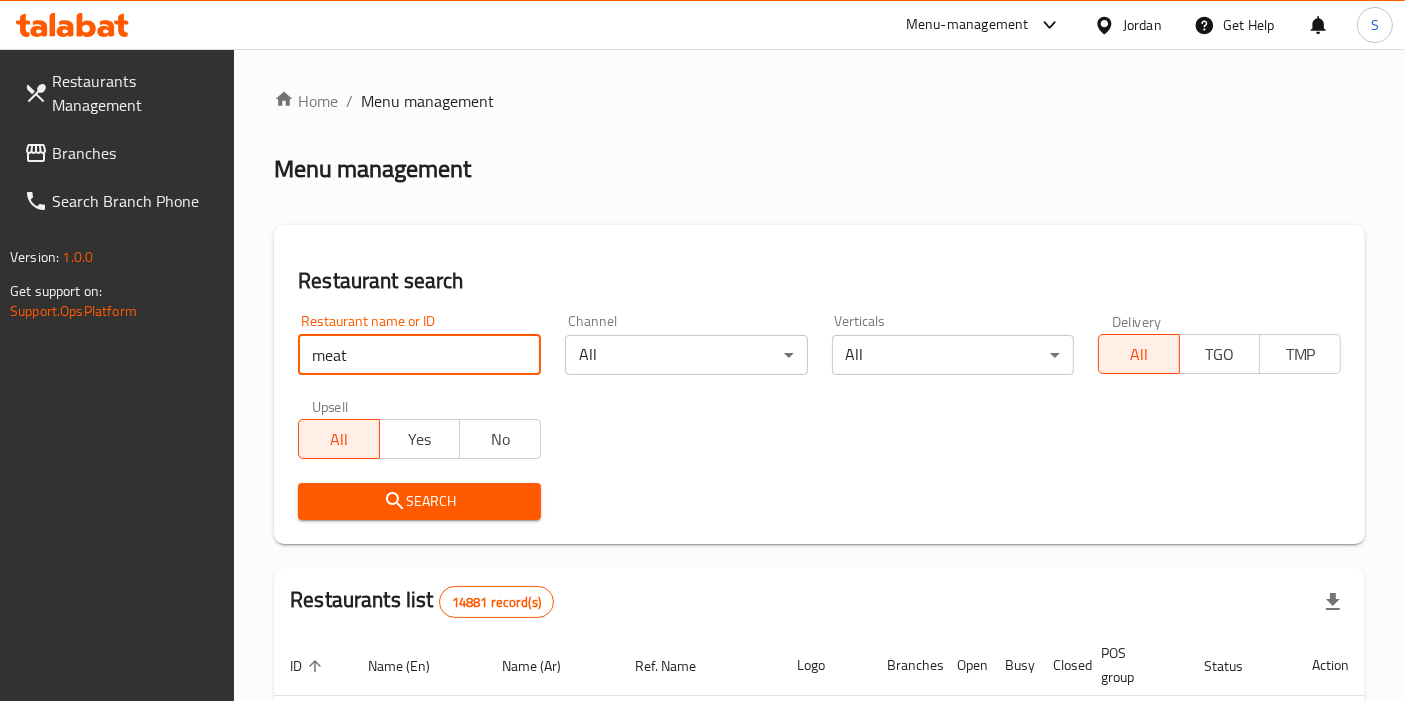 click on "meat" at bounding box center [419, 355] 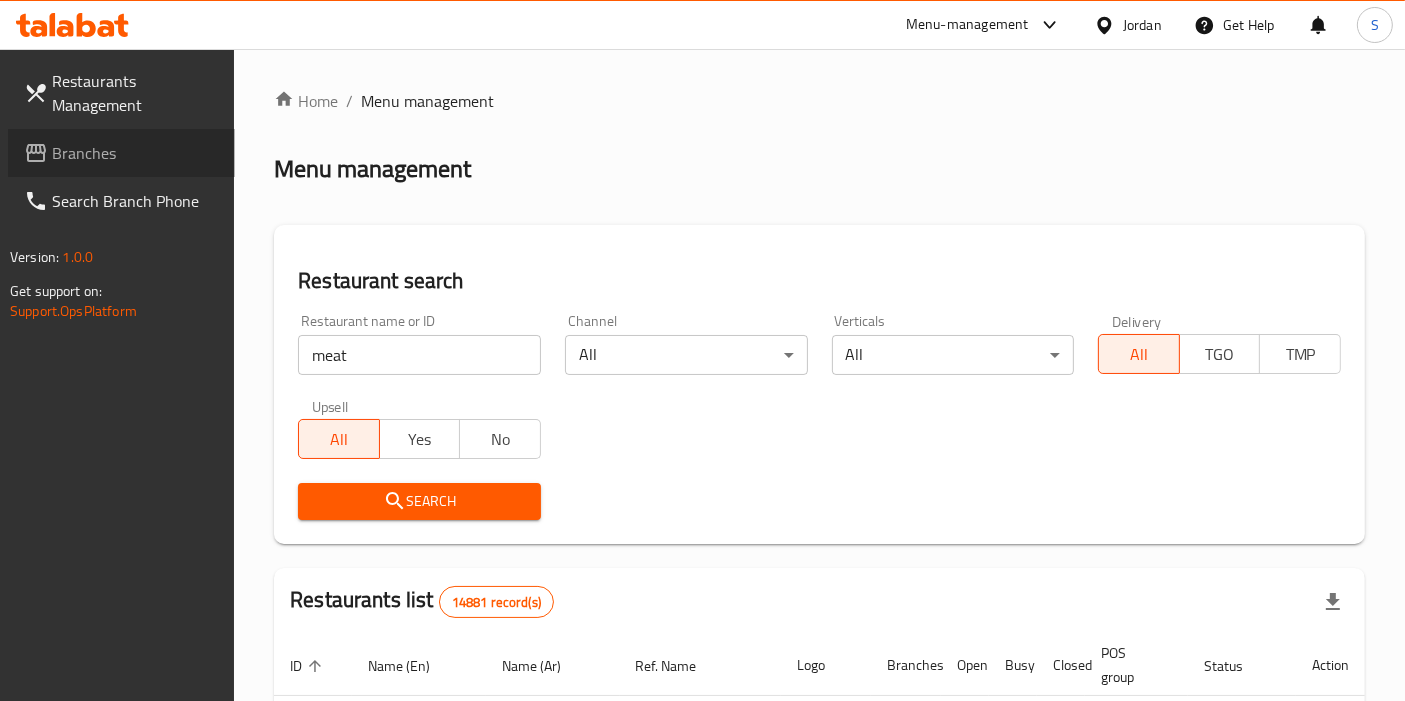 click on "Branches" at bounding box center (135, 153) 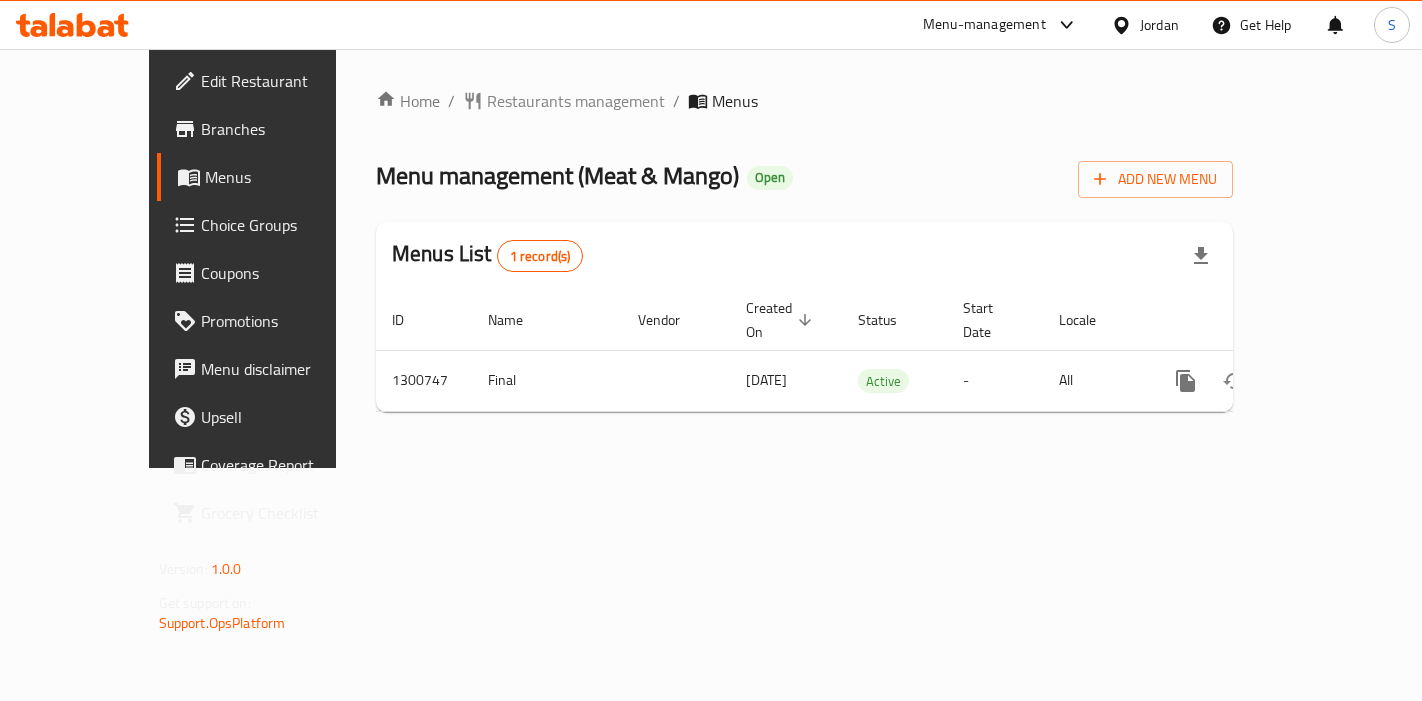 scroll, scrollTop: 0, scrollLeft: 0, axis: both 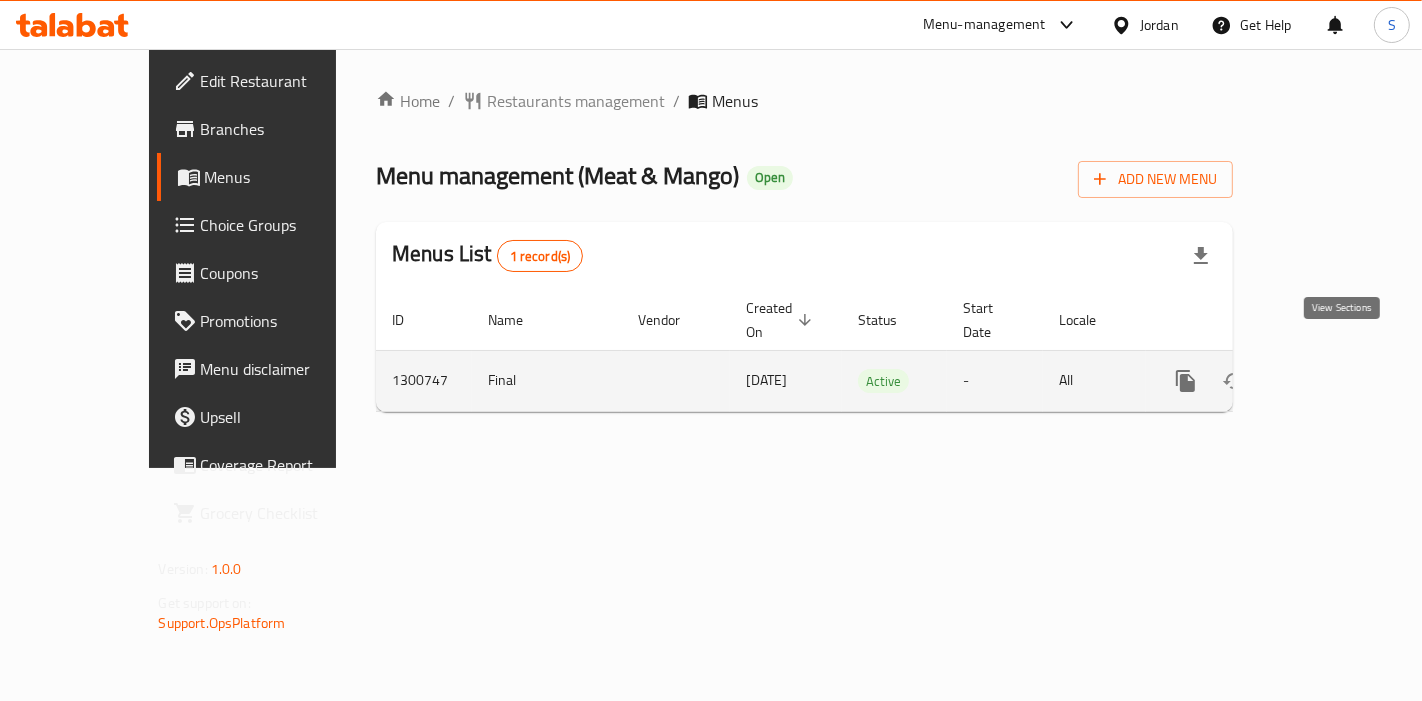 click 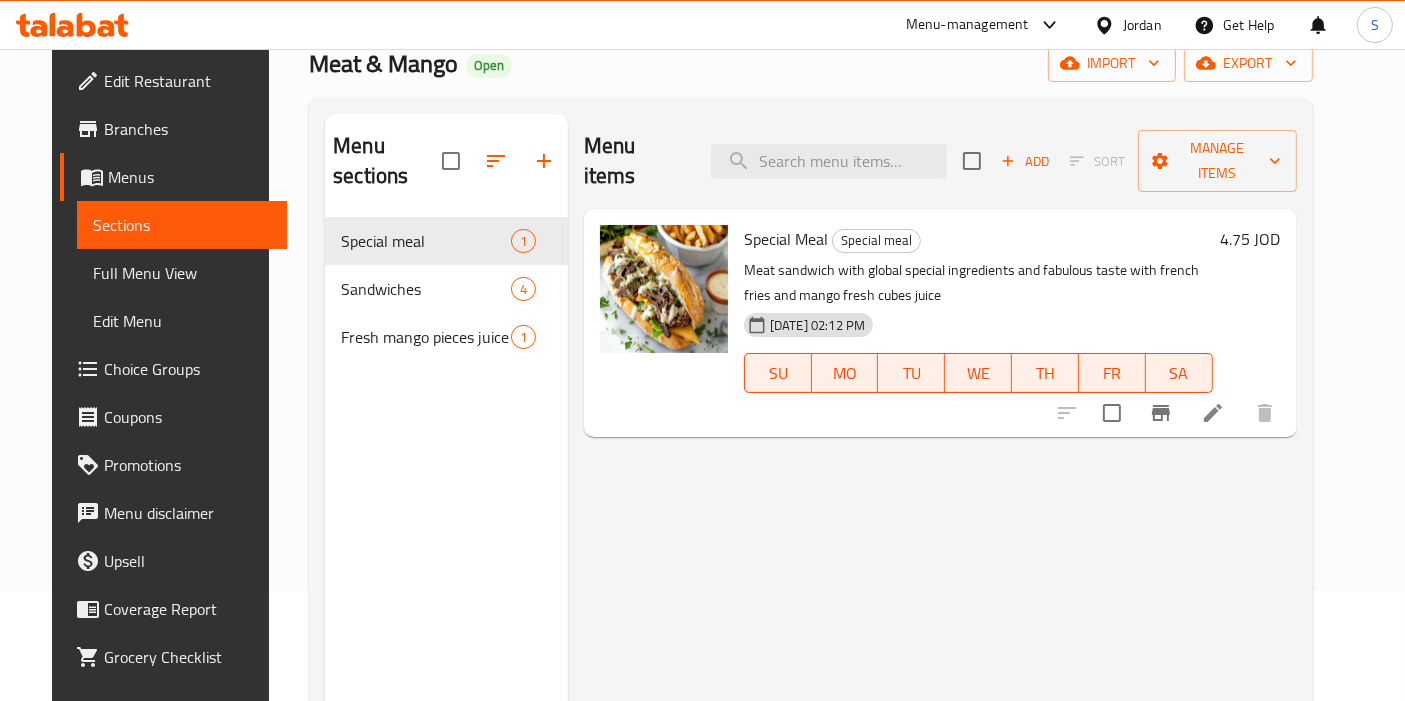 scroll, scrollTop: 0, scrollLeft: 0, axis: both 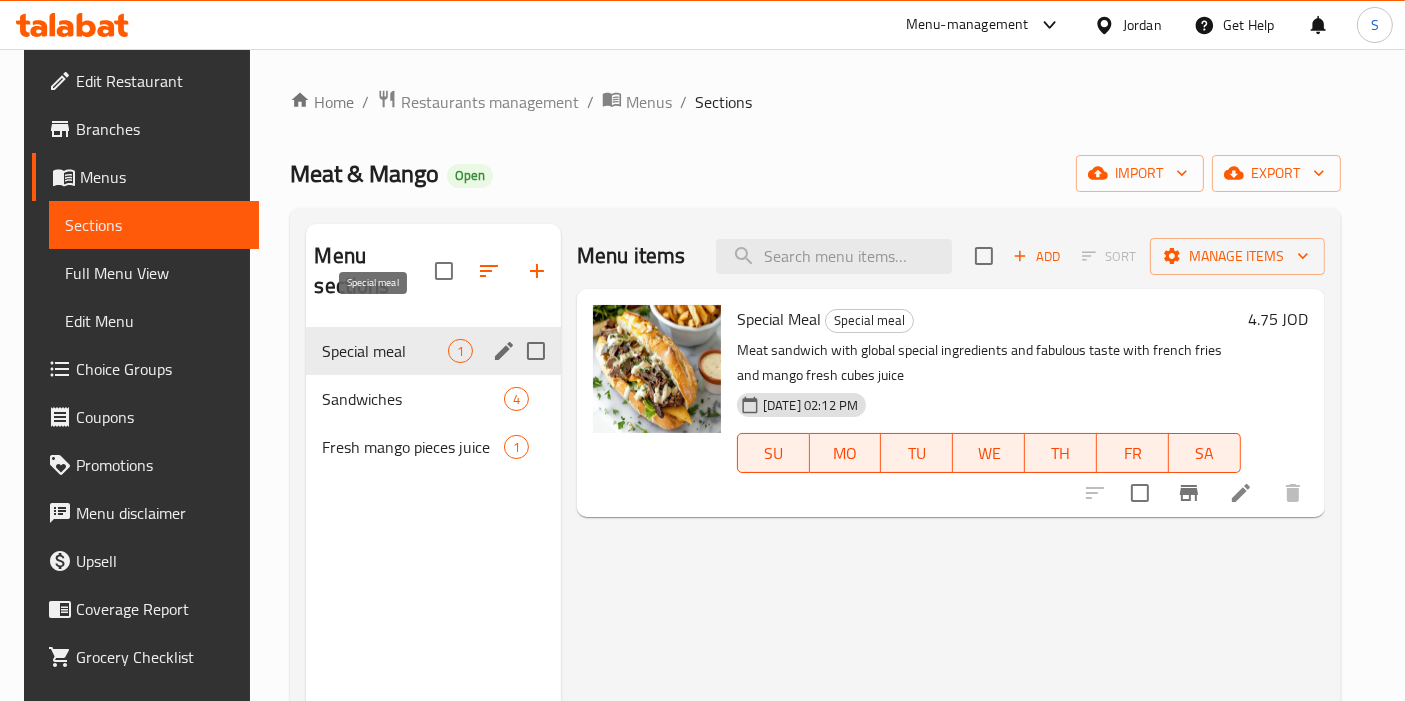 click on "Special meal" at bounding box center (384, 351) 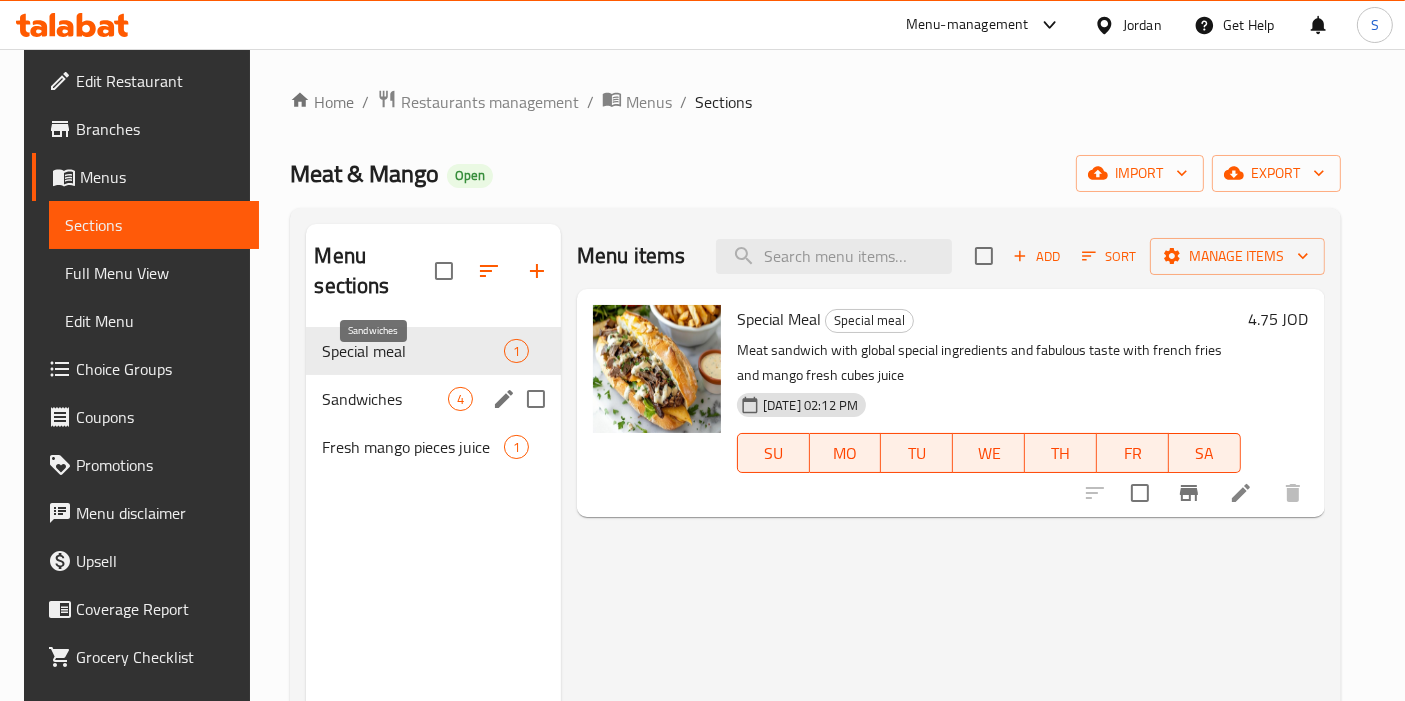 click on "Sandwiches" at bounding box center (384, 399) 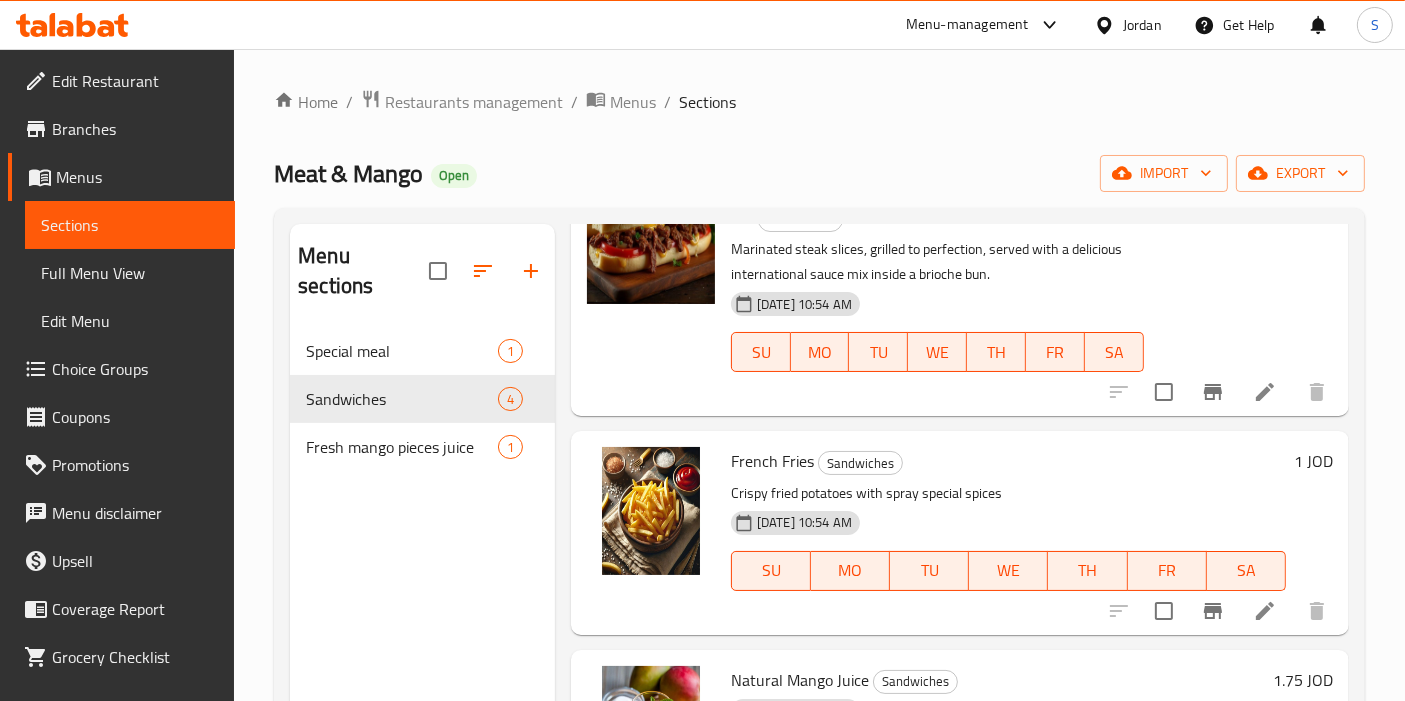 scroll, scrollTop: 245, scrollLeft: 0, axis: vertical 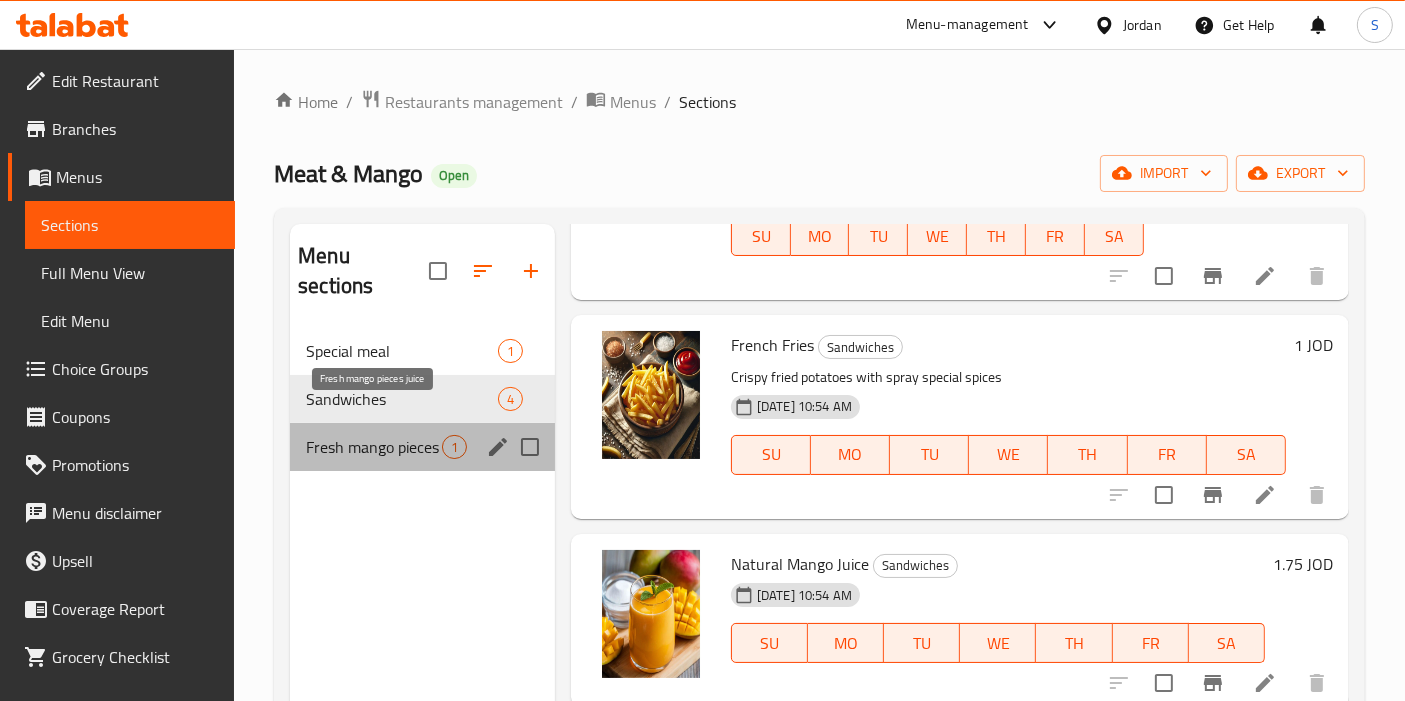 click on "Fresh mango pieces juice" at bounding box center (374, 447) 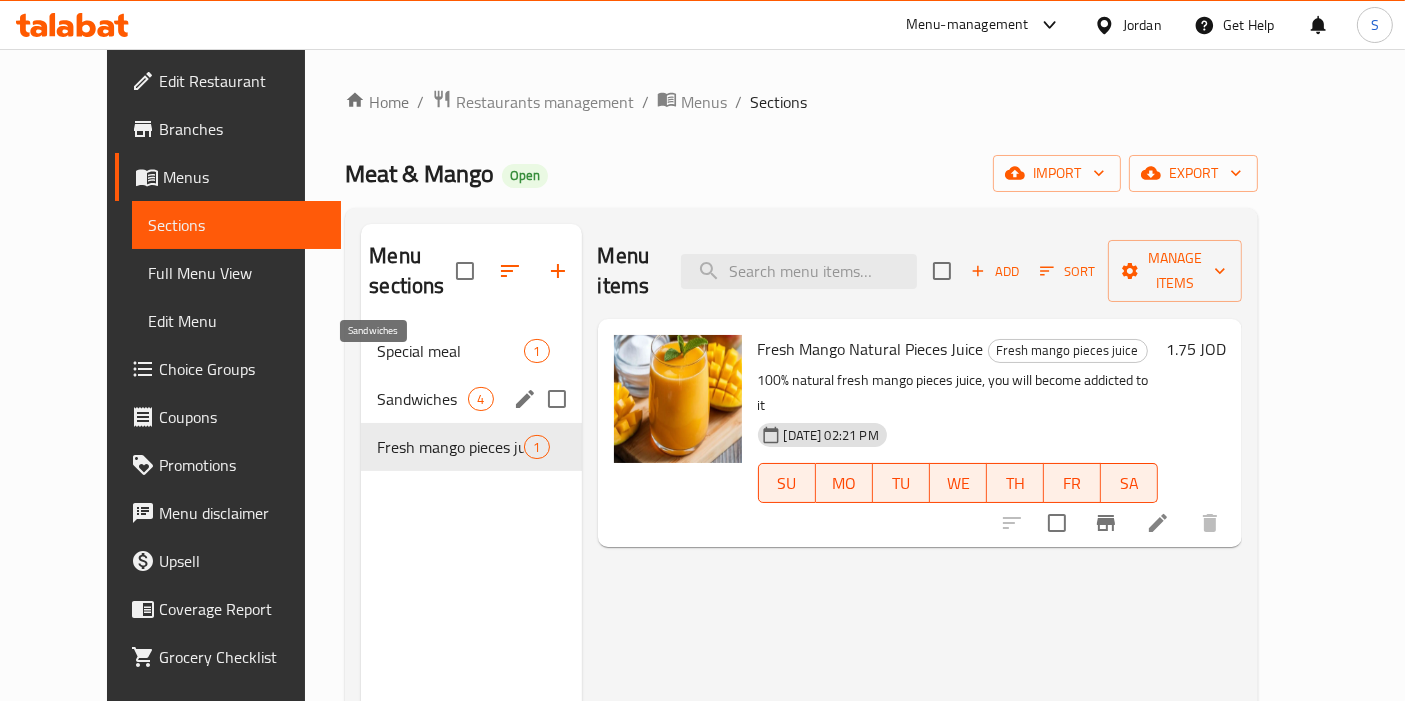 click on "Sandwiches" at bounding box center [422, 399] 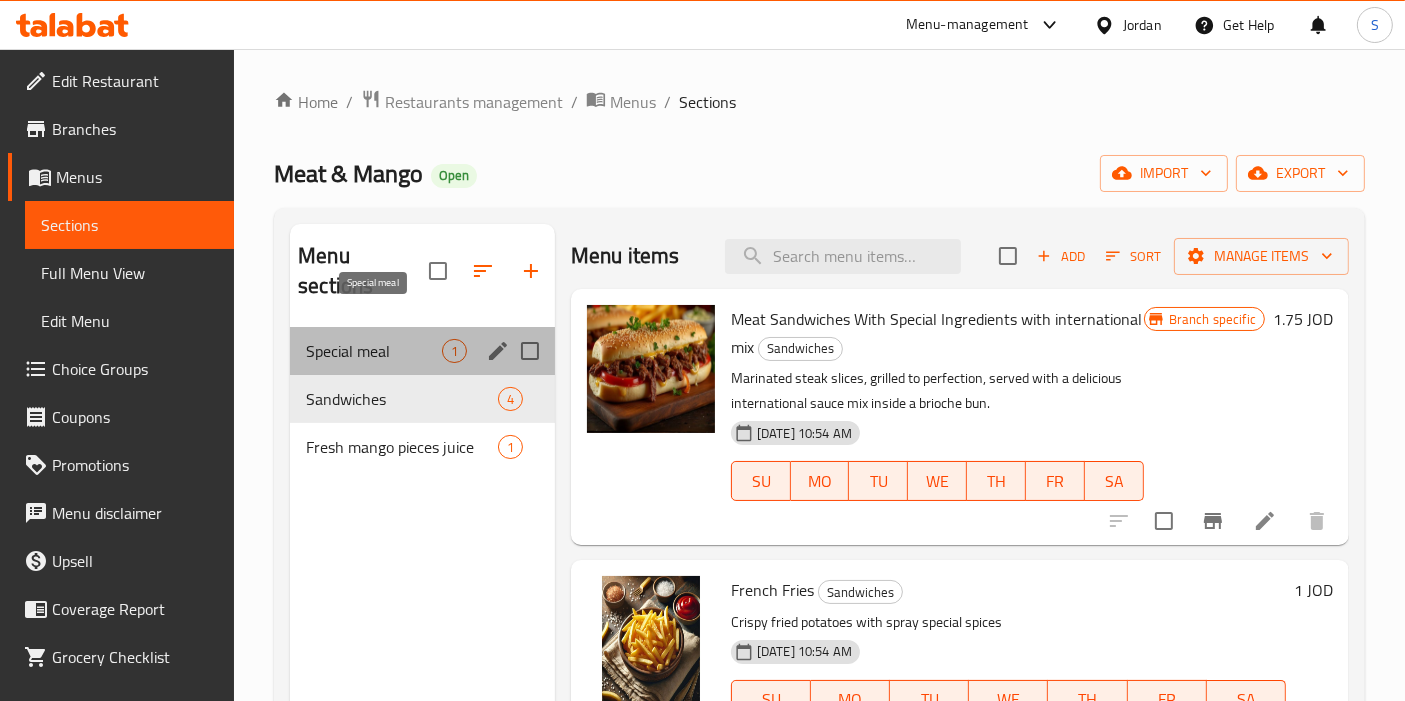 click on "Special meal" at bounding box center [374, 351] 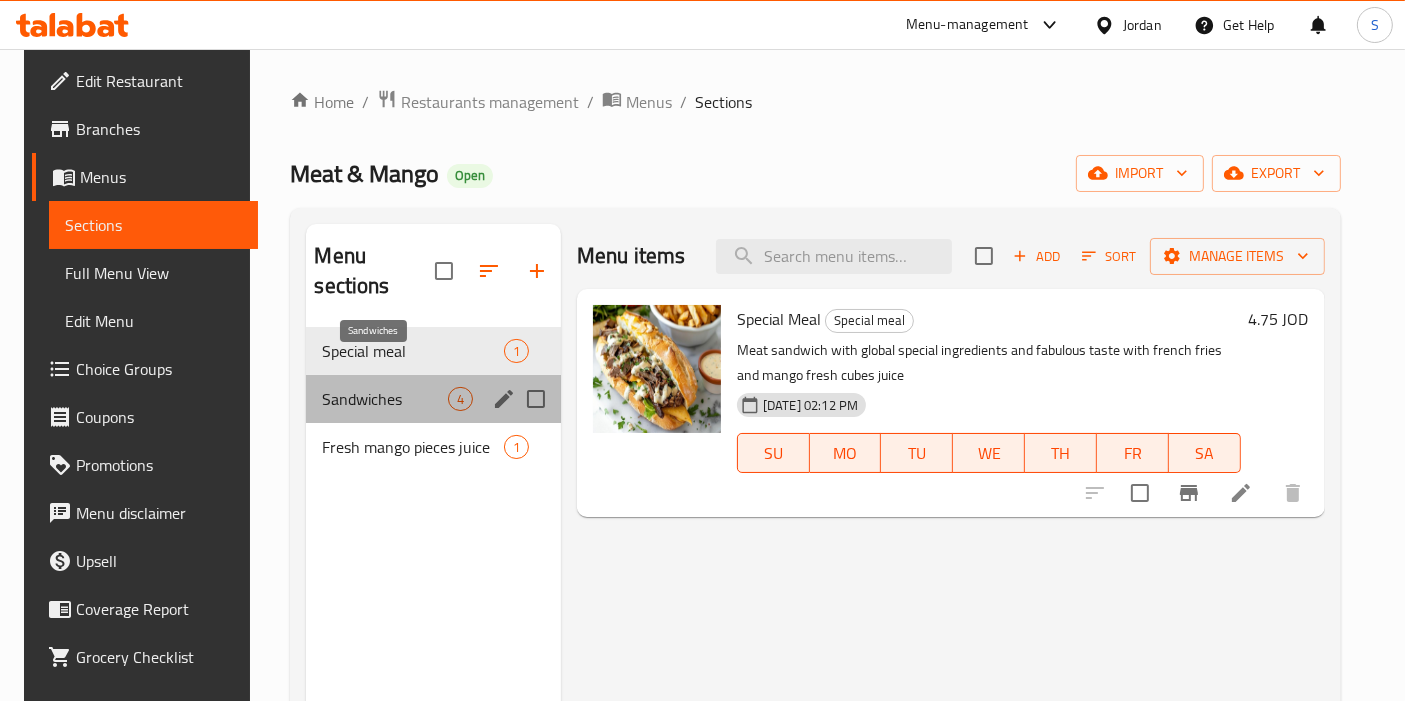 click on "Sandwiches" at bounding box center [384, 399] 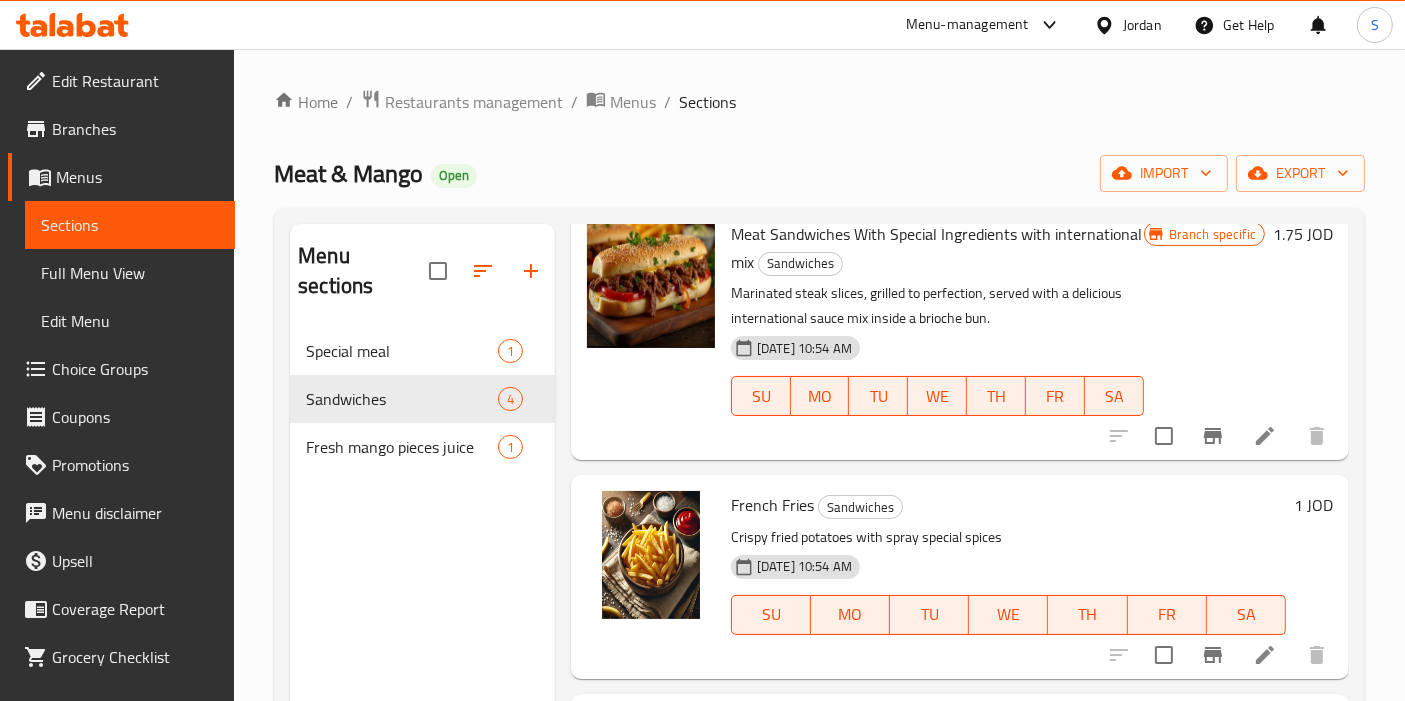 scroll, scrollTop: 245, scrollLeft: 0, axis: vertical 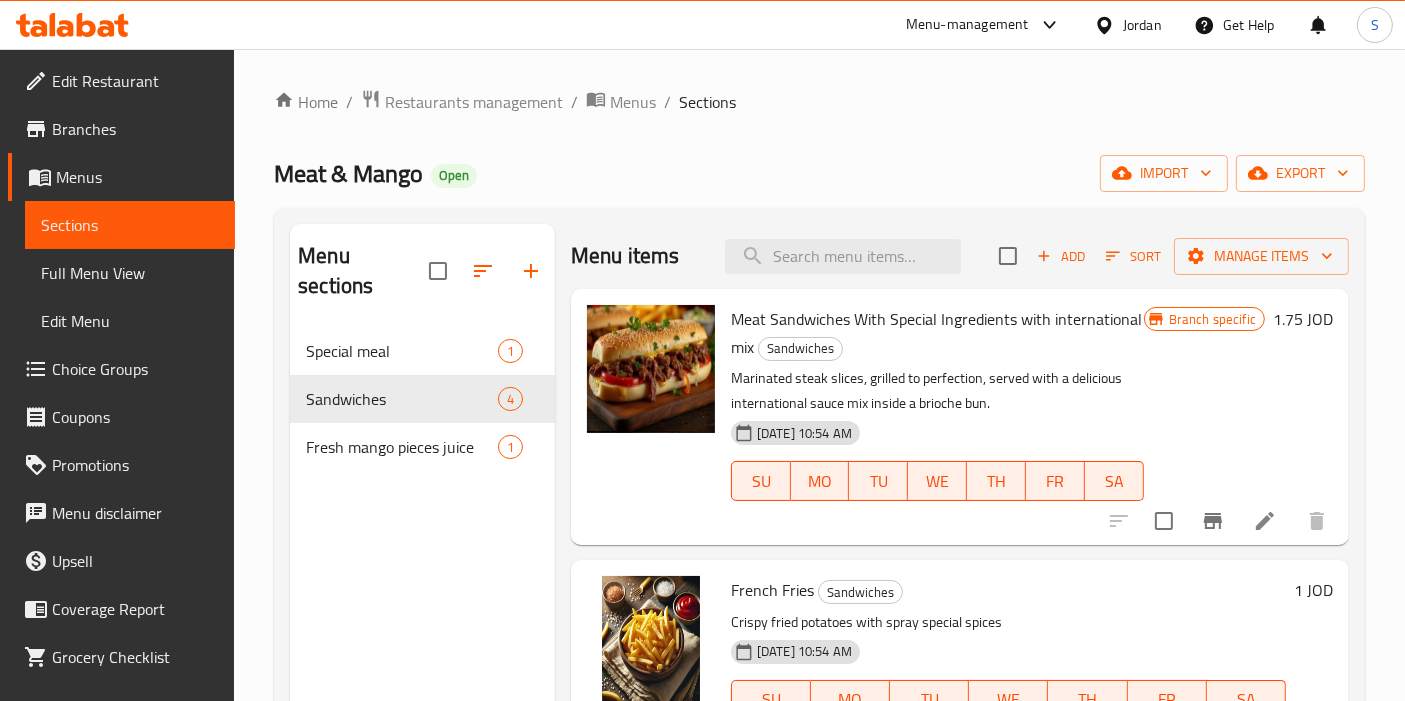 click on "Meat & Mango" at bounding box center (348, 173) 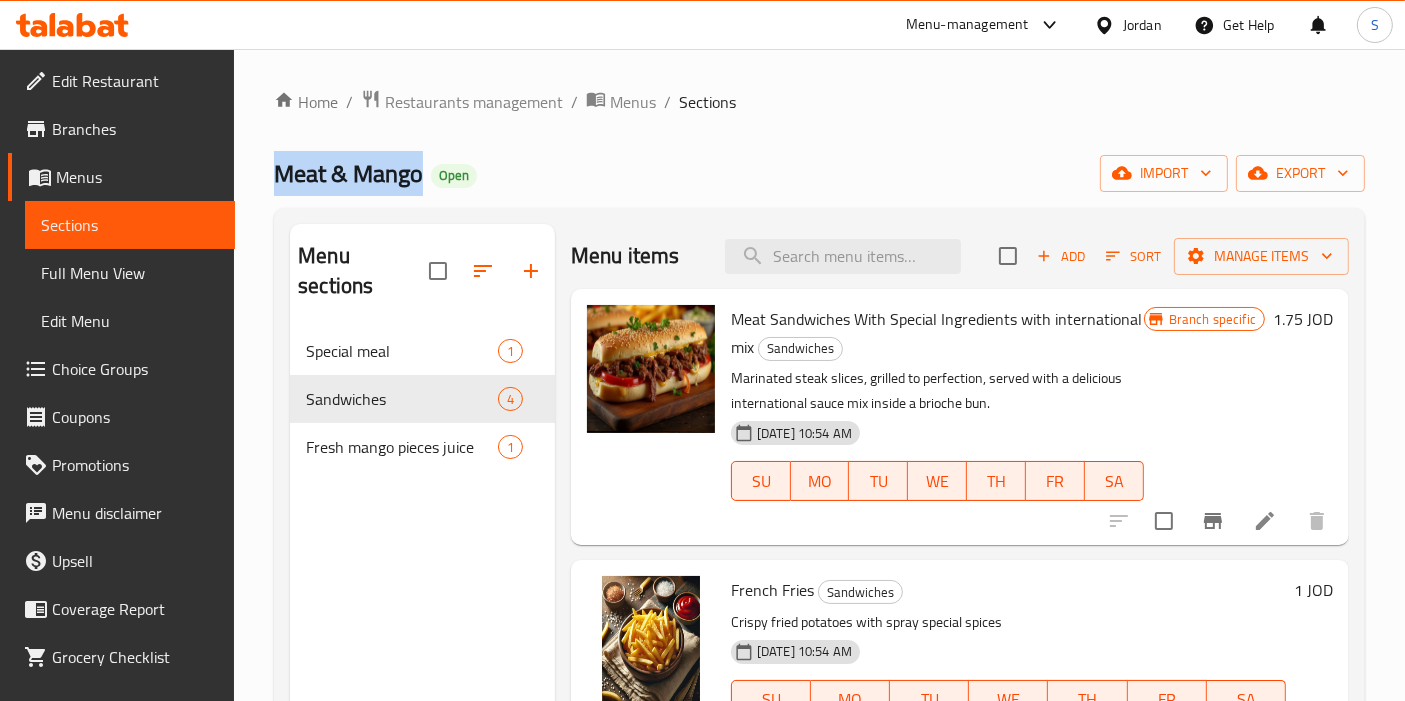 drag, startPoint x: 280, startPoint y: 171, endPoint x: 402, endPoint y: 174, distance: 122.03688 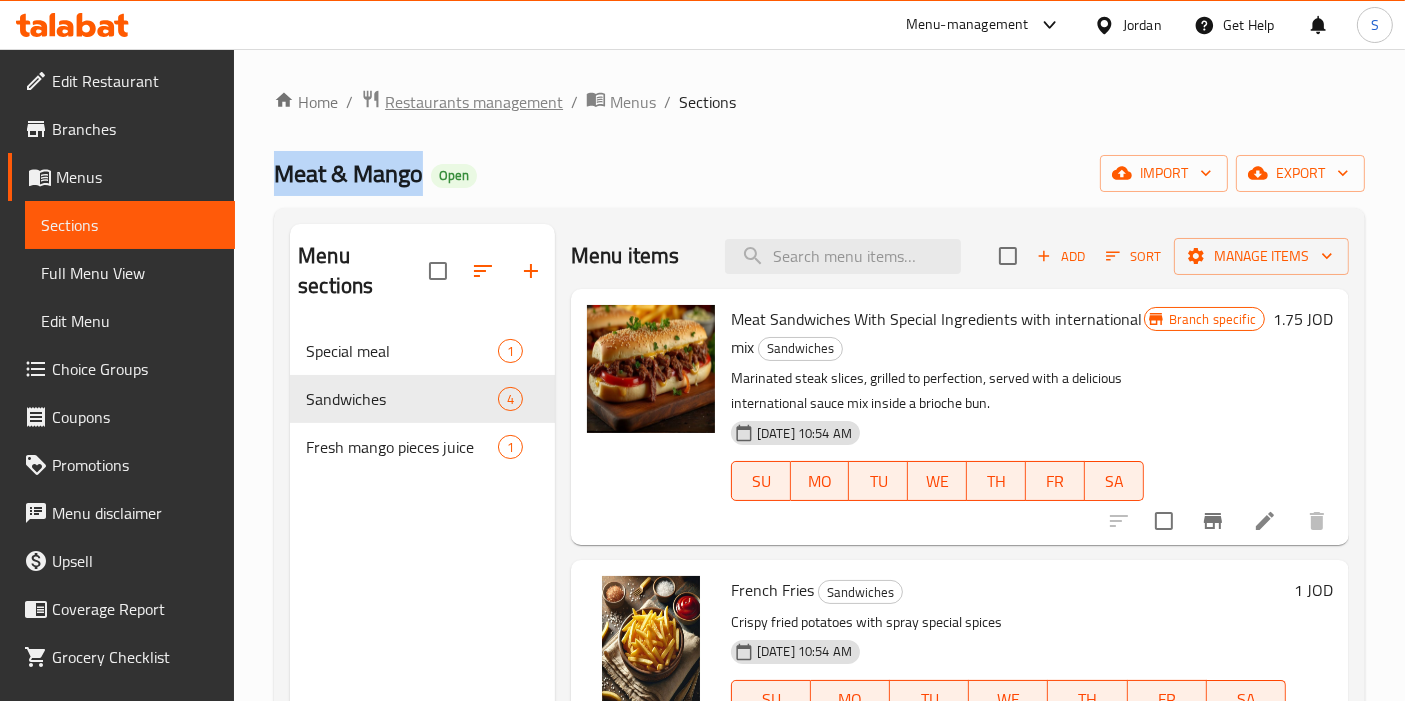 click on "Restaurants management" at bounding box center [474, 102] 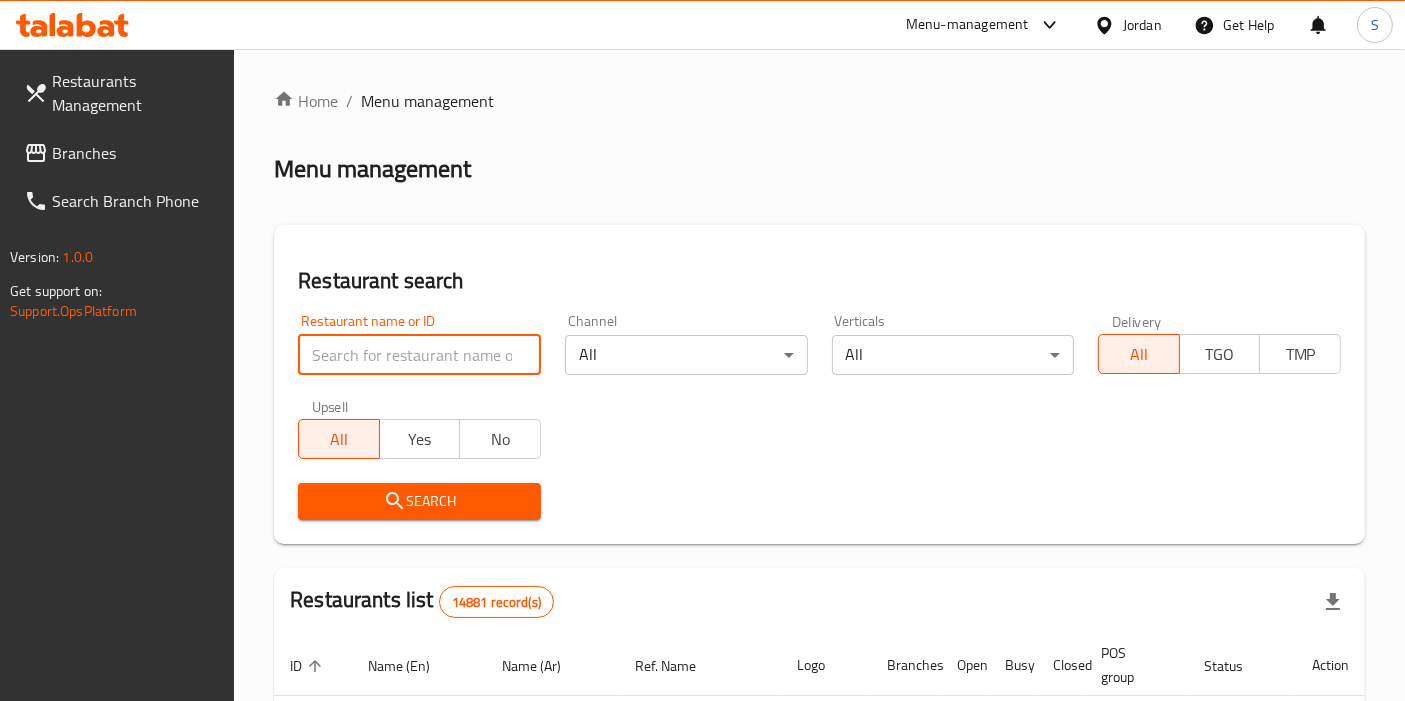 click at bounding box center (419, 355) 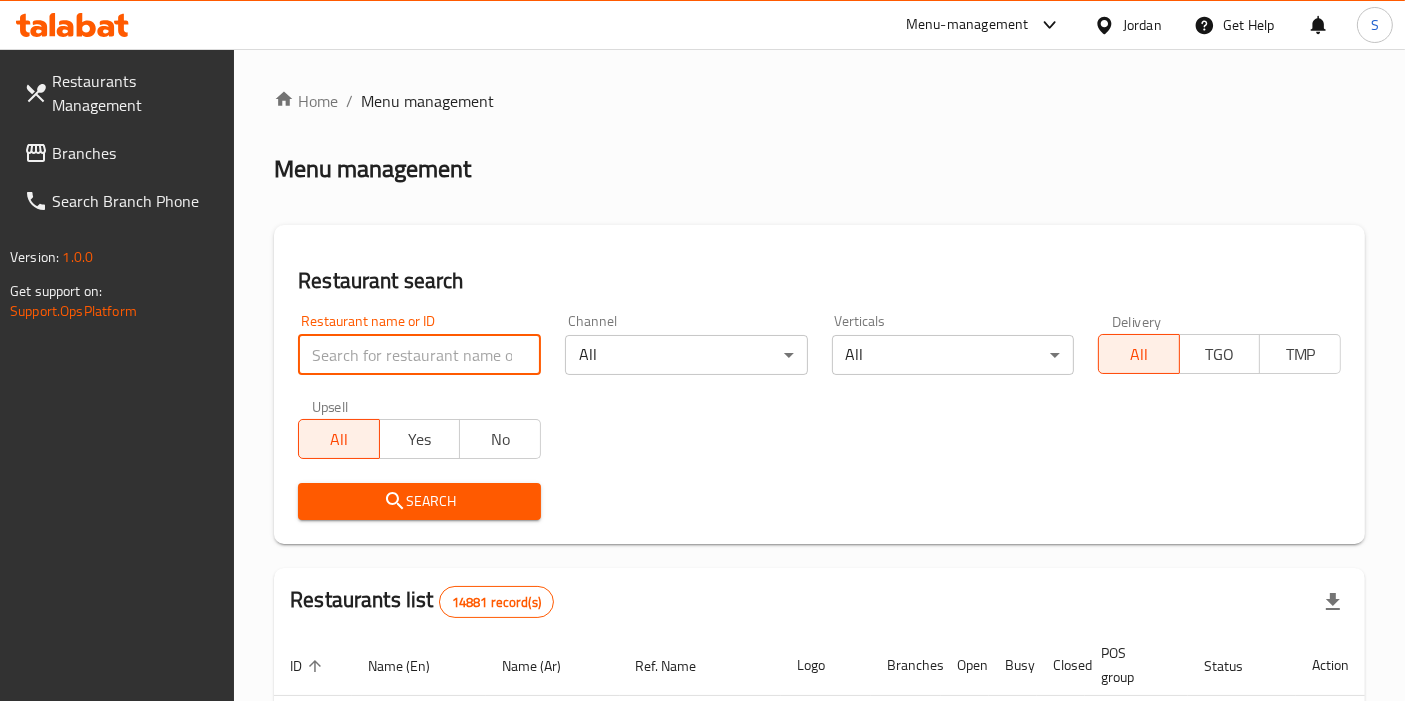 paste on "Meat & Mango" 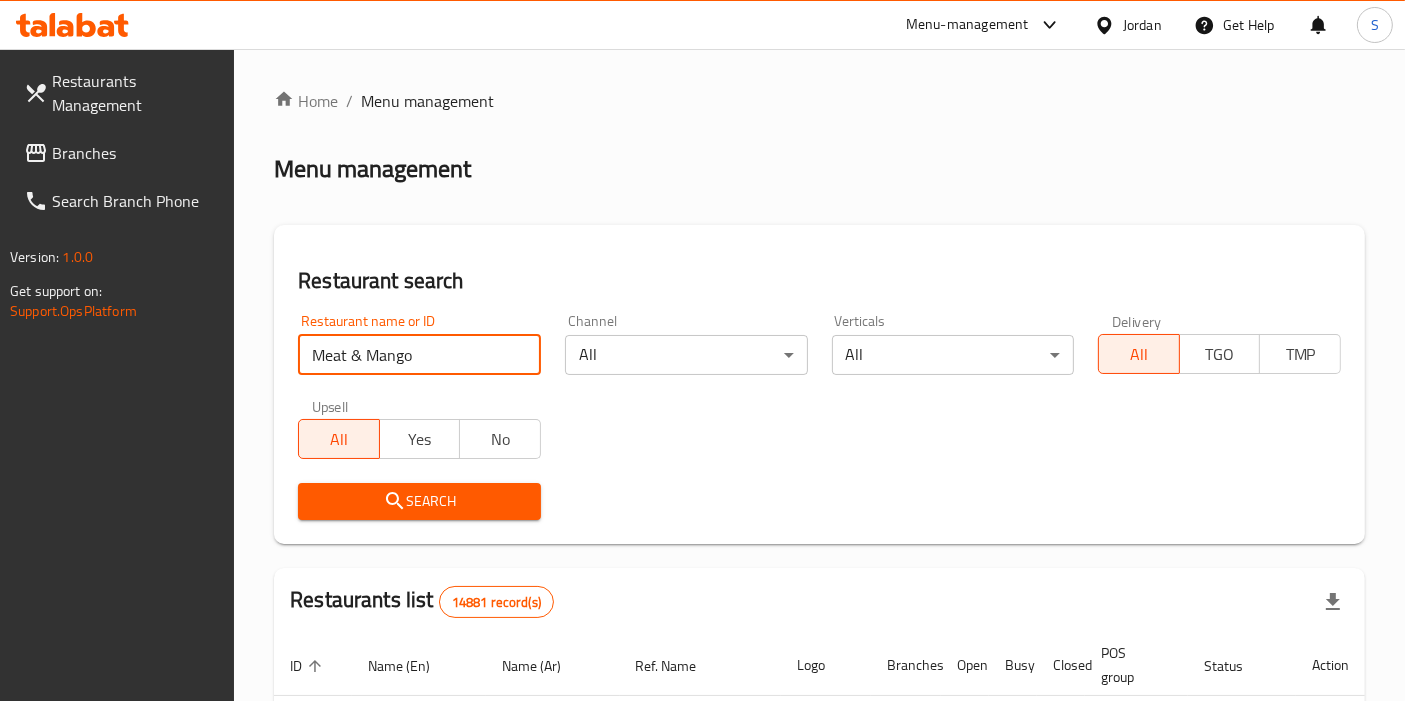 type on "Meat & Mango" 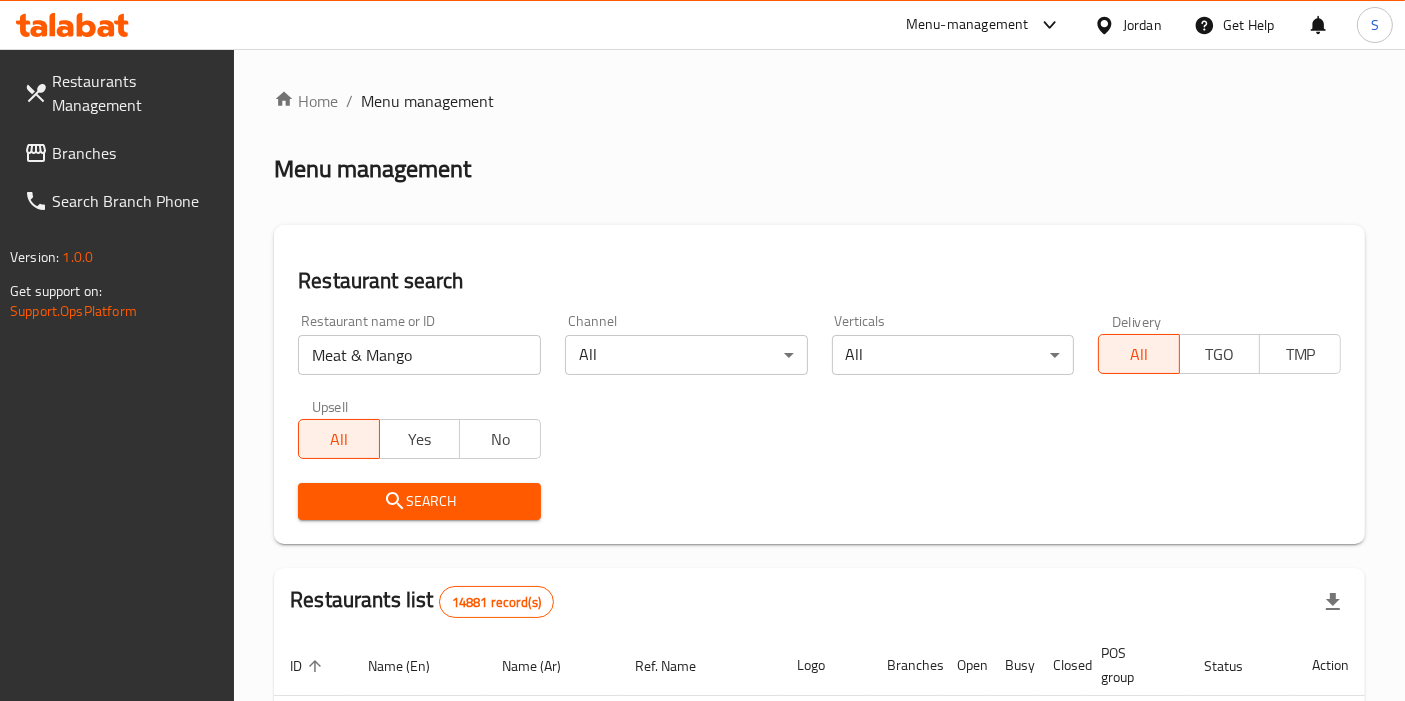 click on "Search" at bounding box center (419, 501) 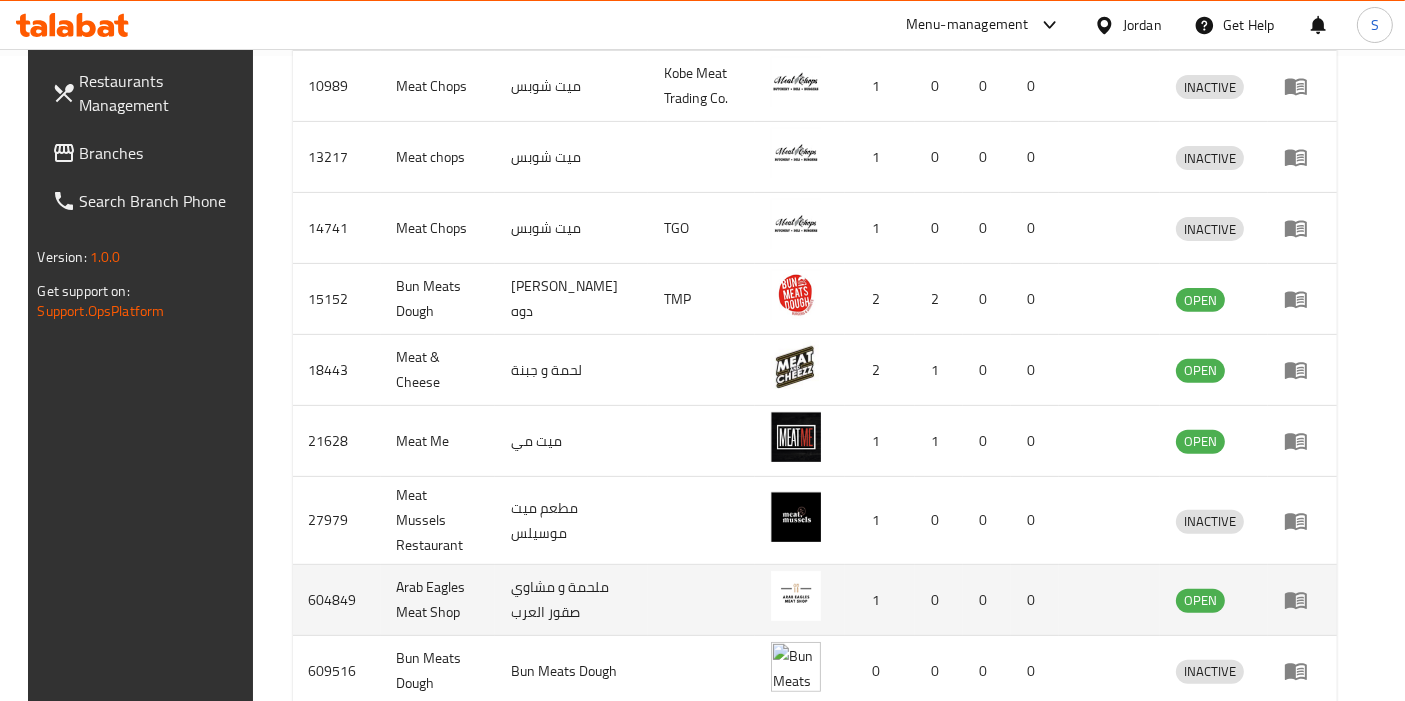 scroll, scrollTop: 809, scrollLeft: 0, axis: vertical 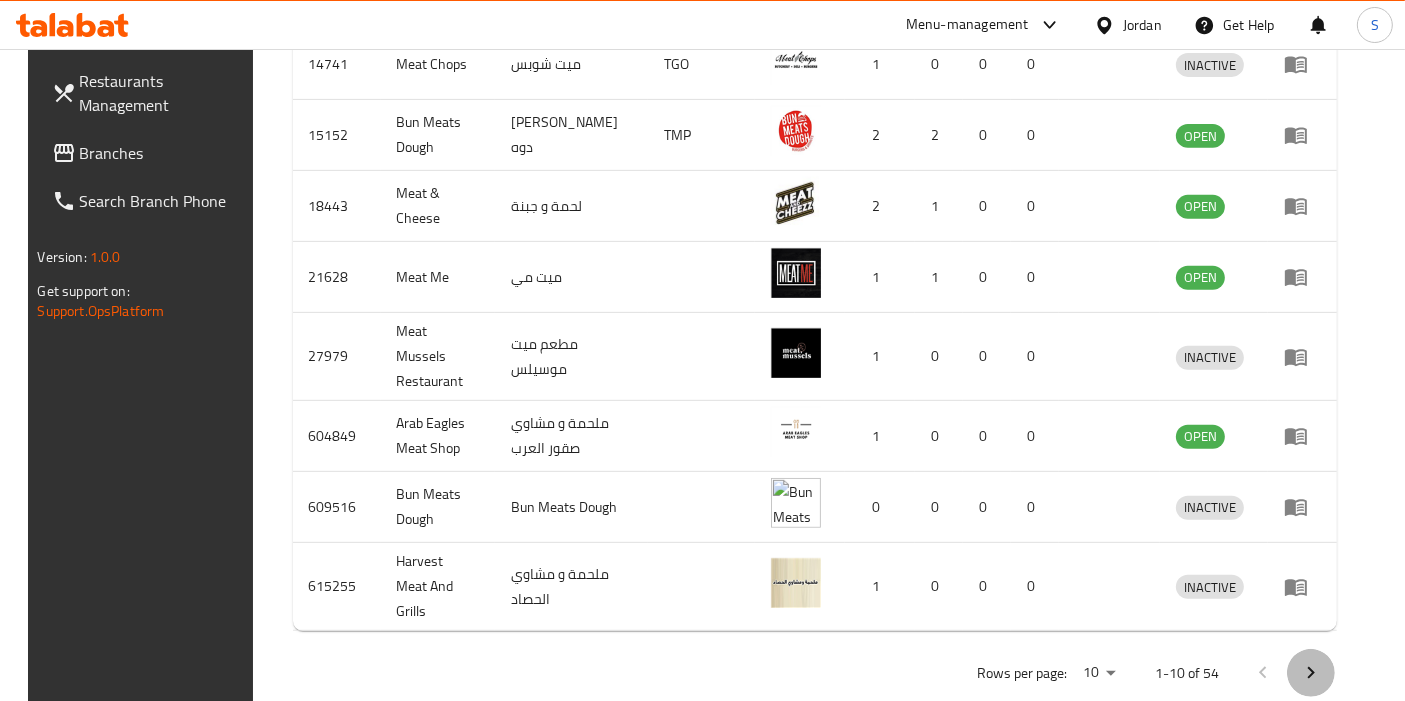 click 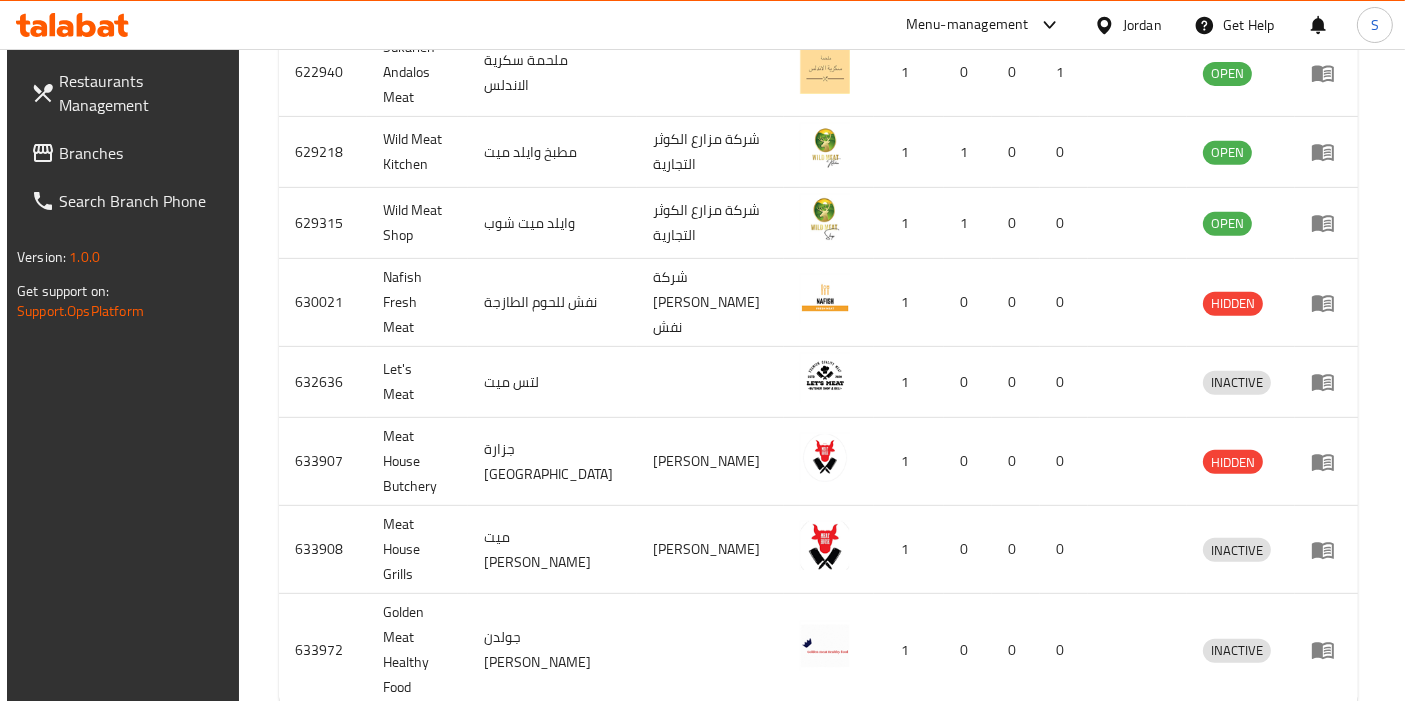 click 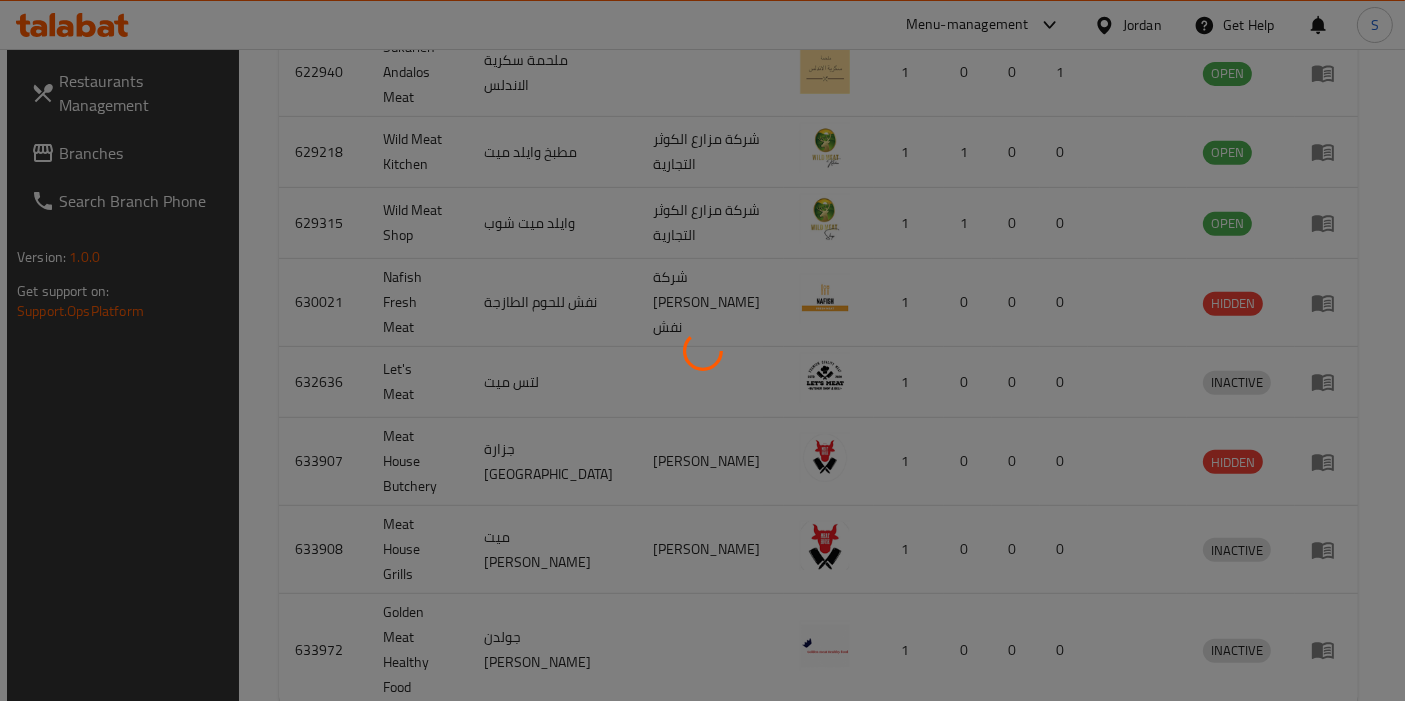 click at bounding box center (702, 350) 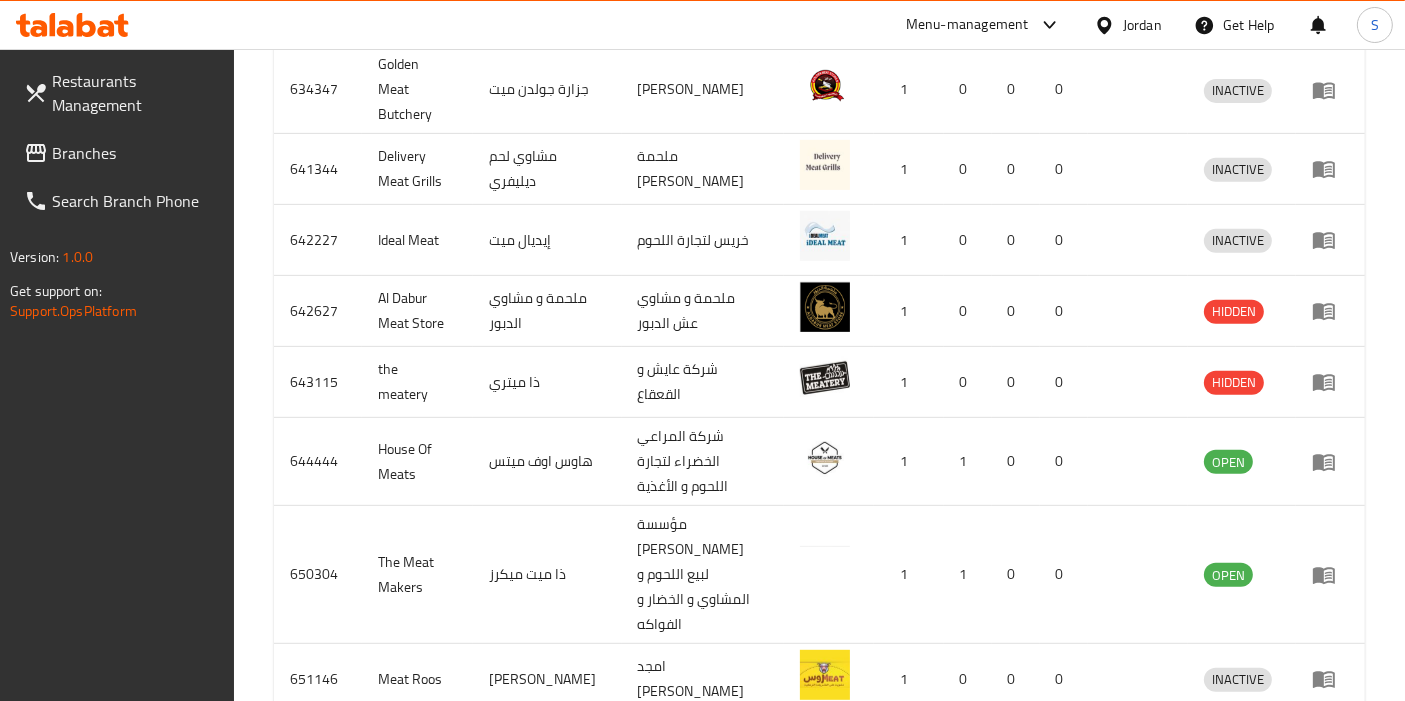 click on "Home / Menu management Menu management Restaurant search Restaurant name or ID Meat & Mango Restaurant name or ID Channel All ​ Verticals All ​ Delivery All TGO TMP Upsell All Yes No   Search Restaurants list   54 record(s) ID sorted ascending Name (En) Name (Ar) Ref. Name Logo Branches Open Busy Closed POS group Status Action 633973 Golden Meat Restaurant مطعم جولدن ميت رائد اسعد 1 0 0 0 INACTIVE 633986 Golden Meat store مركز اللحوم الذهبية رائد اسعد 1 0 0 0 HIDDEN 634347 Golden Meat Butchery جزارة جولدن ميت رائد اسعد 1 0 0 0 INACTIVE 641344 Delivery Meat Grills مشاوي لحم ديليفري ملحمة ابو يوسف مقبل 1 0 0 0 INACTIVE 642227 Ideal Meat إيديال ميت خريس لتجارة اللحوم 1 0 0 0 INACTIVE 642627 Al Dabur Meat Store ملحمة و مشاوي الدبور ملحمة و مشاوي عش الدبور 1 0 0 0 HIDDEN 643115 the meatery ذا ميتري شركة عايش و القعقاع 1 0 0 0 HIDDEN" at bounding box center (819, 31) 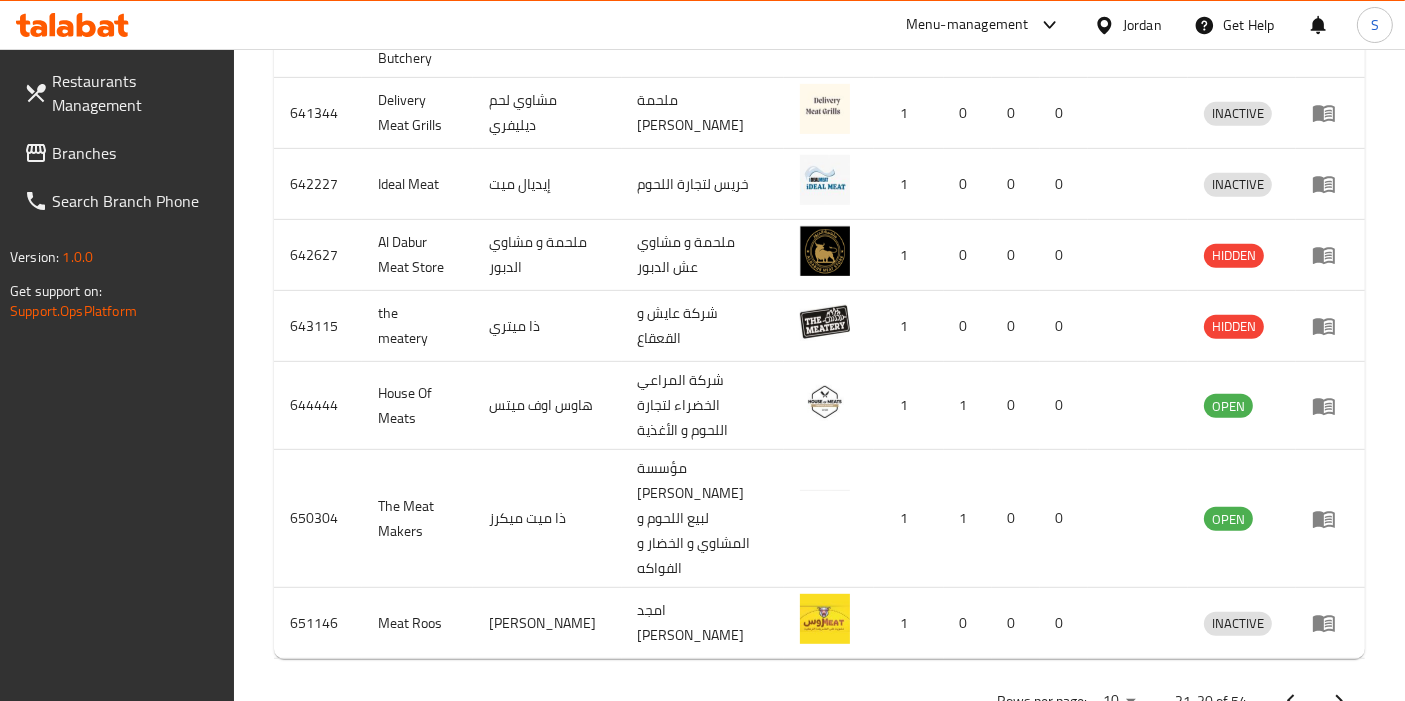 scroll, scrollTop: 868, scrollLeft: 0, axis: vertical 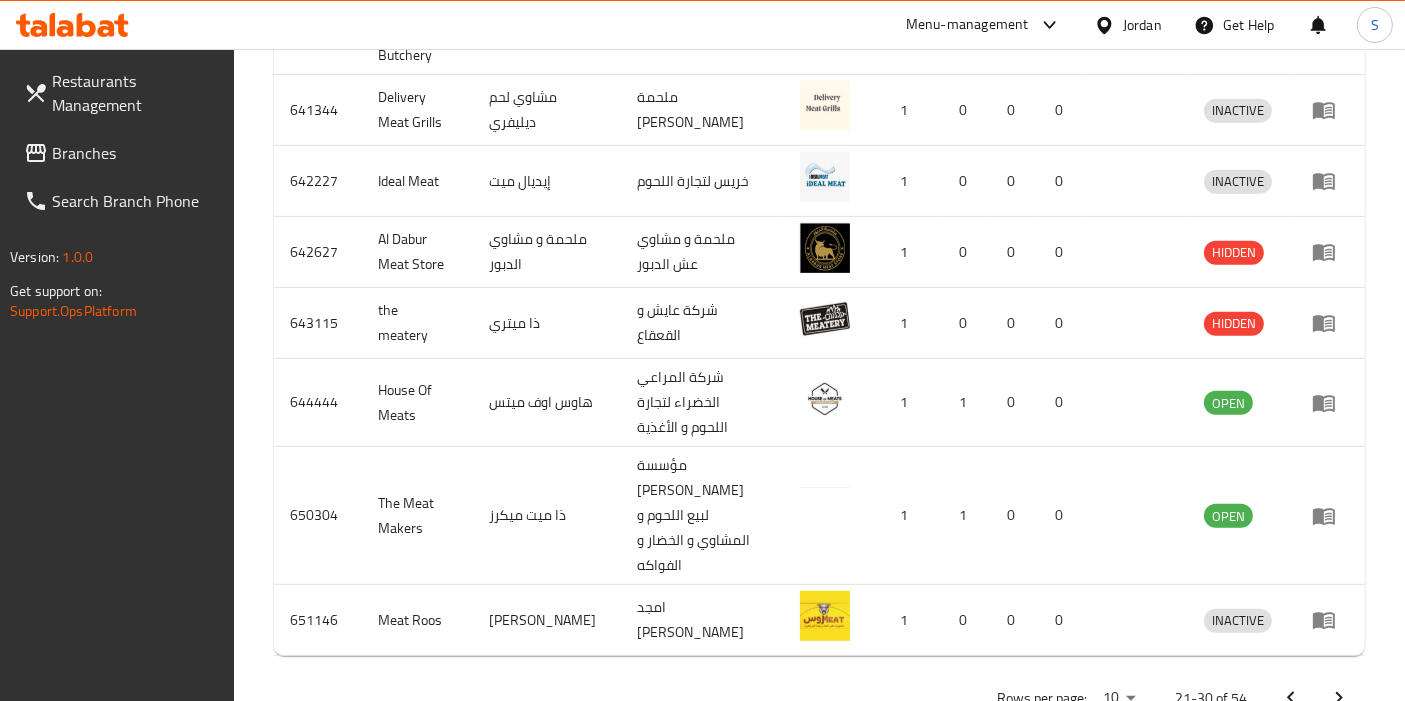click 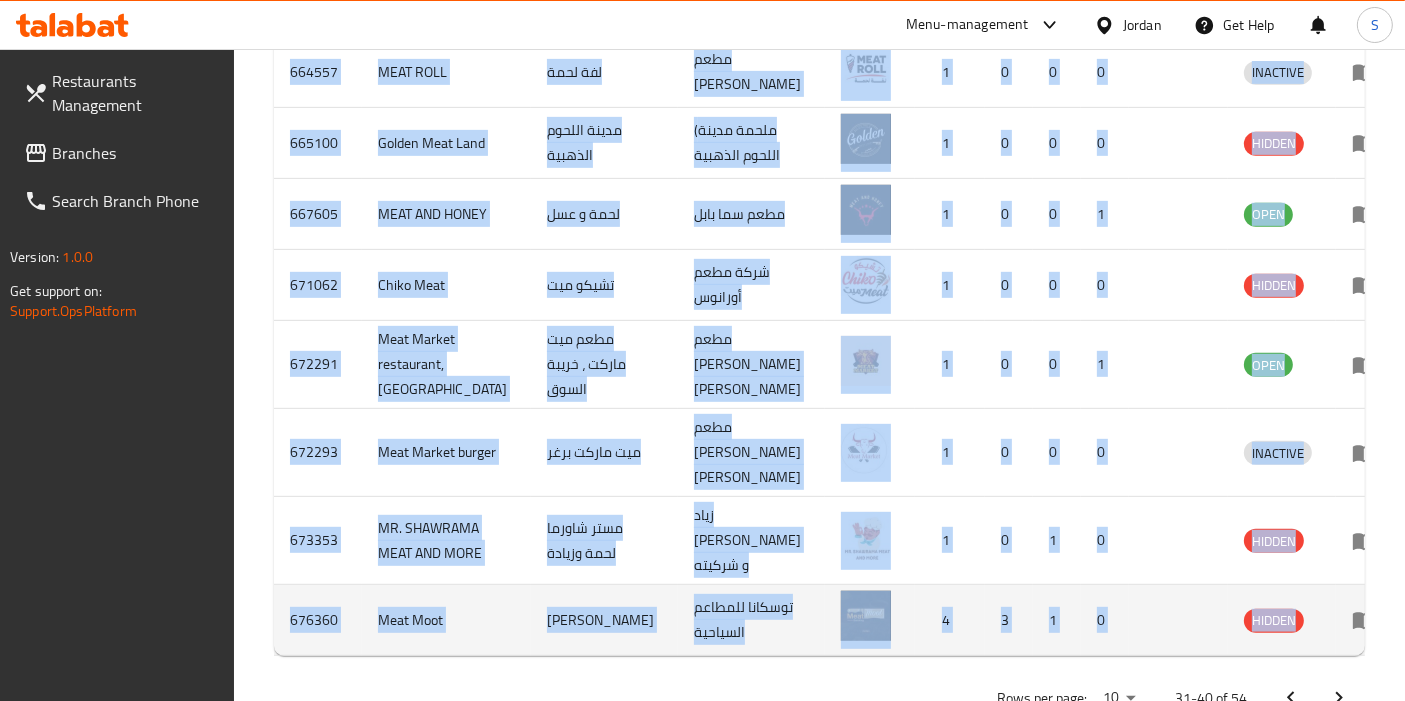 click on "HIDDEN" at bounding box center (1282, 620) 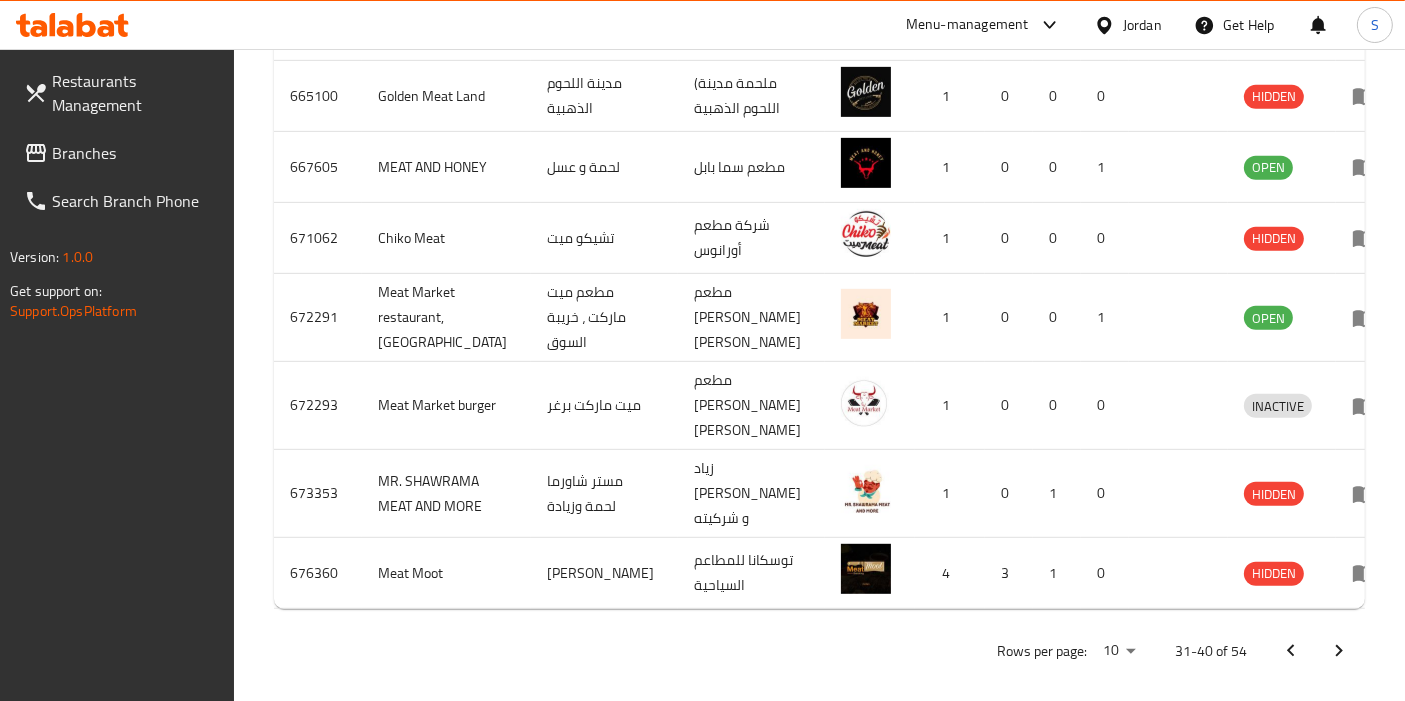 scroll, scrollTop: 935, scrollLeft: 0, axis: vertical 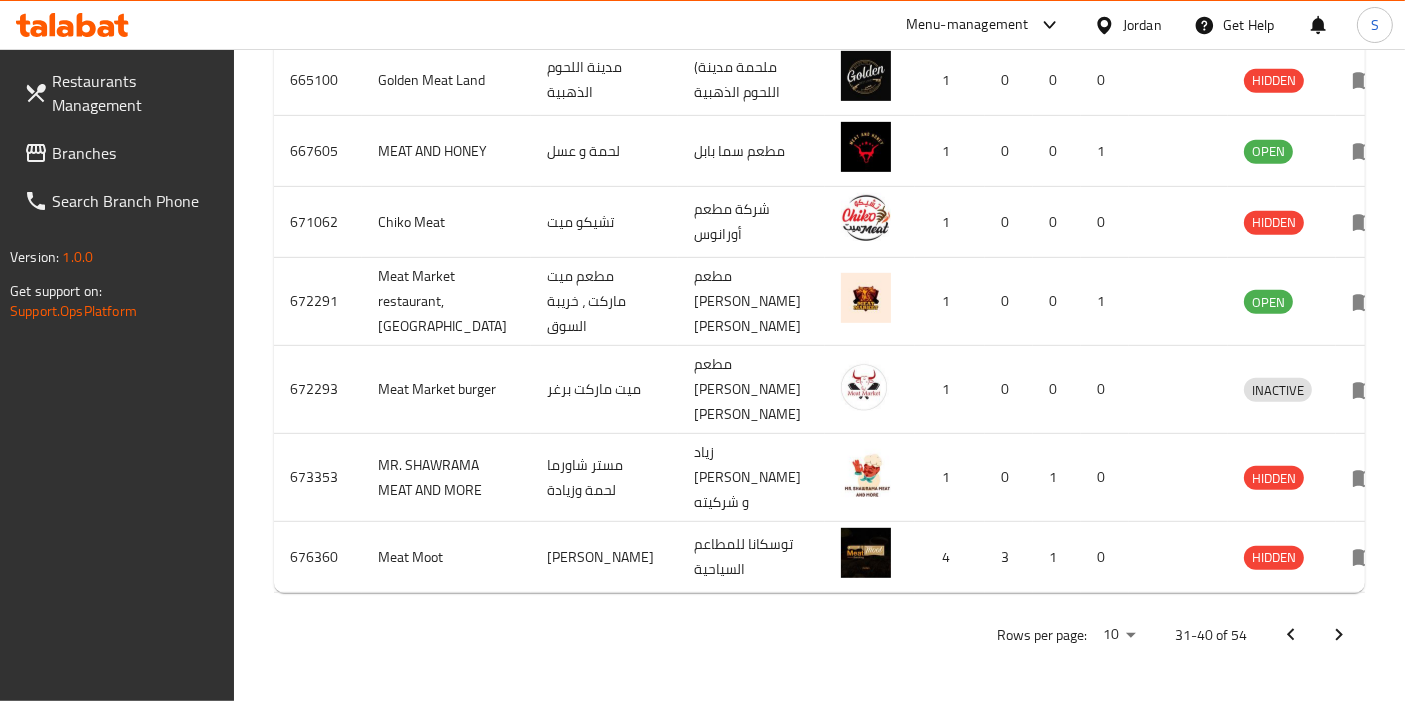 click on "Home / Menu management Menu management Restaurant search Restaurant name or ID Meat & Mango Restaurant name or ID Channel All ​ Verticals All ​ Delivery All TGO TMP Upsell All Yes No   Search Restaurants list   54 record(s) ID sorted ascending Name (En) Name (Ar) Ref. Name Logo Branches Open Busy Closed POS group Status Action 658969 The Meat Makers Barbeque and More ذا ميت مايكرز باربكيو آند مور Faris Al-Haj Ahmed Foundation for the sale of meat, grills, vegetables and fruits 1 1 0 0 OPEN 663241 Meat with dough لحم بعجين منقوشة قشقوان وزعتر 1 0 0 0 INACTIVE 664557 MEAT ROLL لفة لحمة مطعم رشا عبابنة 1 0 0 0 INACTIVE 665100 Golden Meat Land مدينة اللحوم الذهبية (ملحمة مدينة اللحوم الذهبية 1 0 0 0 HIDDEN 667605 MEAT AND HONEY لحمة و عسل مطعم سما بابل 1 0 0 1 OPEN 671062 Chiko Meat تشيكو ميت شركة مطعم أورانوس 1 0 0 0 HIDDEN 672291 1 0 0 1 OPEN 672293 1 0 0 0" at bounding box center (819, -91) 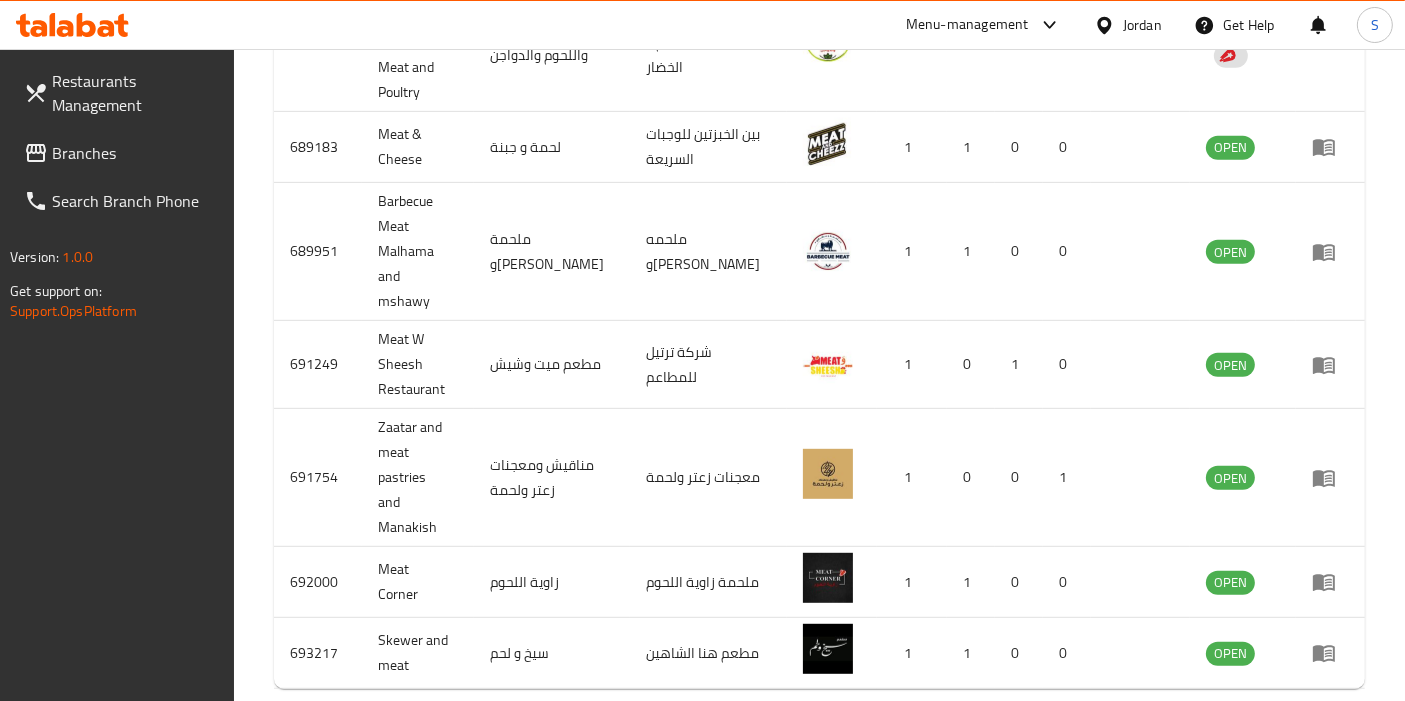 scroll, scrollTop: 885, scrollLeft: 0, axis: vertical 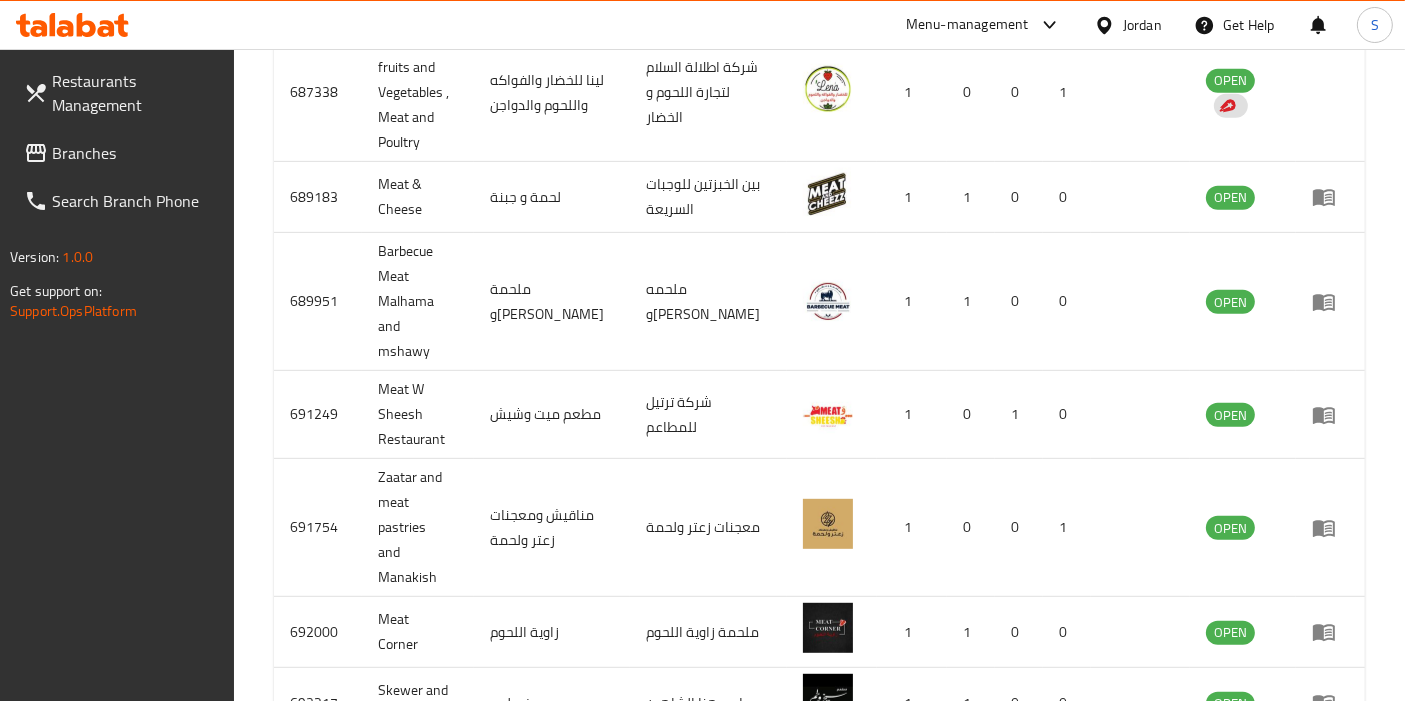 click 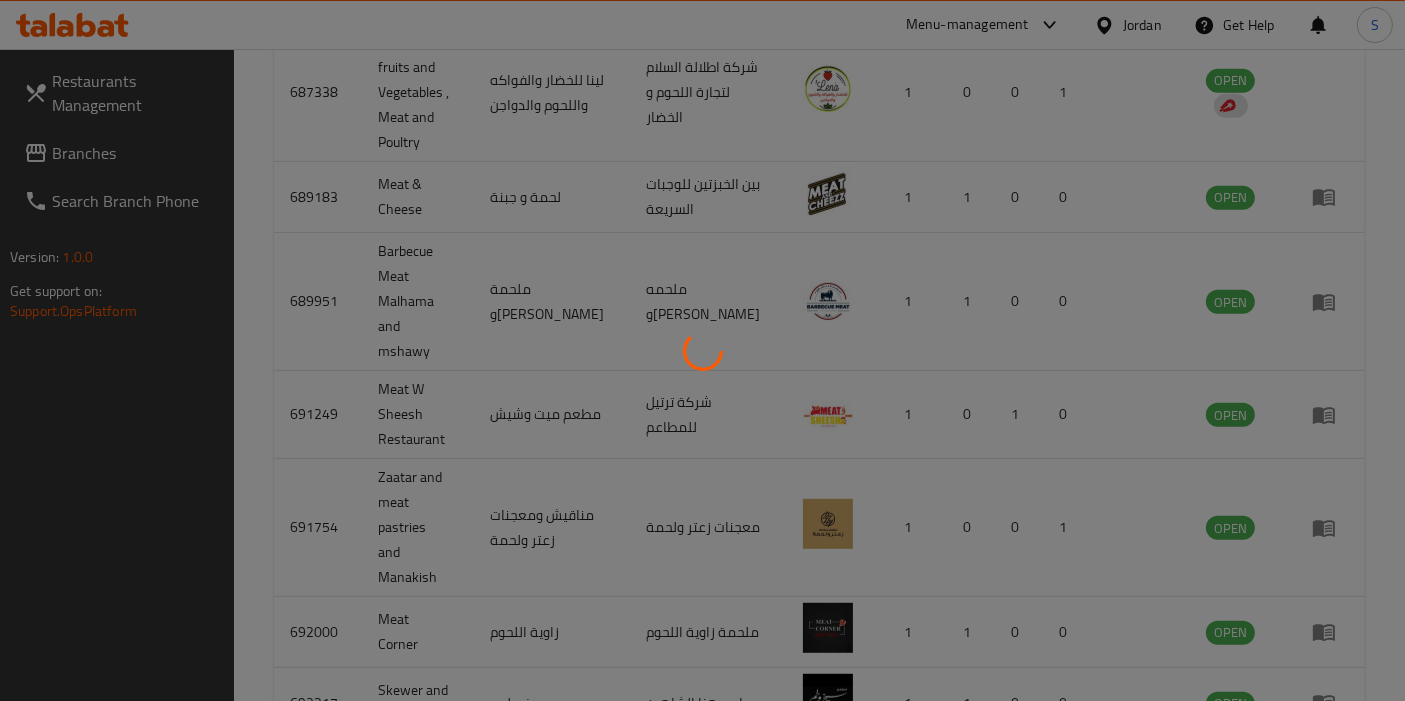 scroll, scrollTop: 385, scrollLeft: 0, axis: vertical 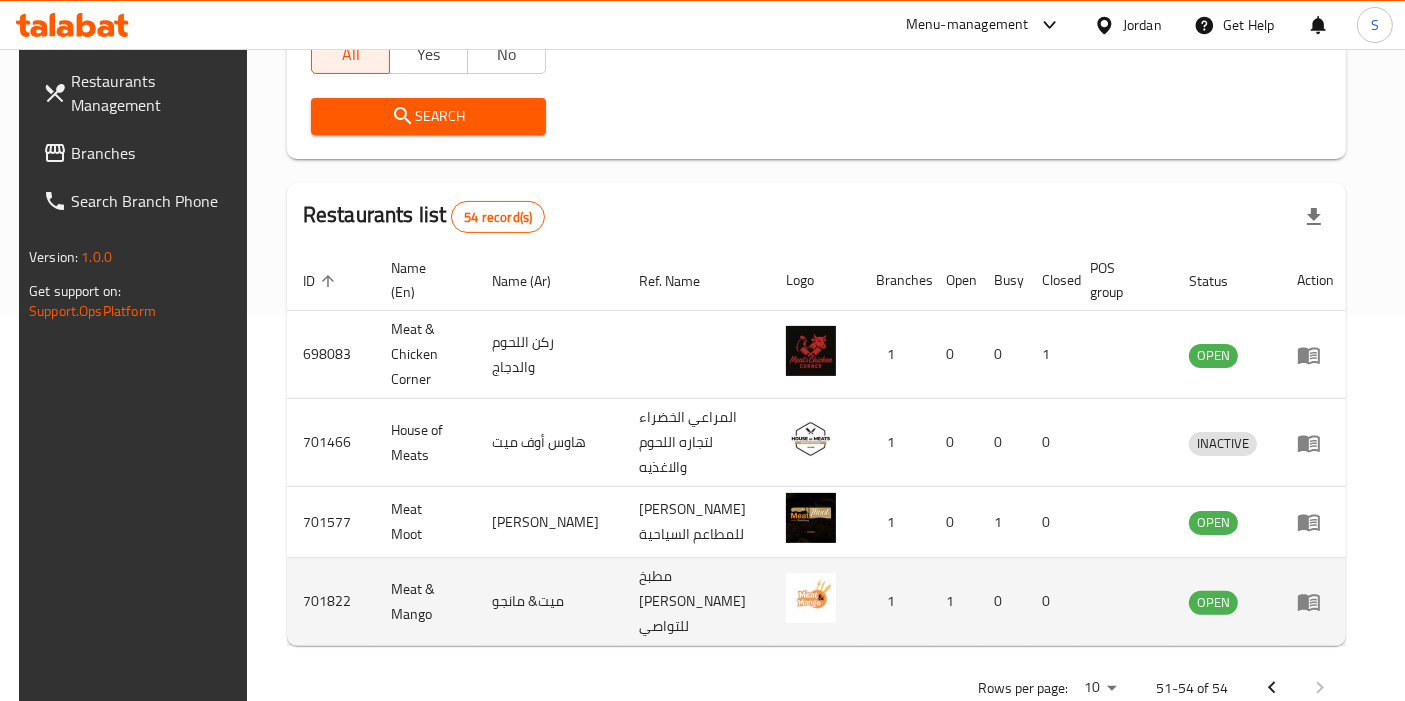 click at bounding box center [1315, 602] 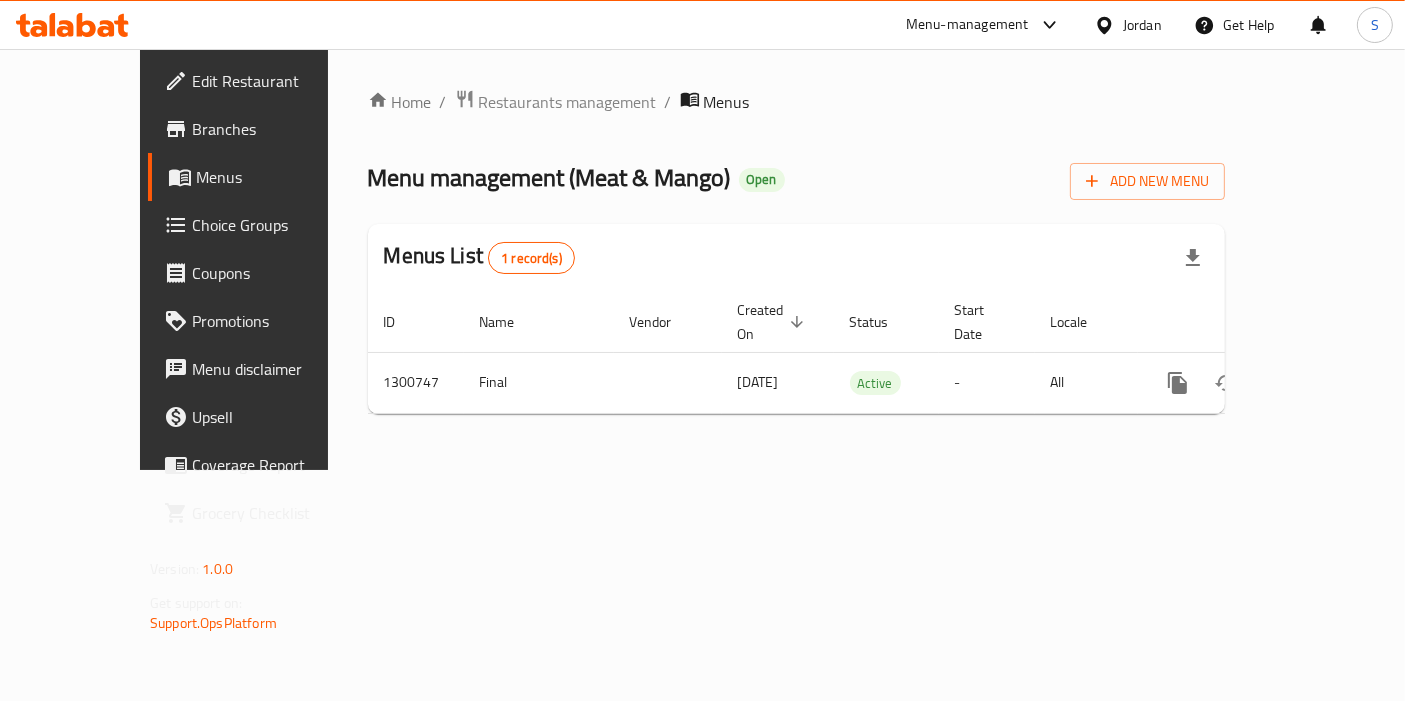 scroll, scrollTop: 0, scrollLeft: 0, axis: both 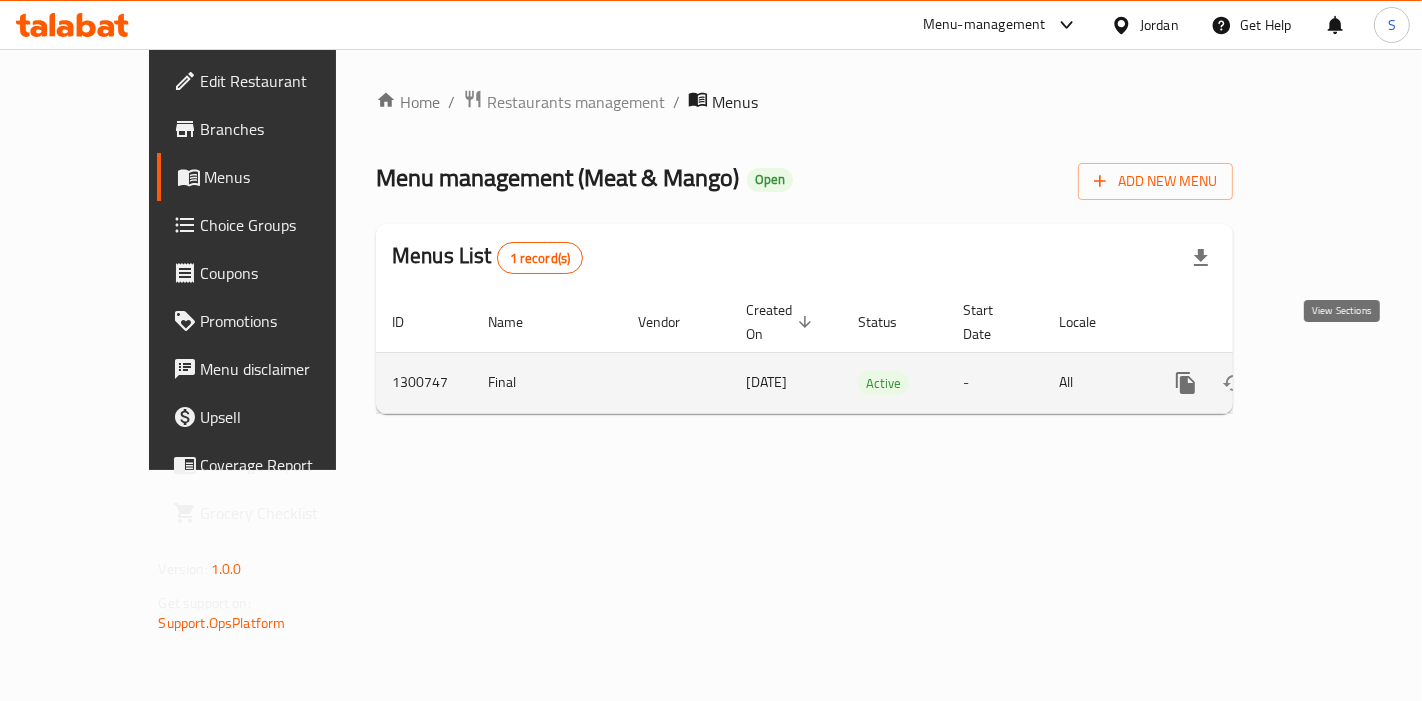 click 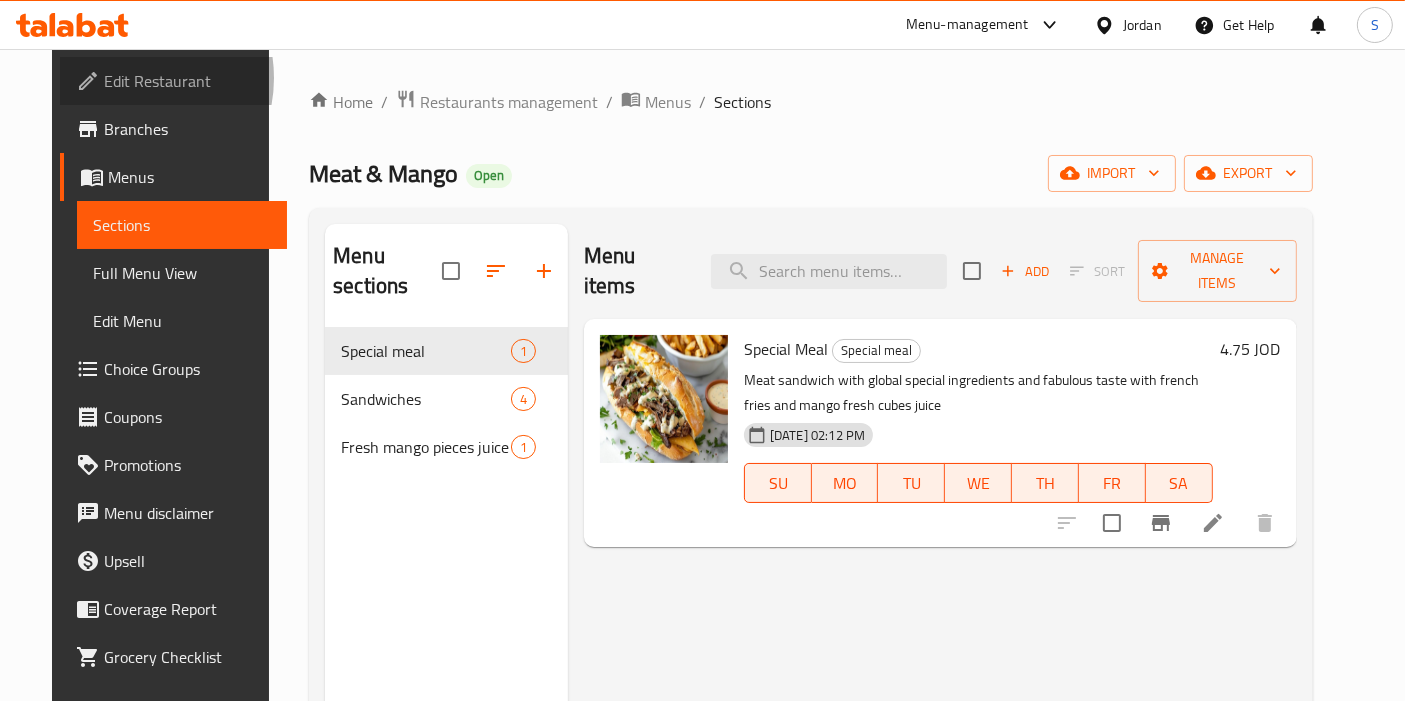 click on "Edit Restaurant" at bounding box center [187, 81] 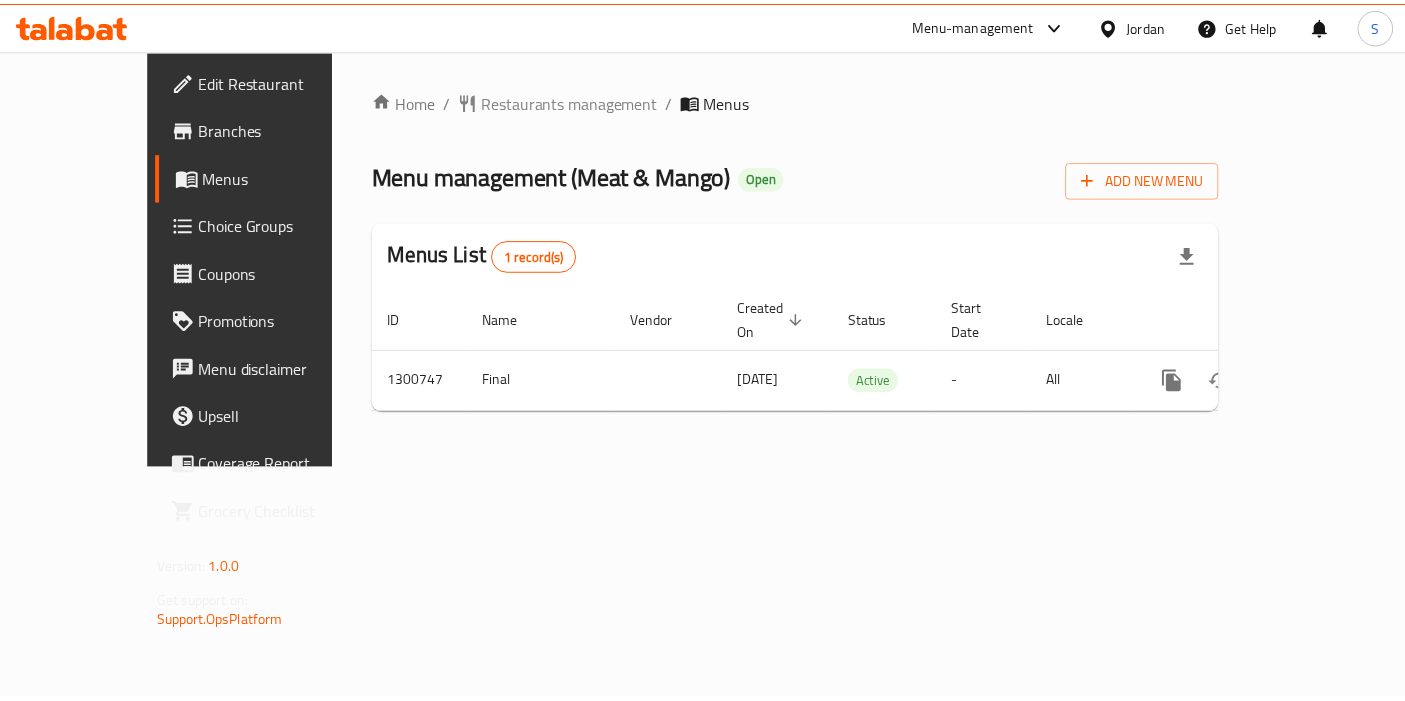 scroll, scrollTop: 0, scrollLeft: 0, axis: both 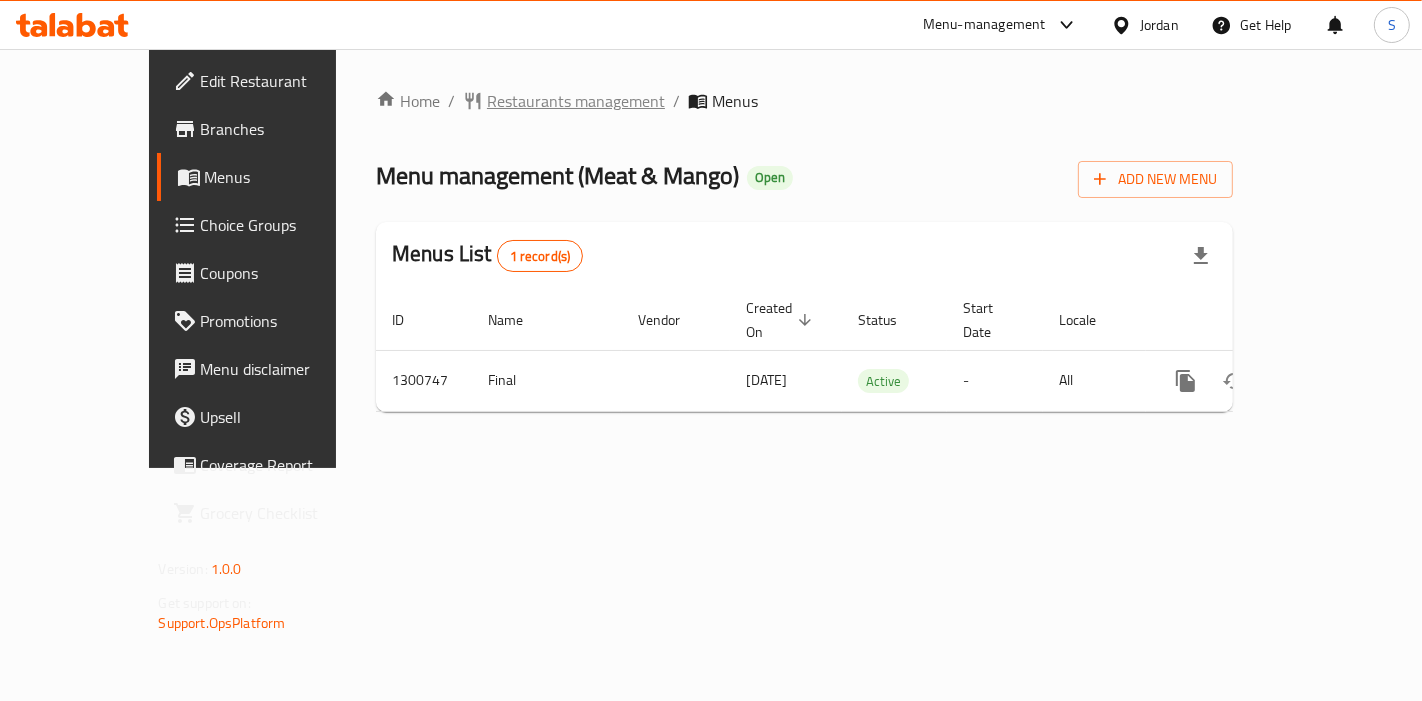 click on "Restaurants management" at bounding box center (576, 101) 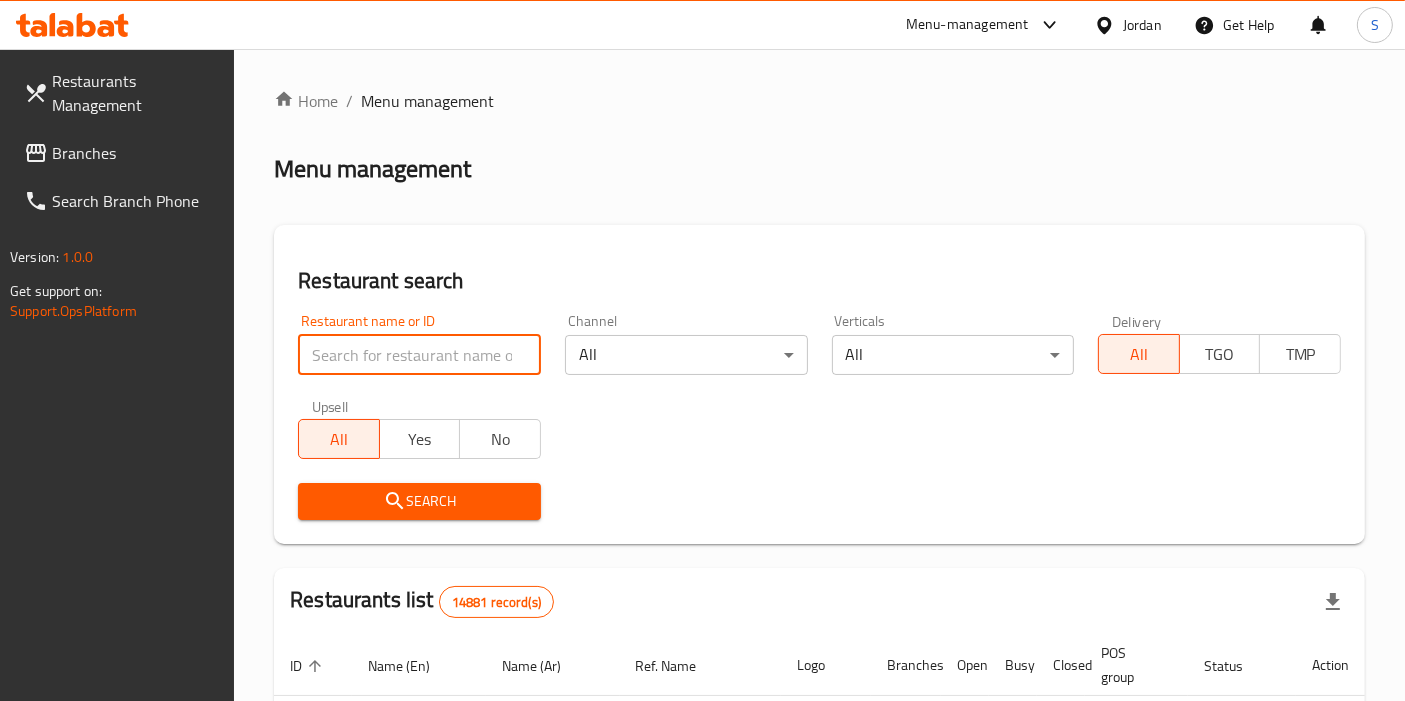 click at bounding box center (419, 355) 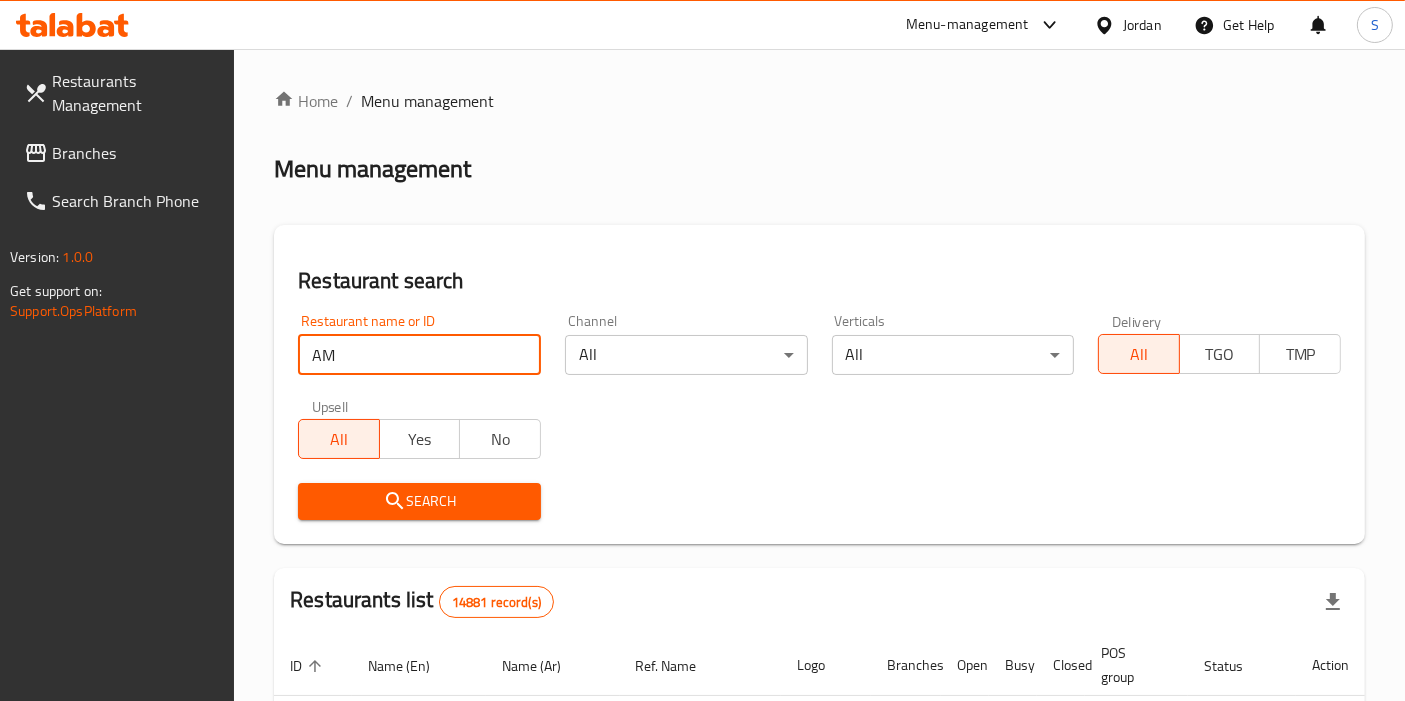 type on "A" 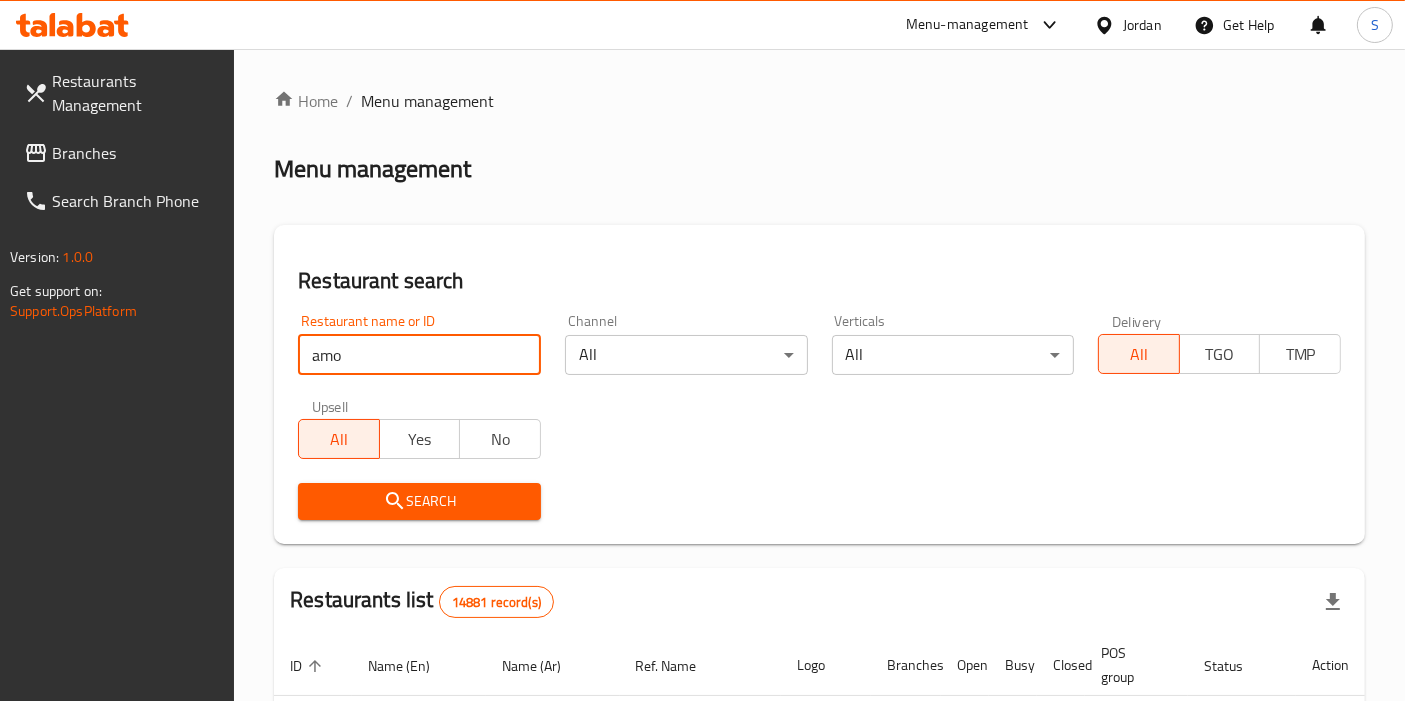 type on "Amo Abu Omar" 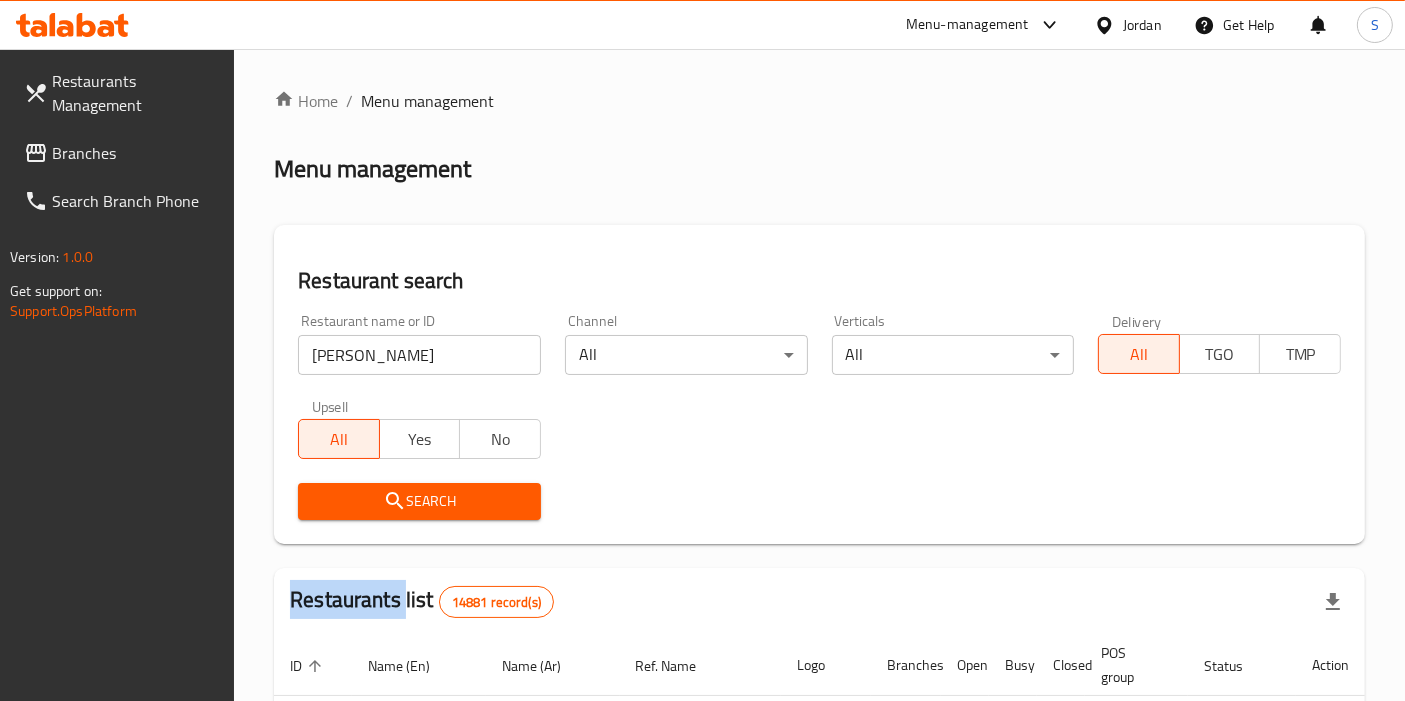 click on "Search" at bounding box center [419, 501] 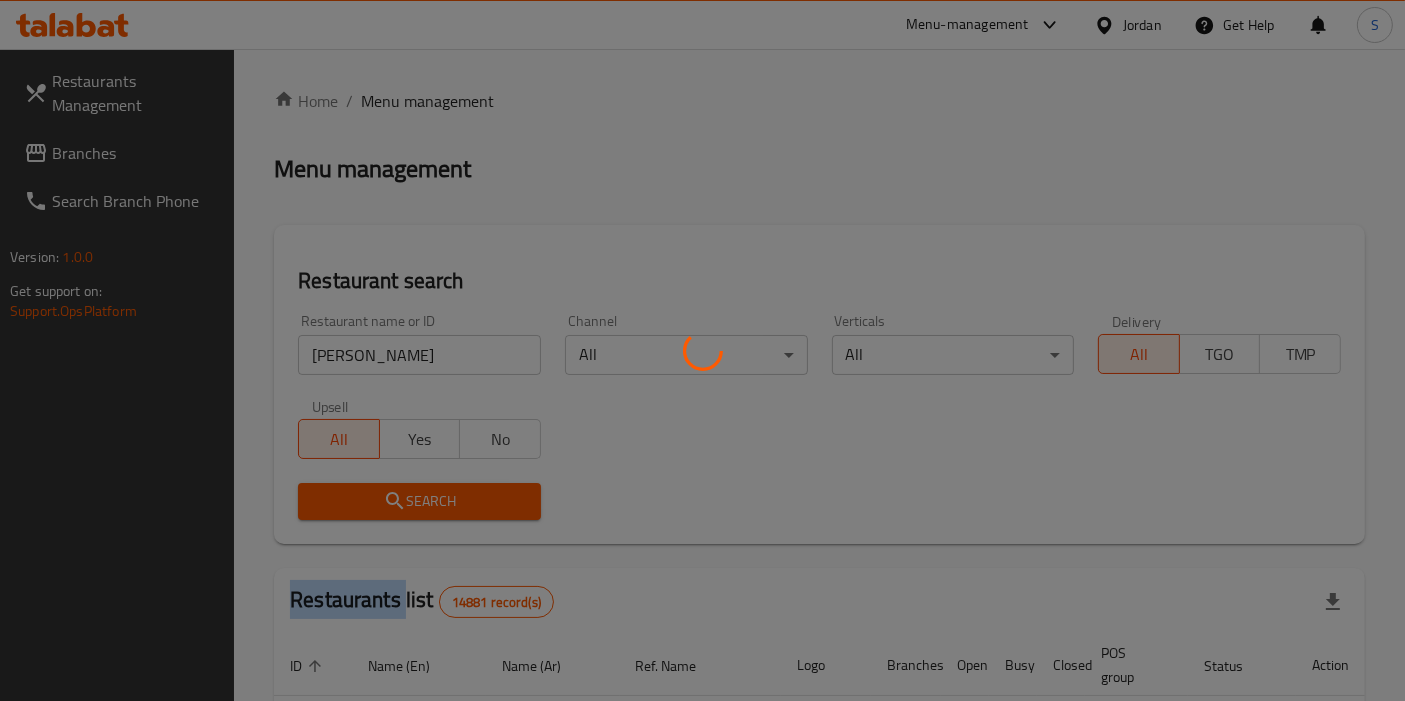 click at bounding box center (702, 350) 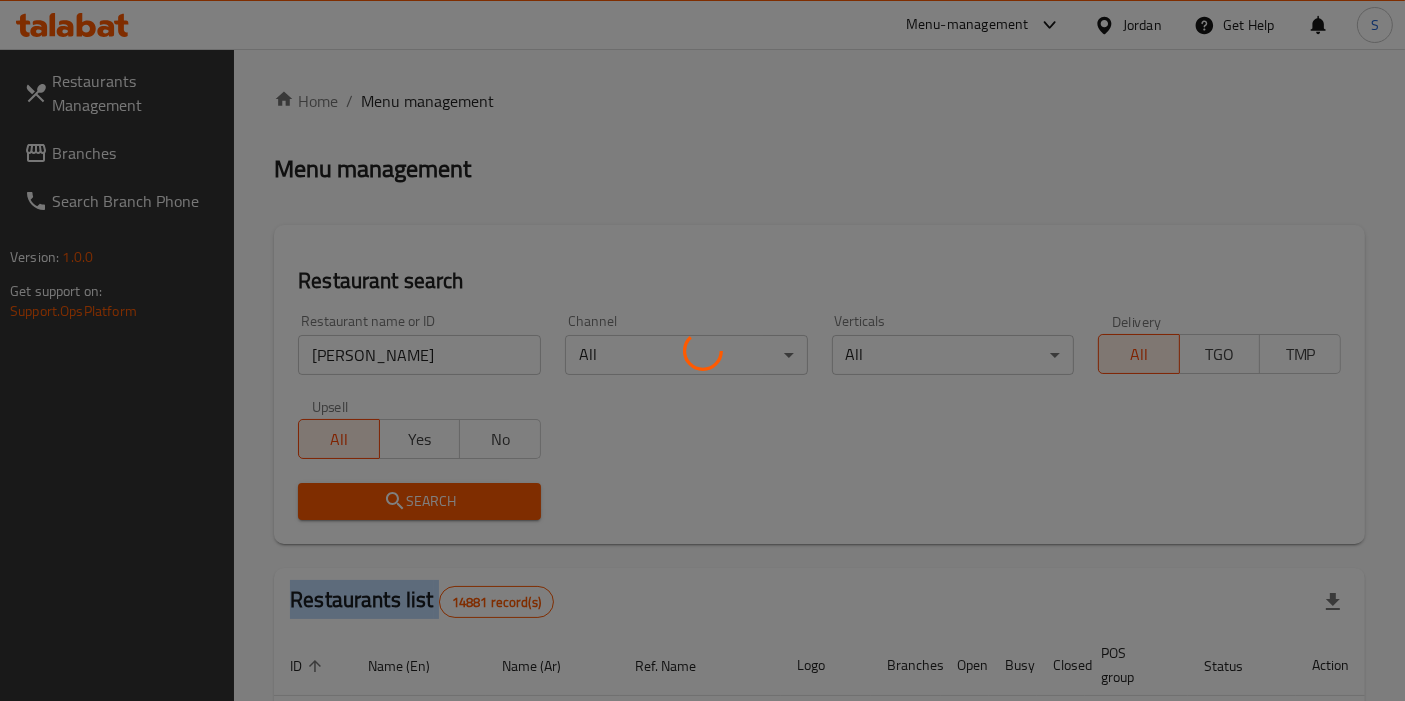 click at bounding box center (702, 350) 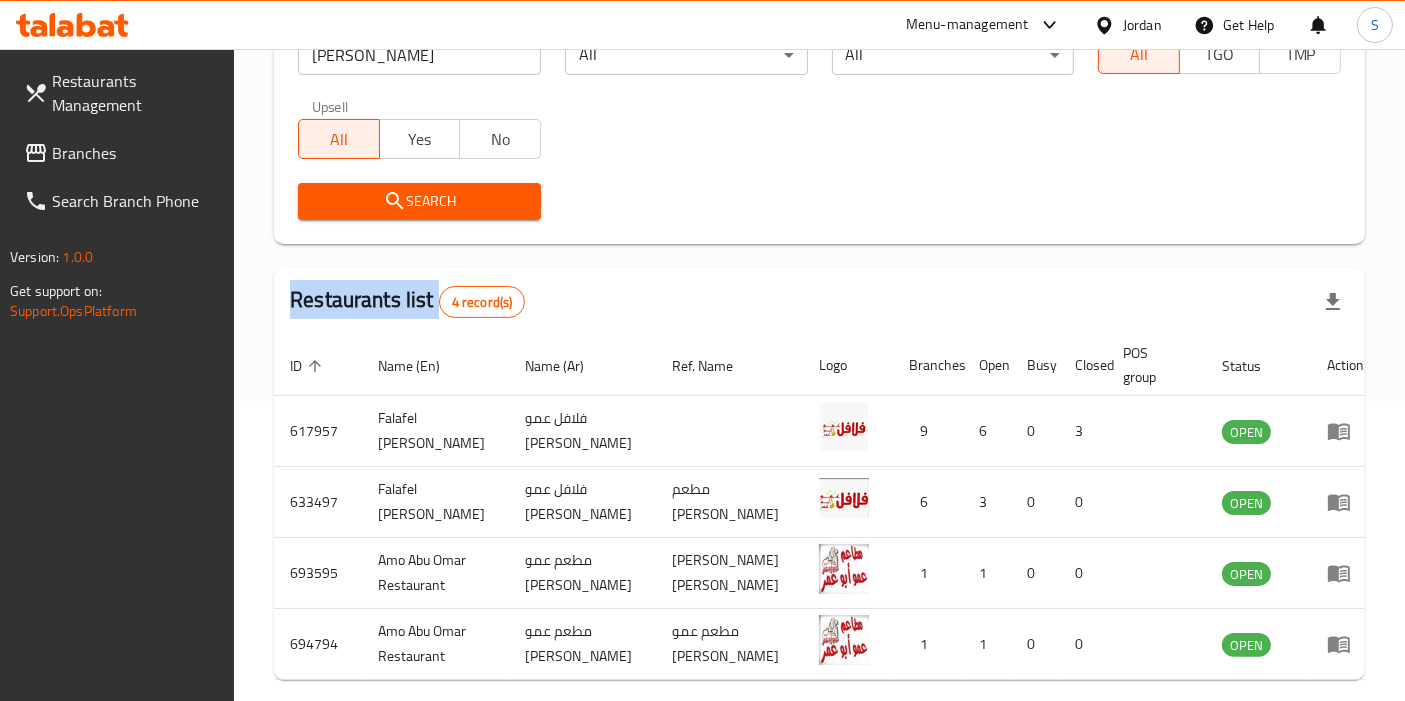 scroll, scrollTop: 385, scrollLeft: 0, axis: vertical 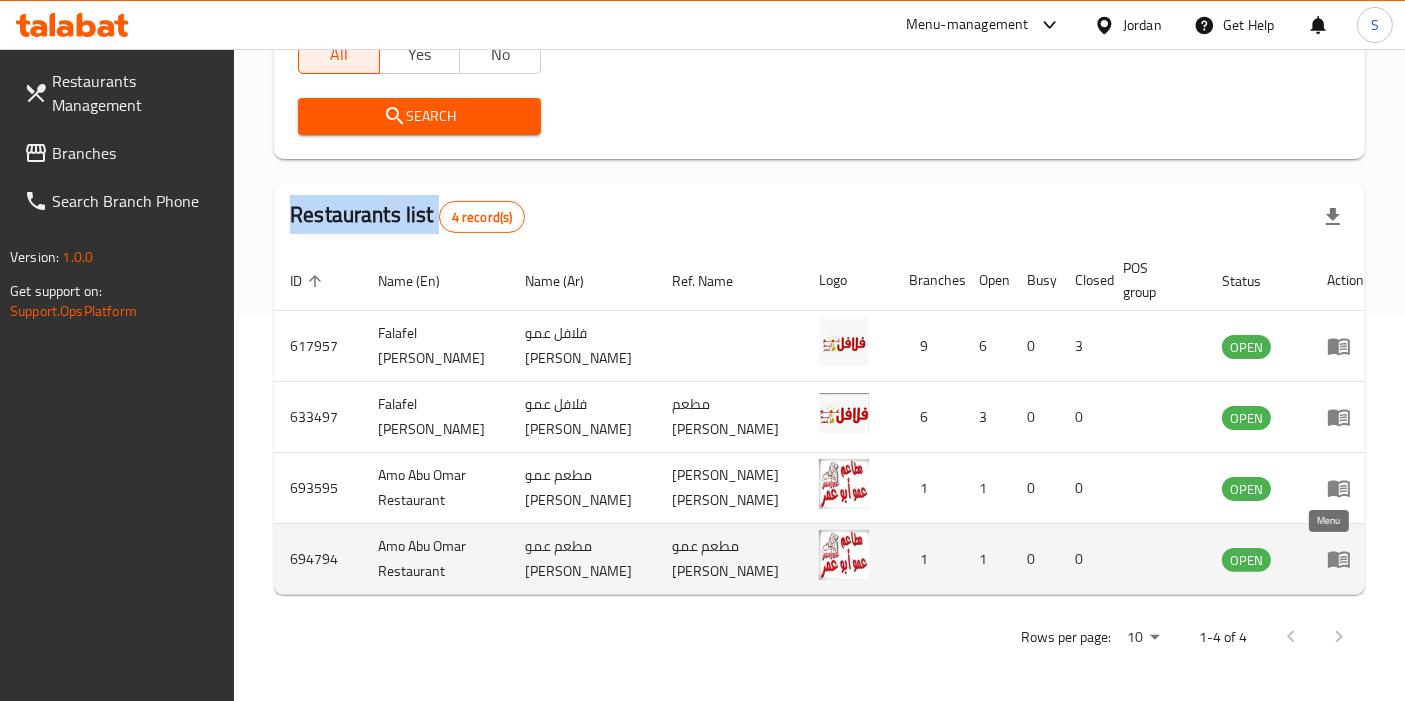 click 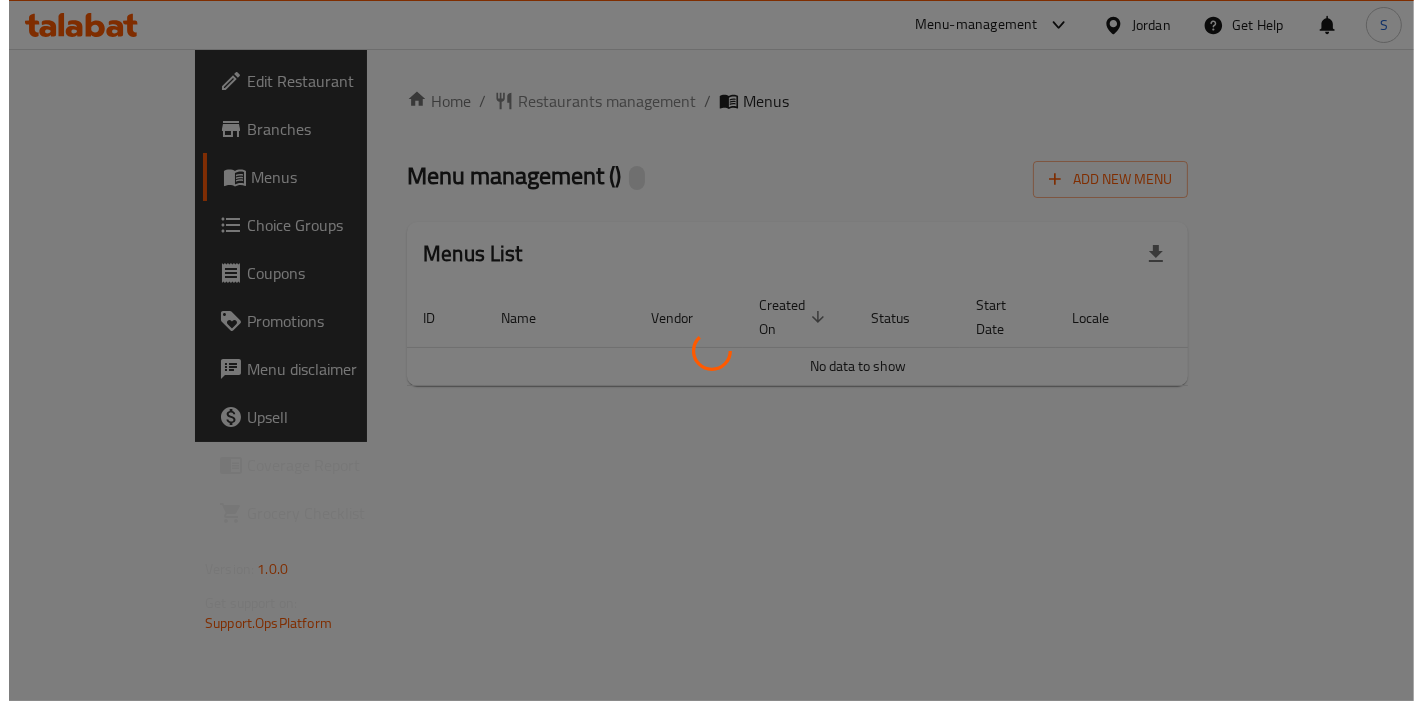 scroll, scrollTop: 0, scrollLeft: 0, axis: both 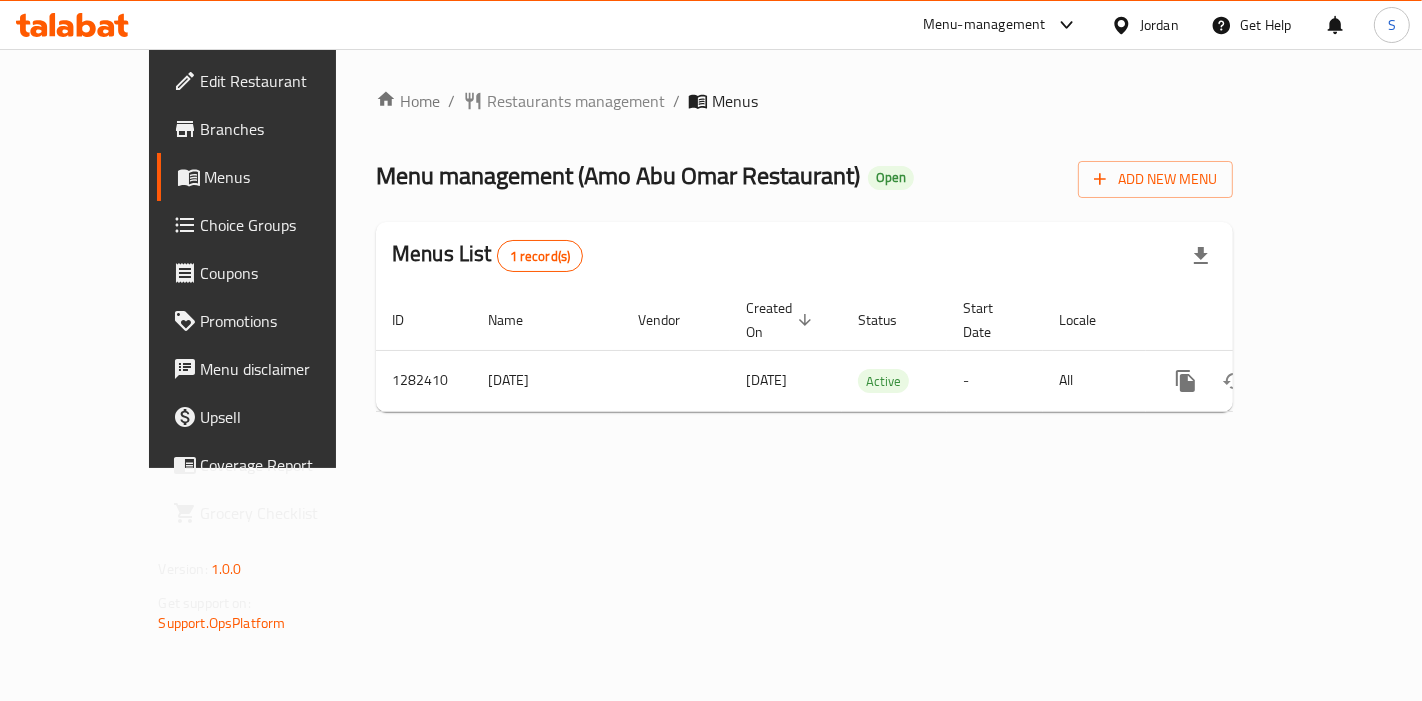 click on "Branches" at bounding box center [285, 129] 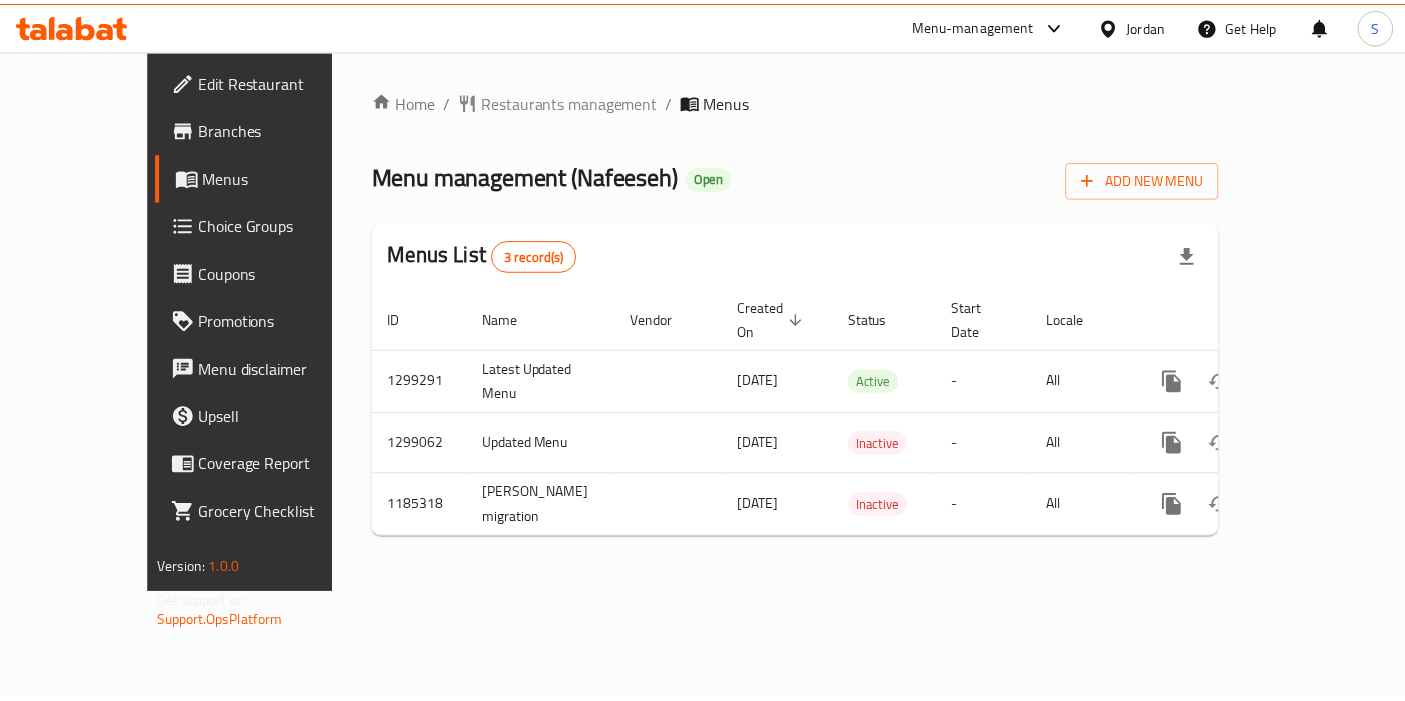 scroll, scrollTop: 0, scrollLeft: 0, axis: both 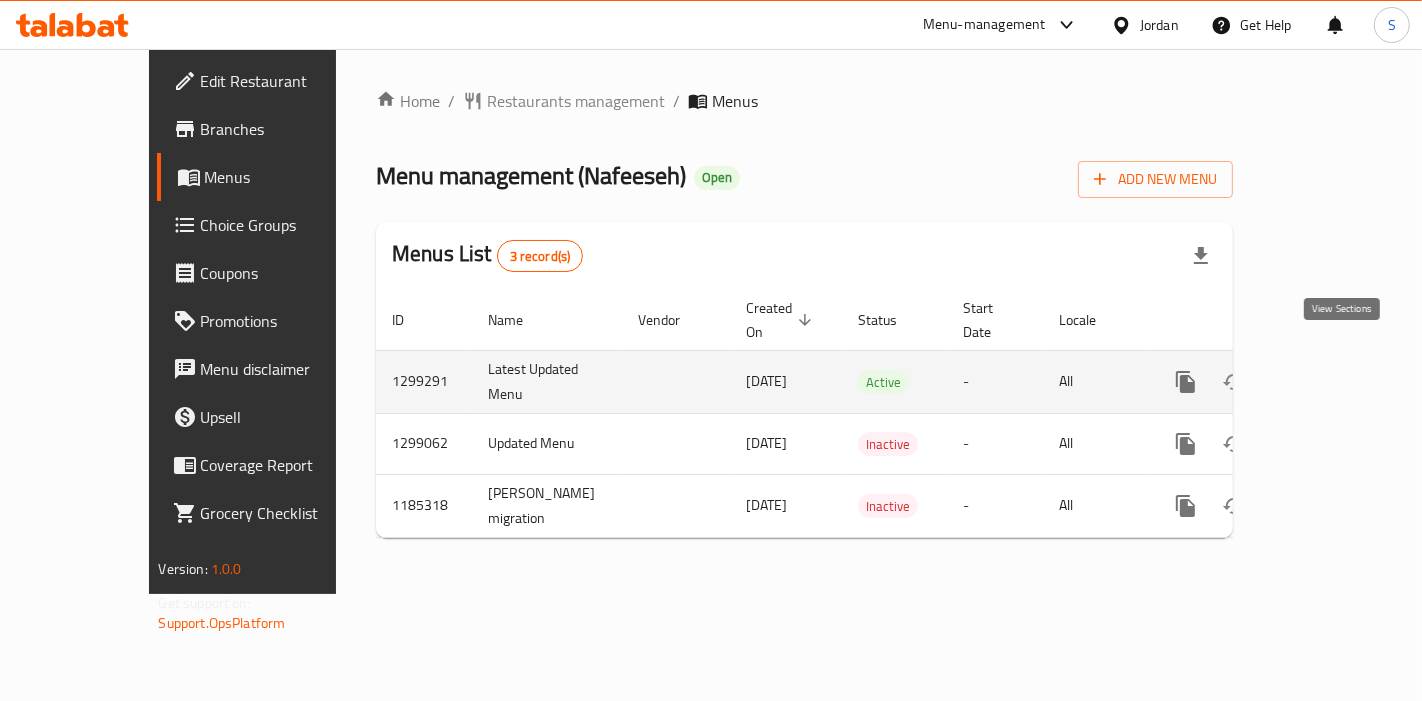 click 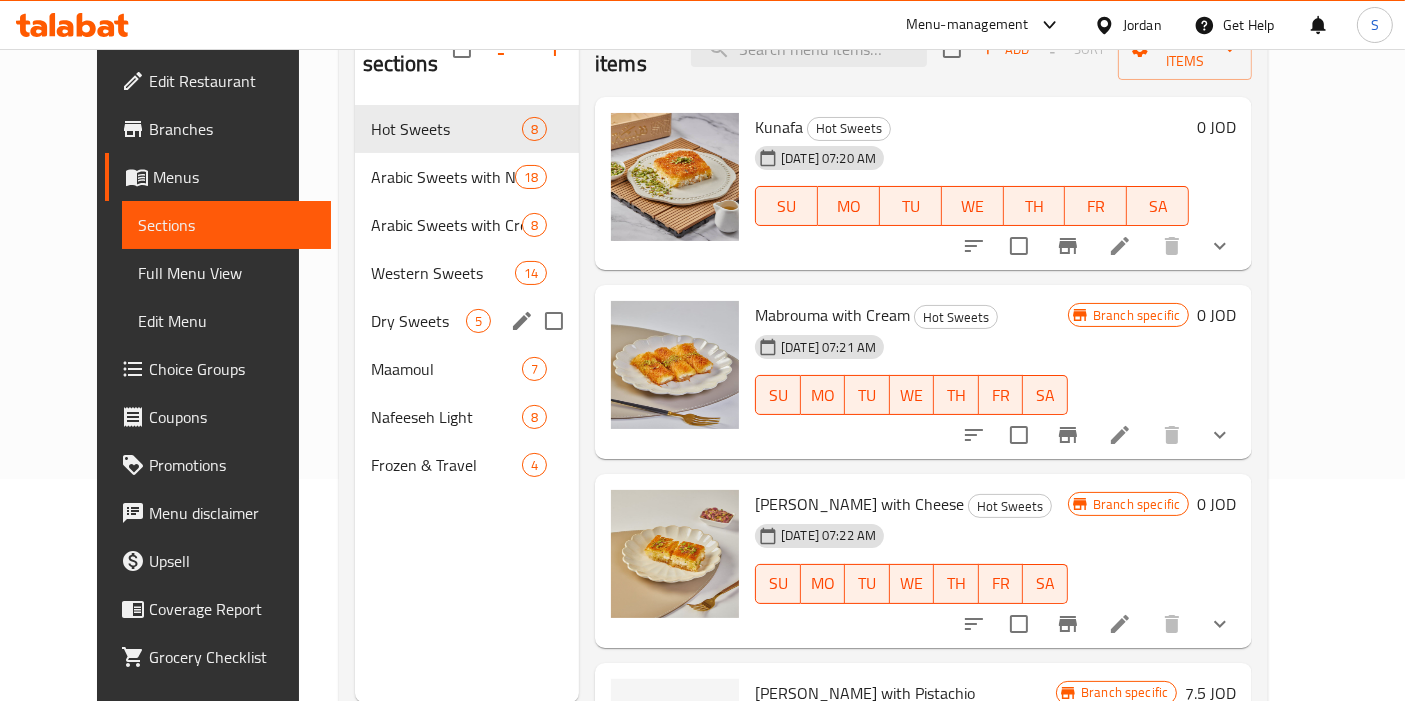 scroll, scrollTop: 111, scrollLeft: 0, axis: vertical 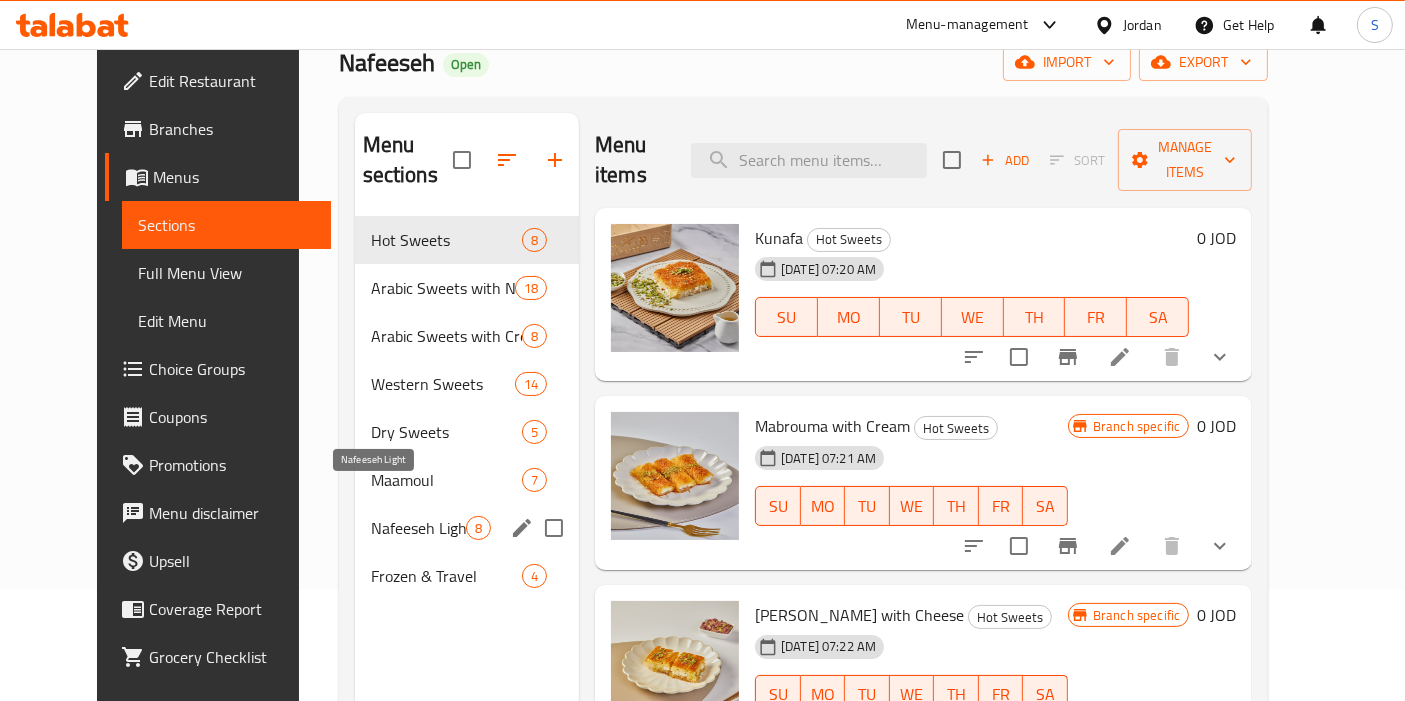 click on "Nafeeseh Light" at bounding box center [418, 528] 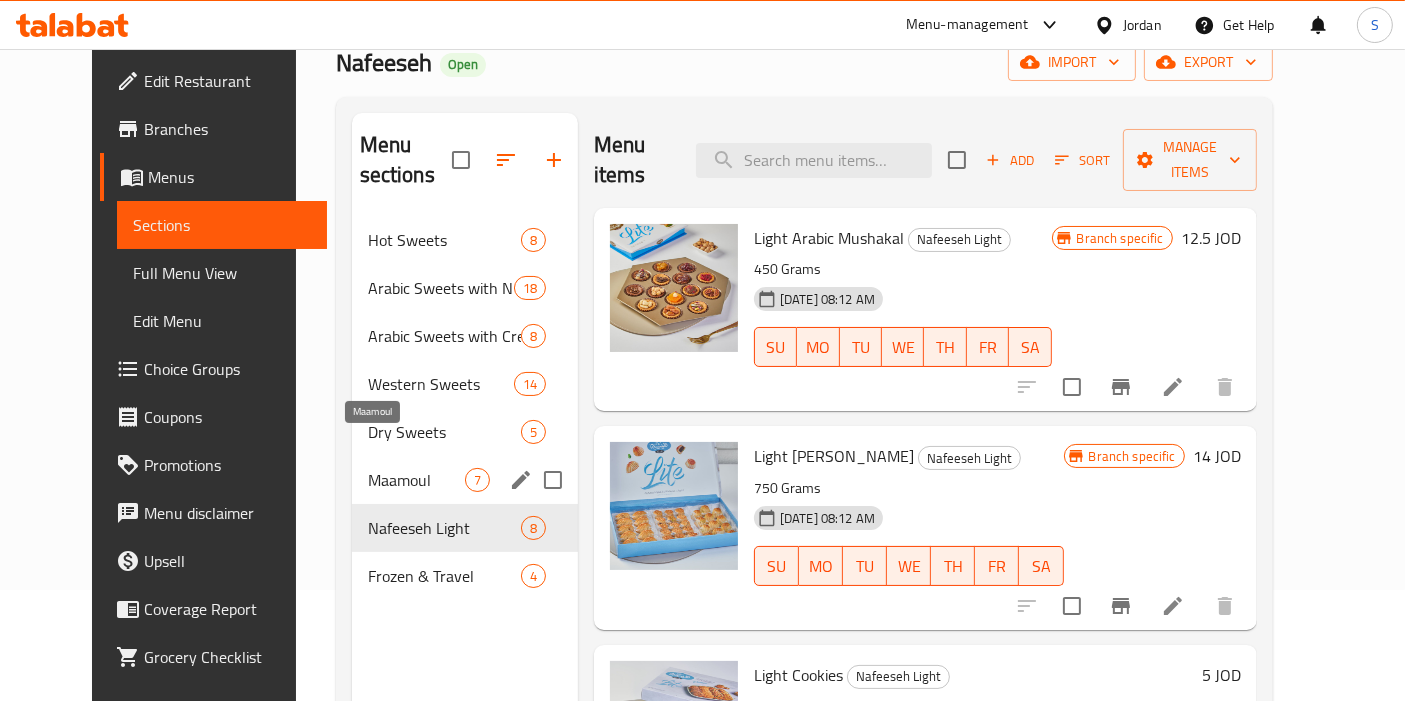 click on "Maamoul" at bounding box center (416, 480) 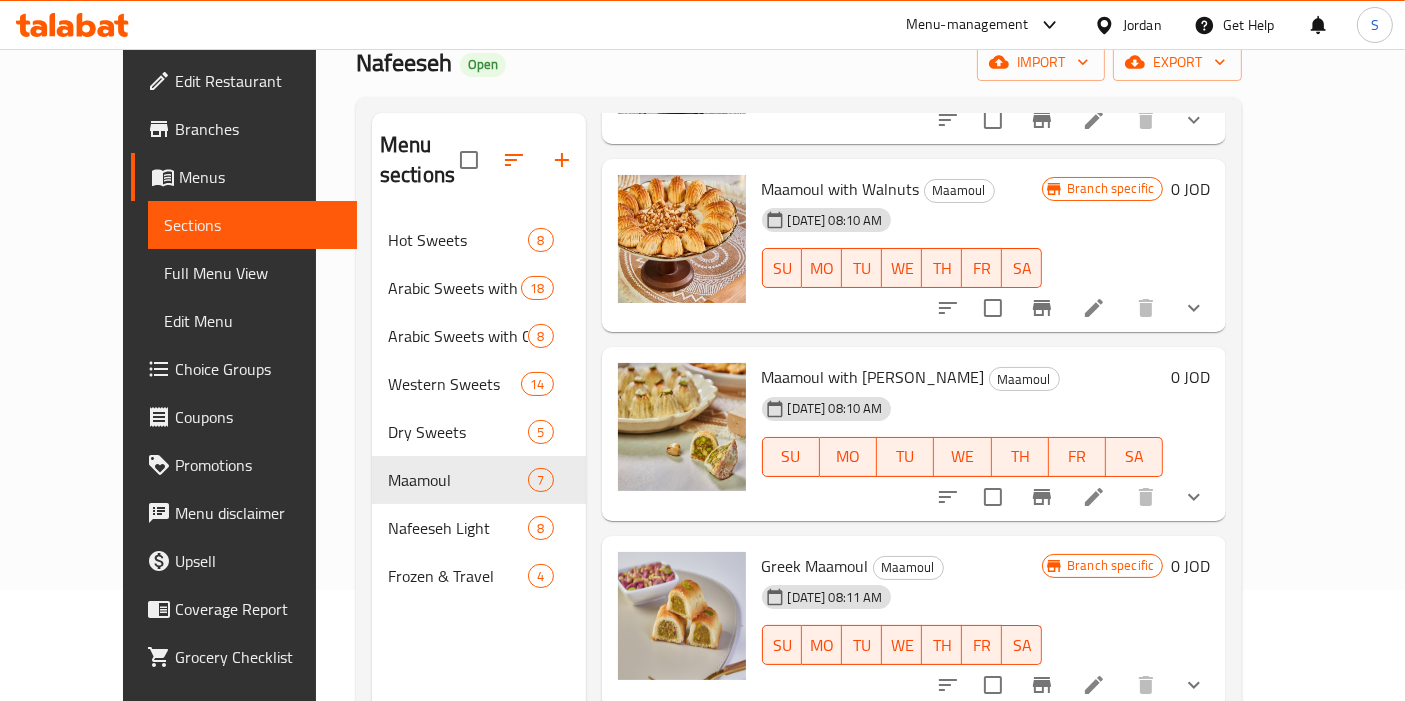 scroll, scrollTop: 727, scrollLeft: 0, axis: vertical 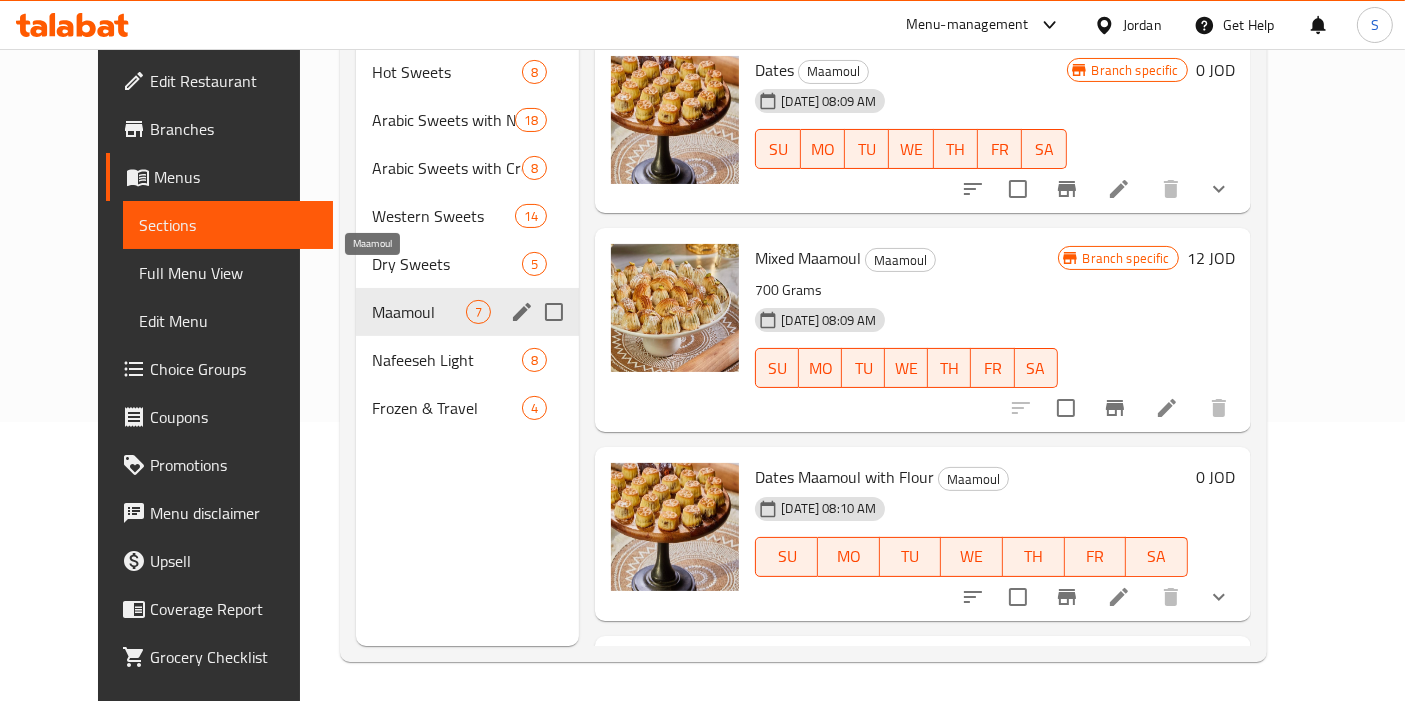 click on "Maamoul" at bounding box center (419, 312) 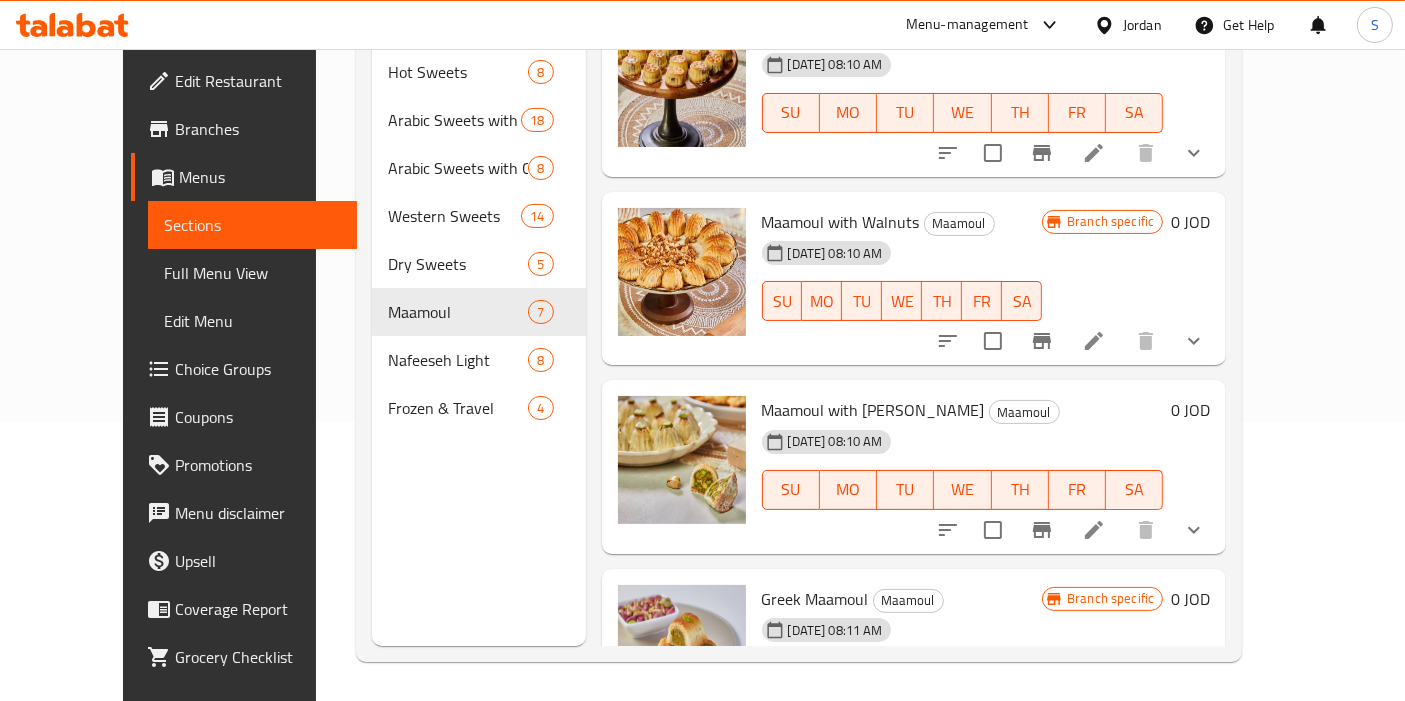 scroll, scrollTop: 727, scrollLeft: 0, axis: vertical 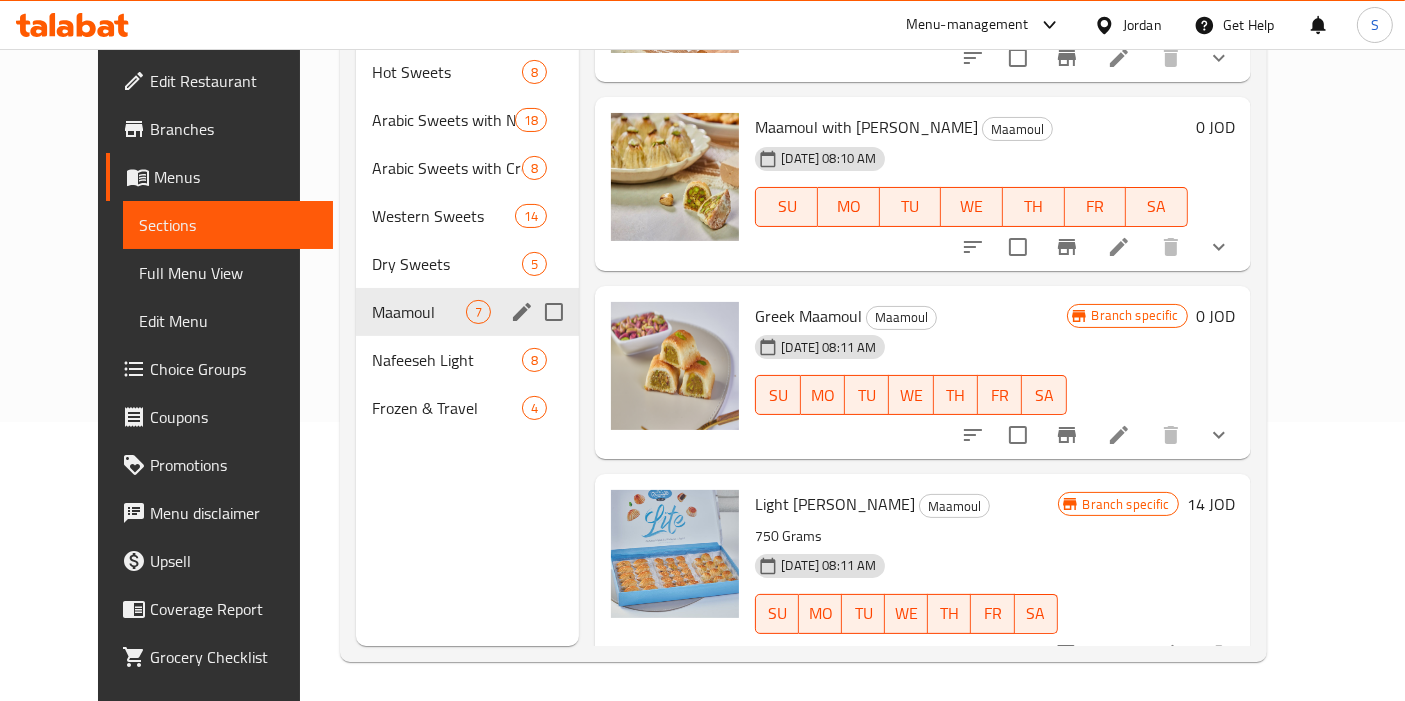 click on "Maamoul" at bounding box center [419, 312] 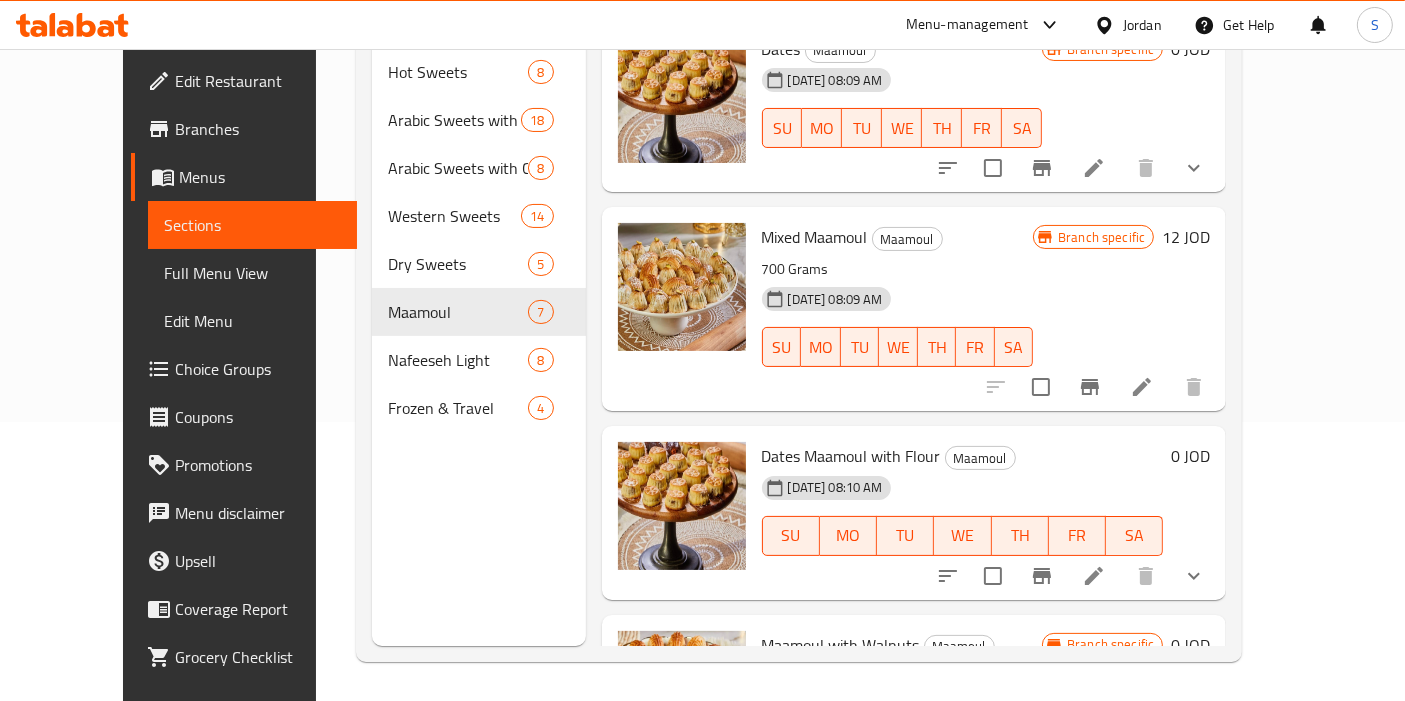 scroll, scrollTop: 0, scrollLeft: 0, axis: both 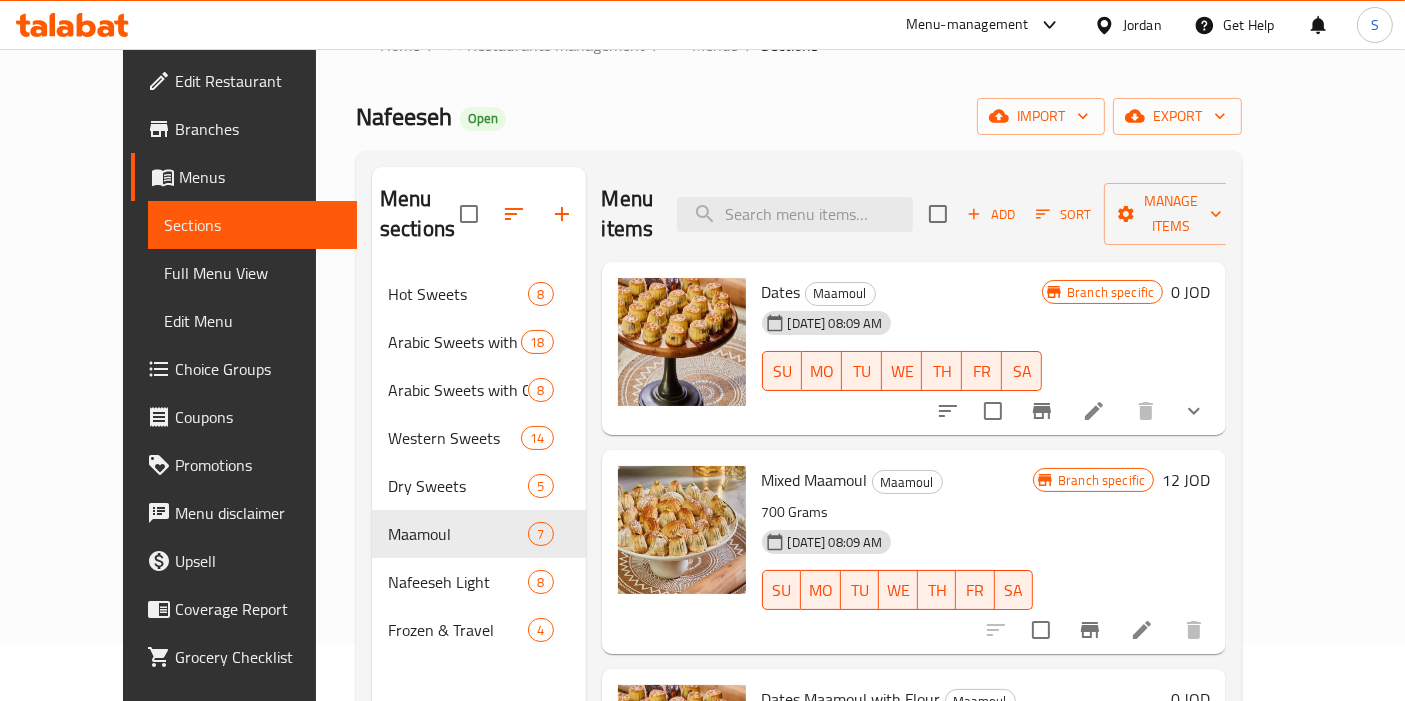 click on "Menu items Add Sort Manage items" at bounding box center [914, 214] 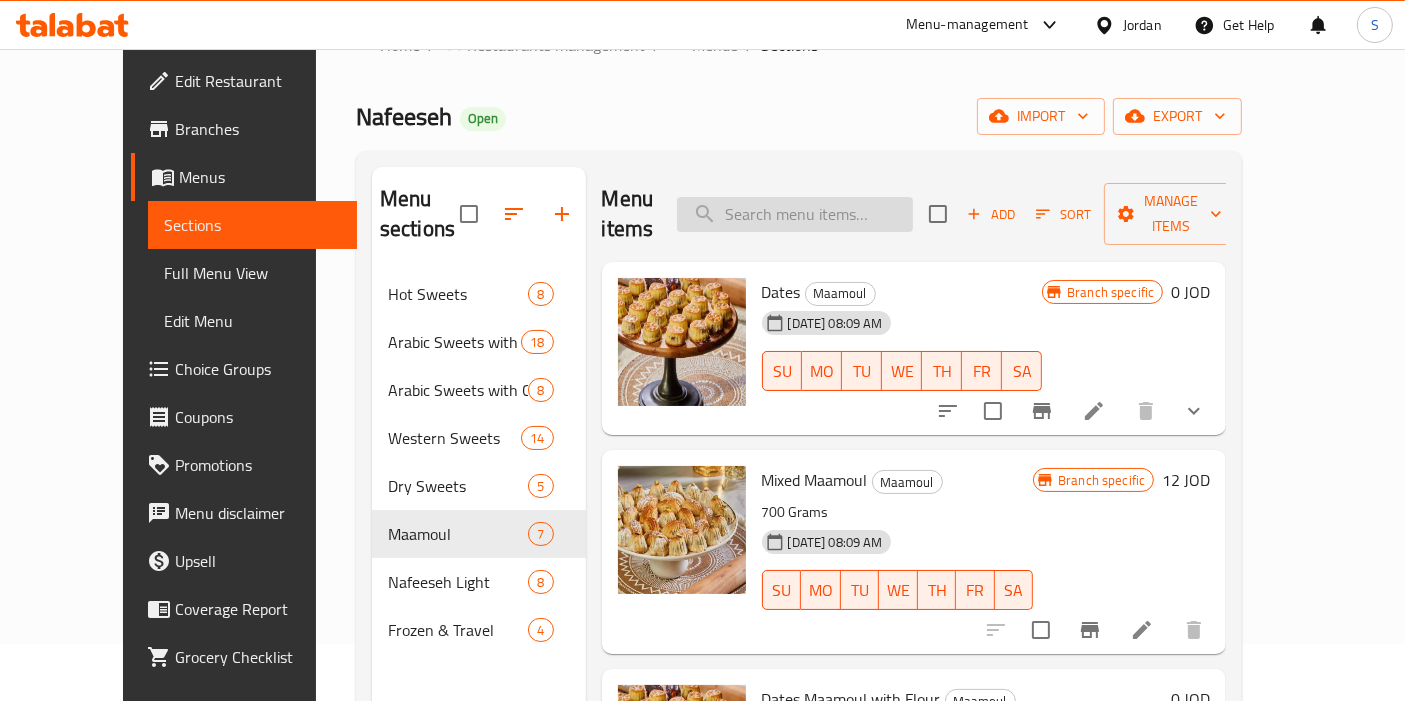 click at bounding box center (795, 214) 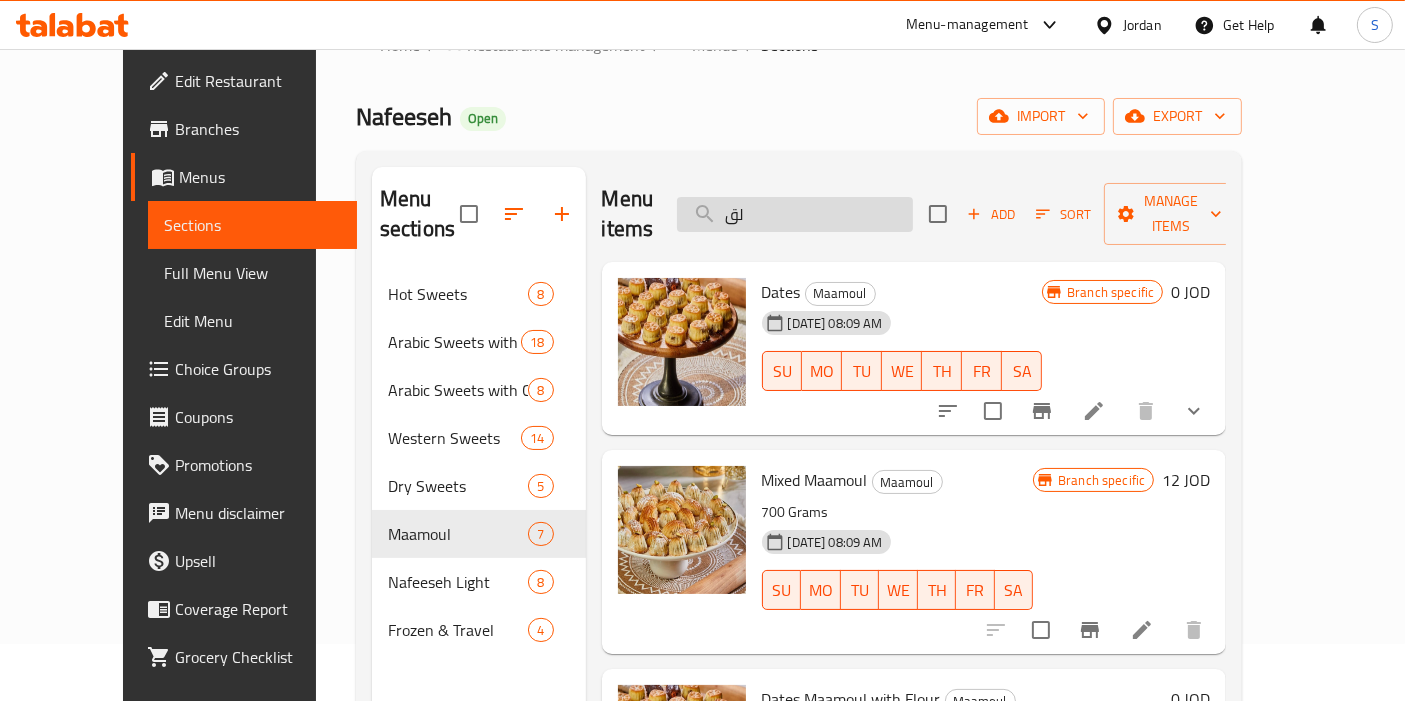 type on "ل" 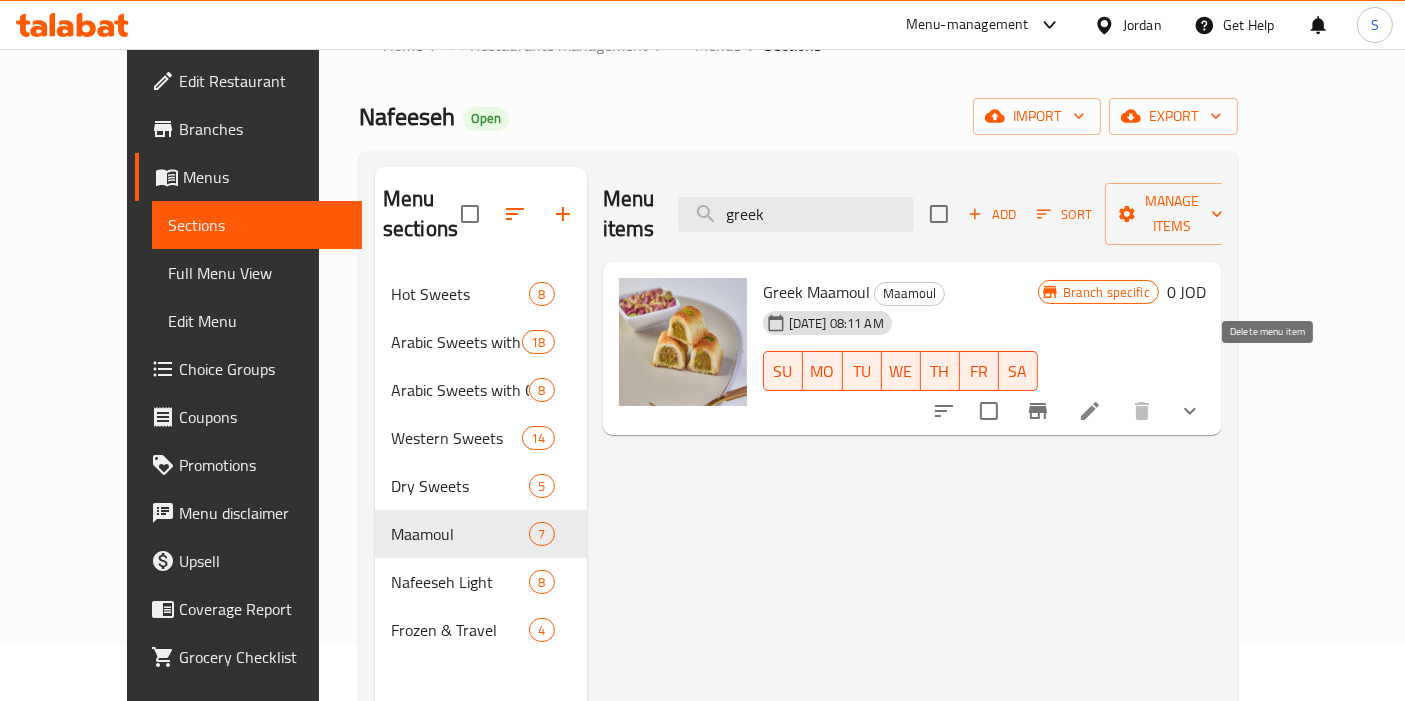 type on "greek" 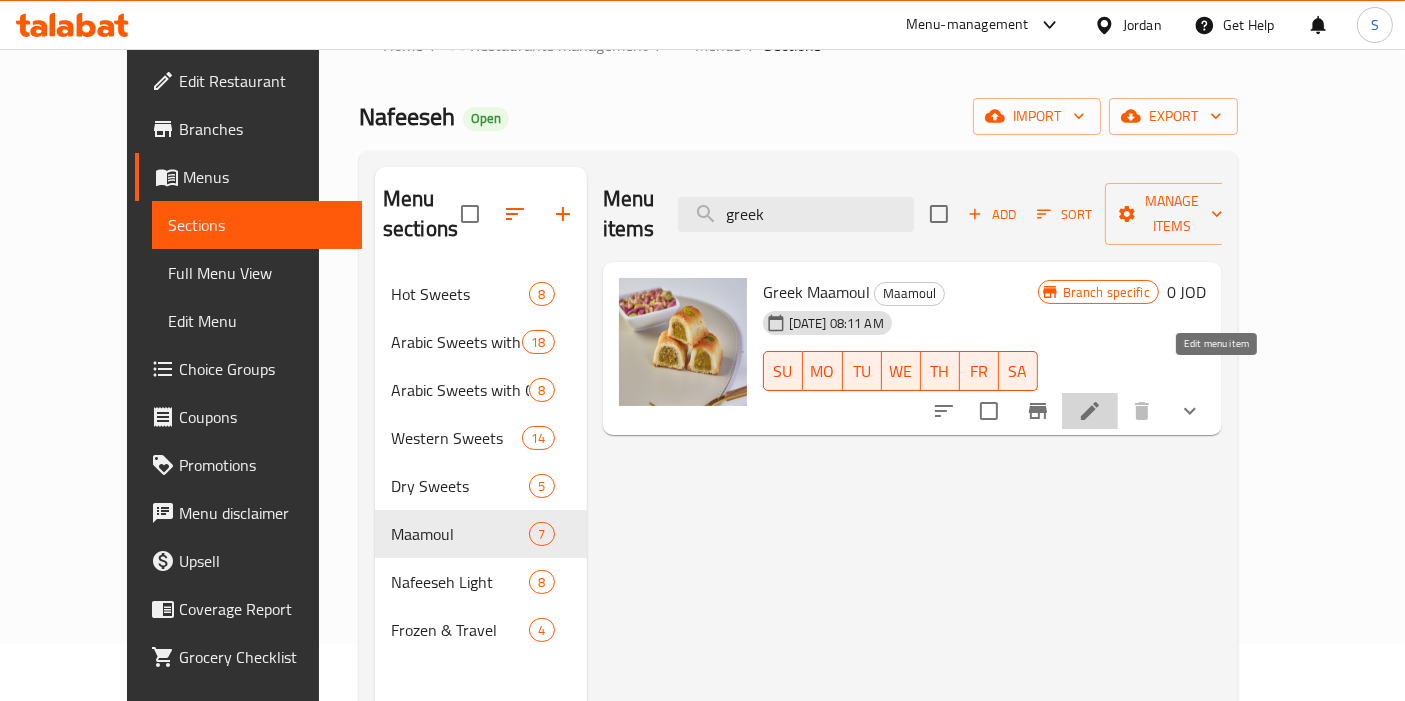 click 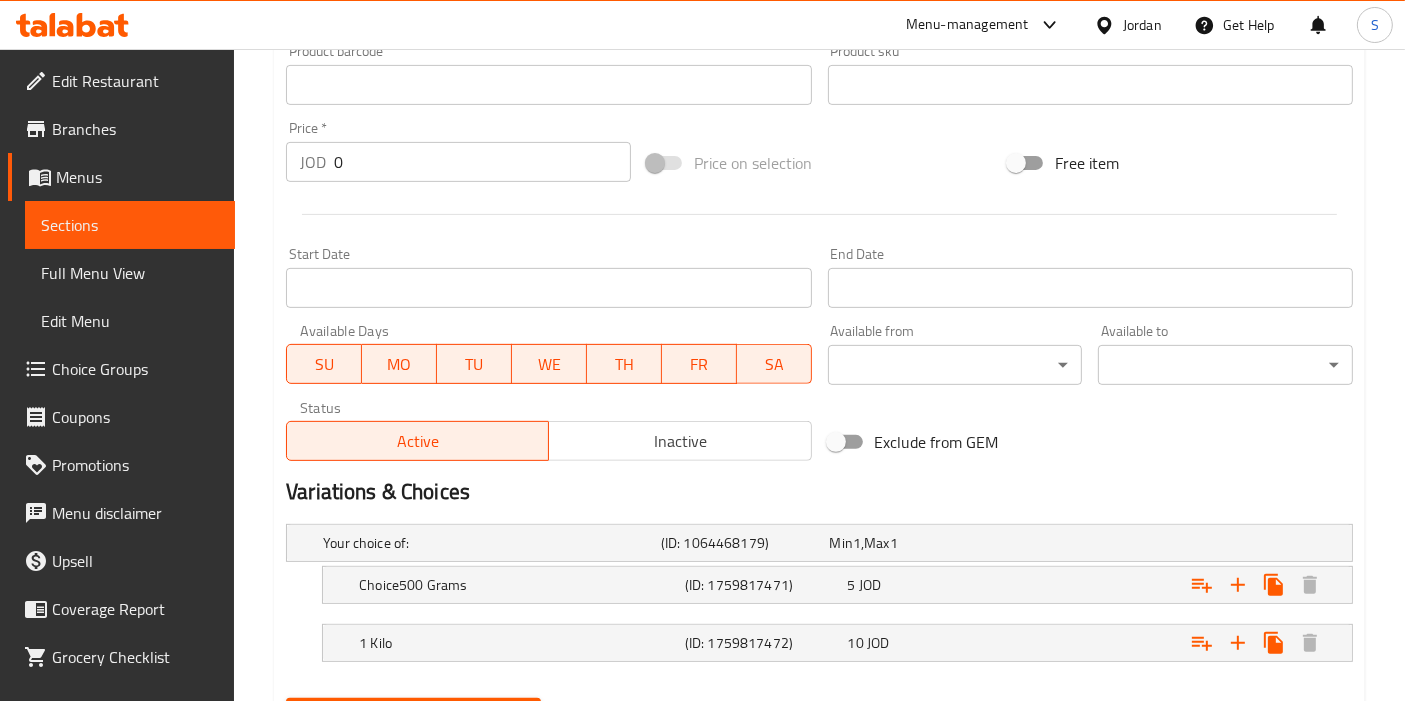 scroll, scrollTop: 777, scrollLeft: 0, axis: vertical 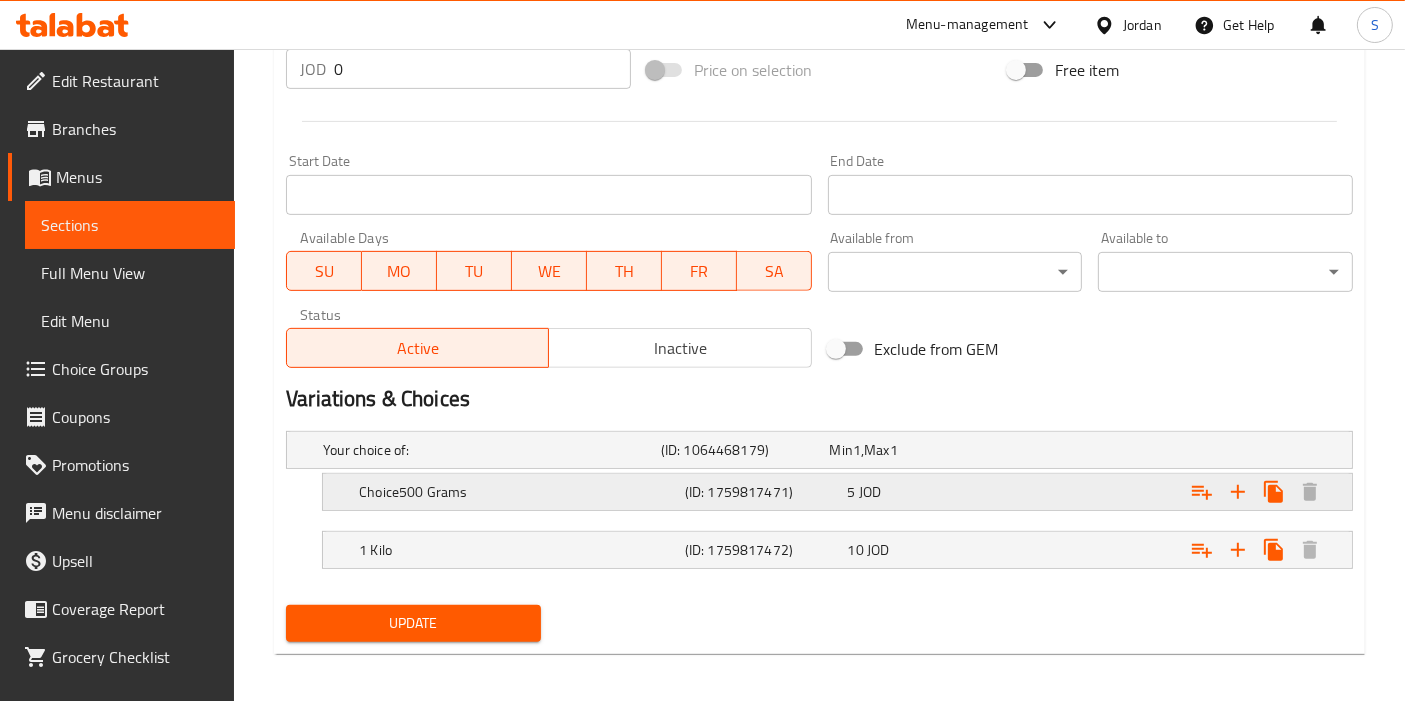 click on "Choice500 Grams" at bounding box center (488, 450) 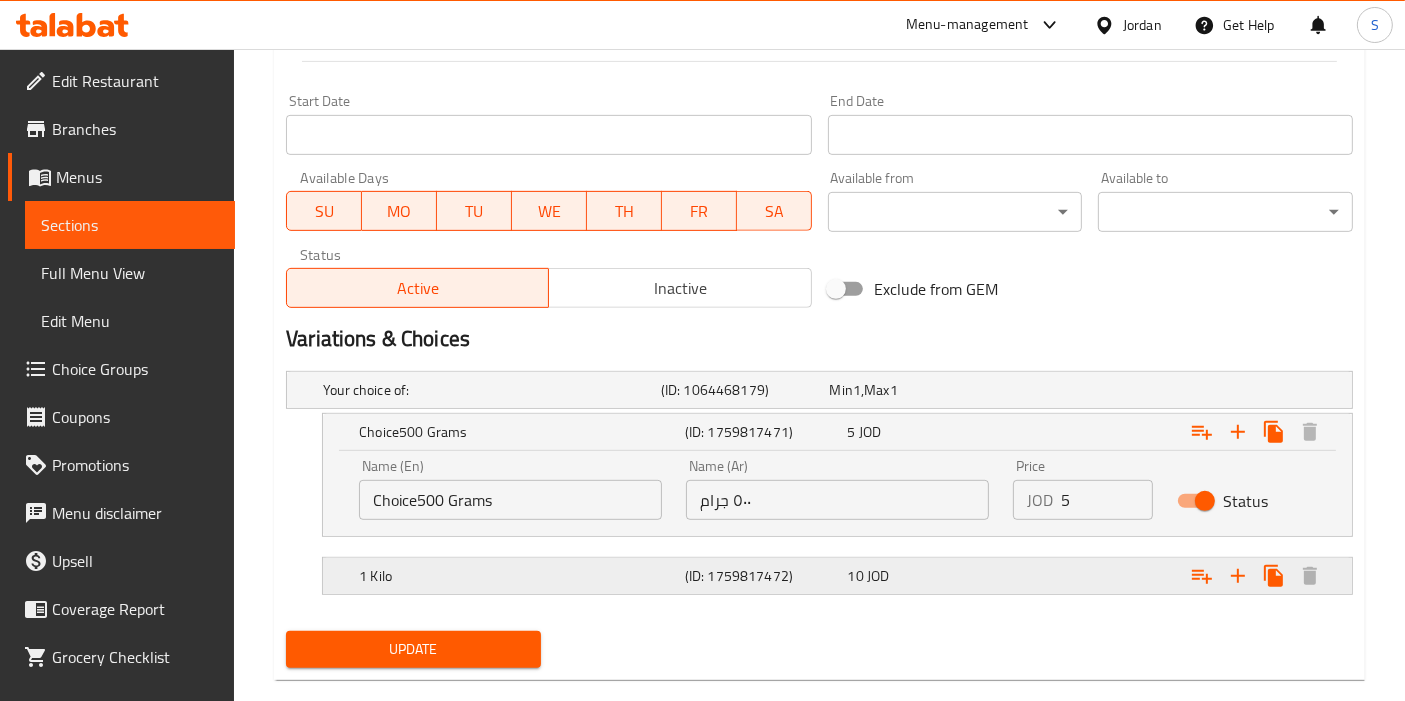 scroll, scrollTop: 868, scrollLeft: 0, axis: vertical 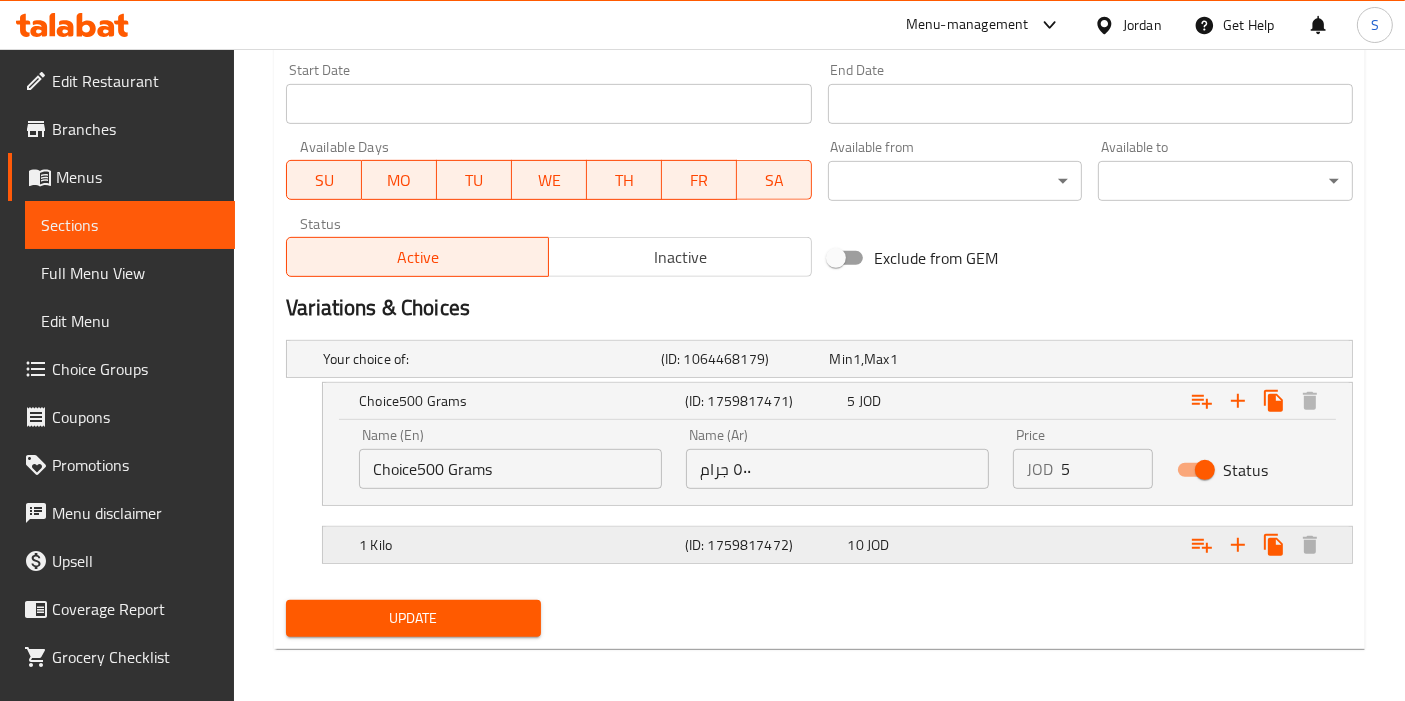 click on "1 Kilo (ID: 1759817472) 10   JOD" at bounding box center [825, 359] 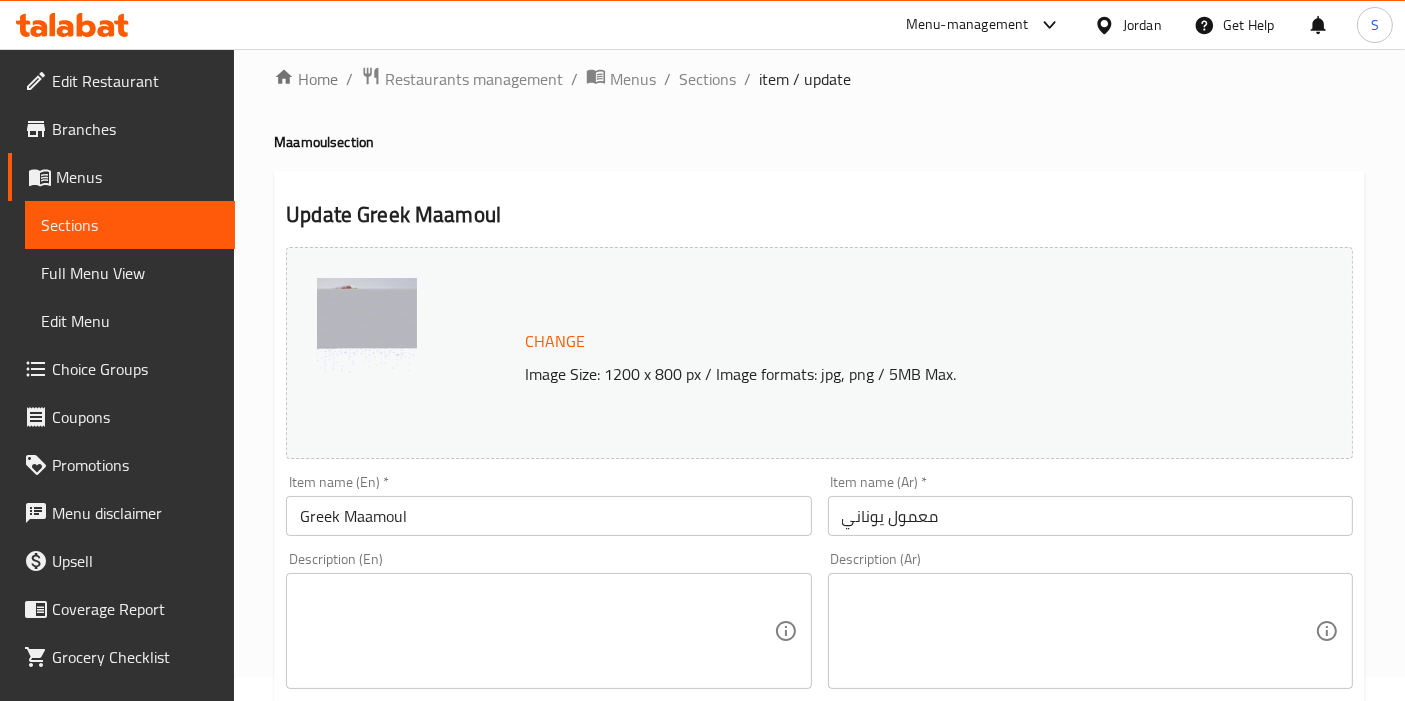 scroll, scrollTop: 0, scrollLeft: 0, axis: both 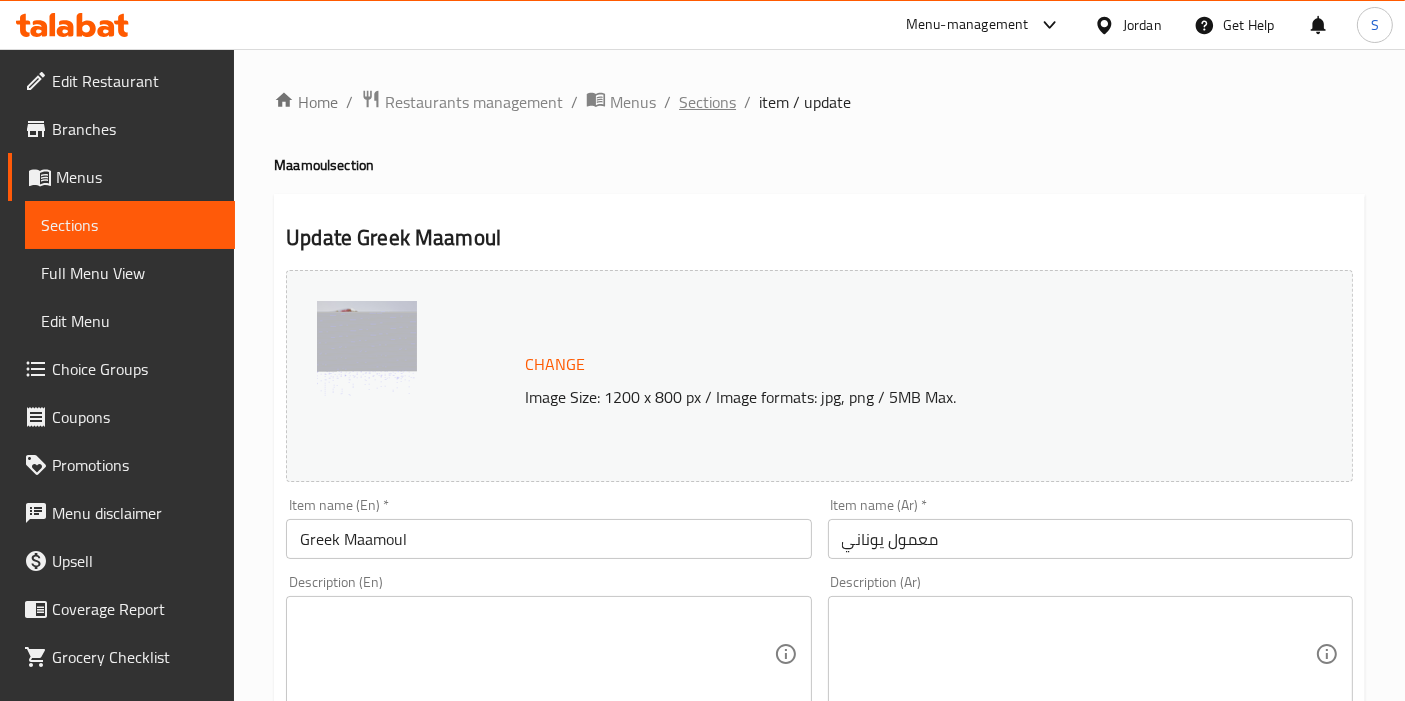 click on "Sections" at bounding box center (707, 102) 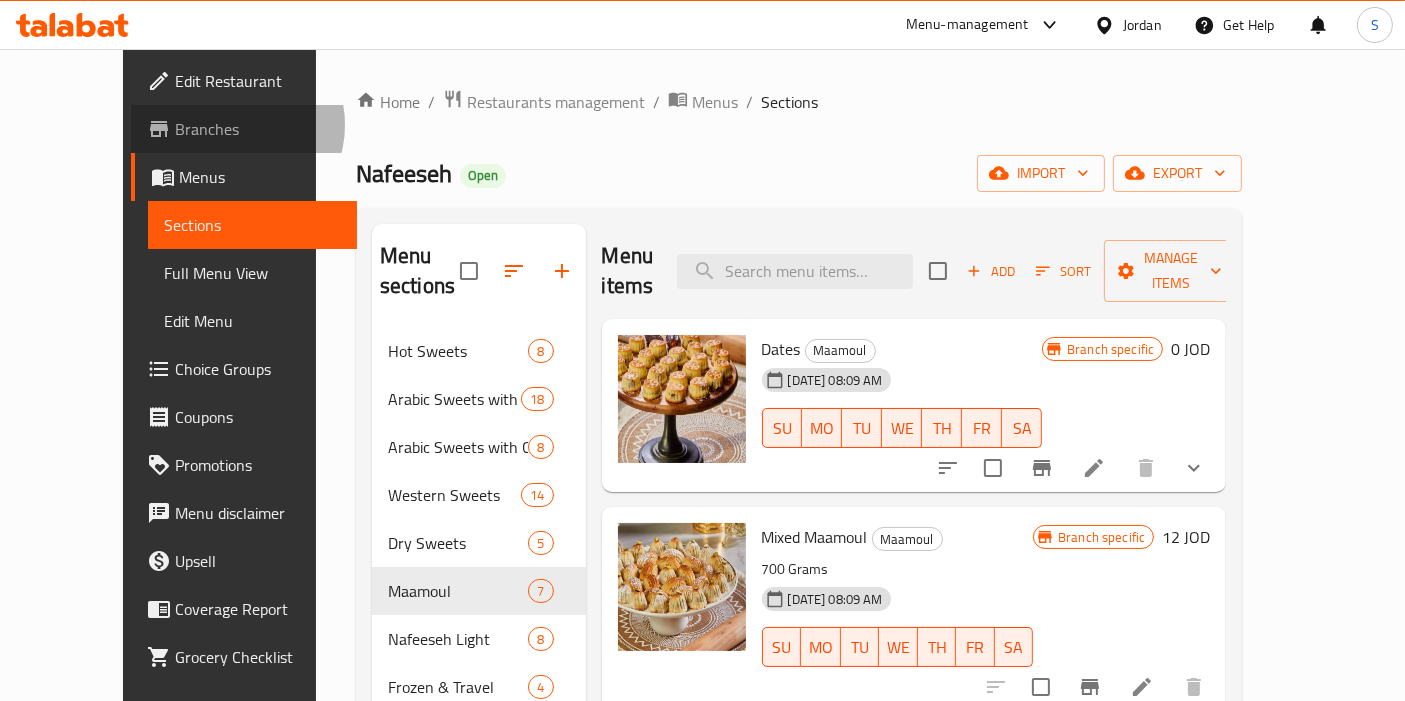 click on "Branches" at bounding box center [258, 129] 